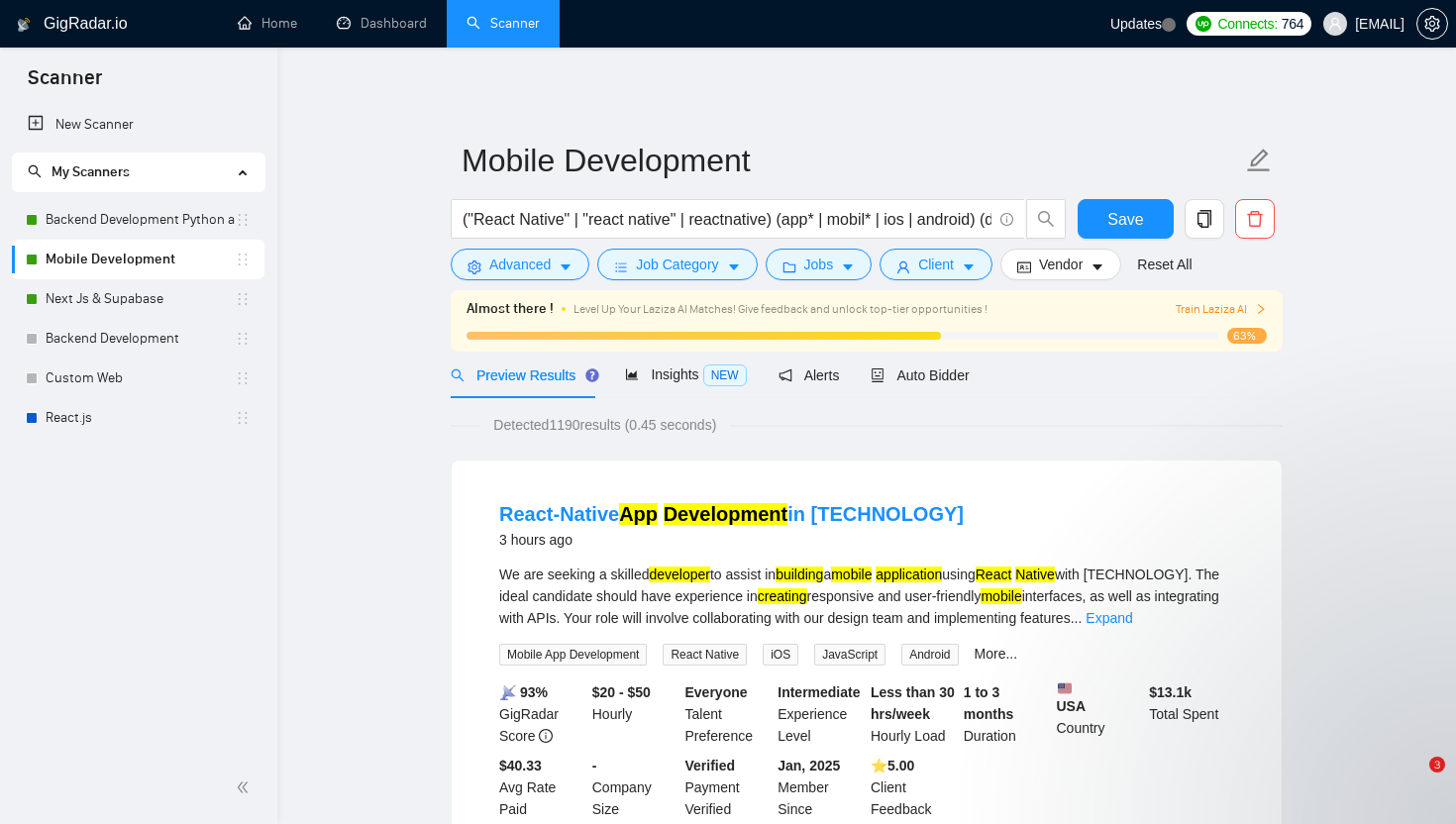 scroll, scrollTop: 0, scrollLeft: 0, axis: both 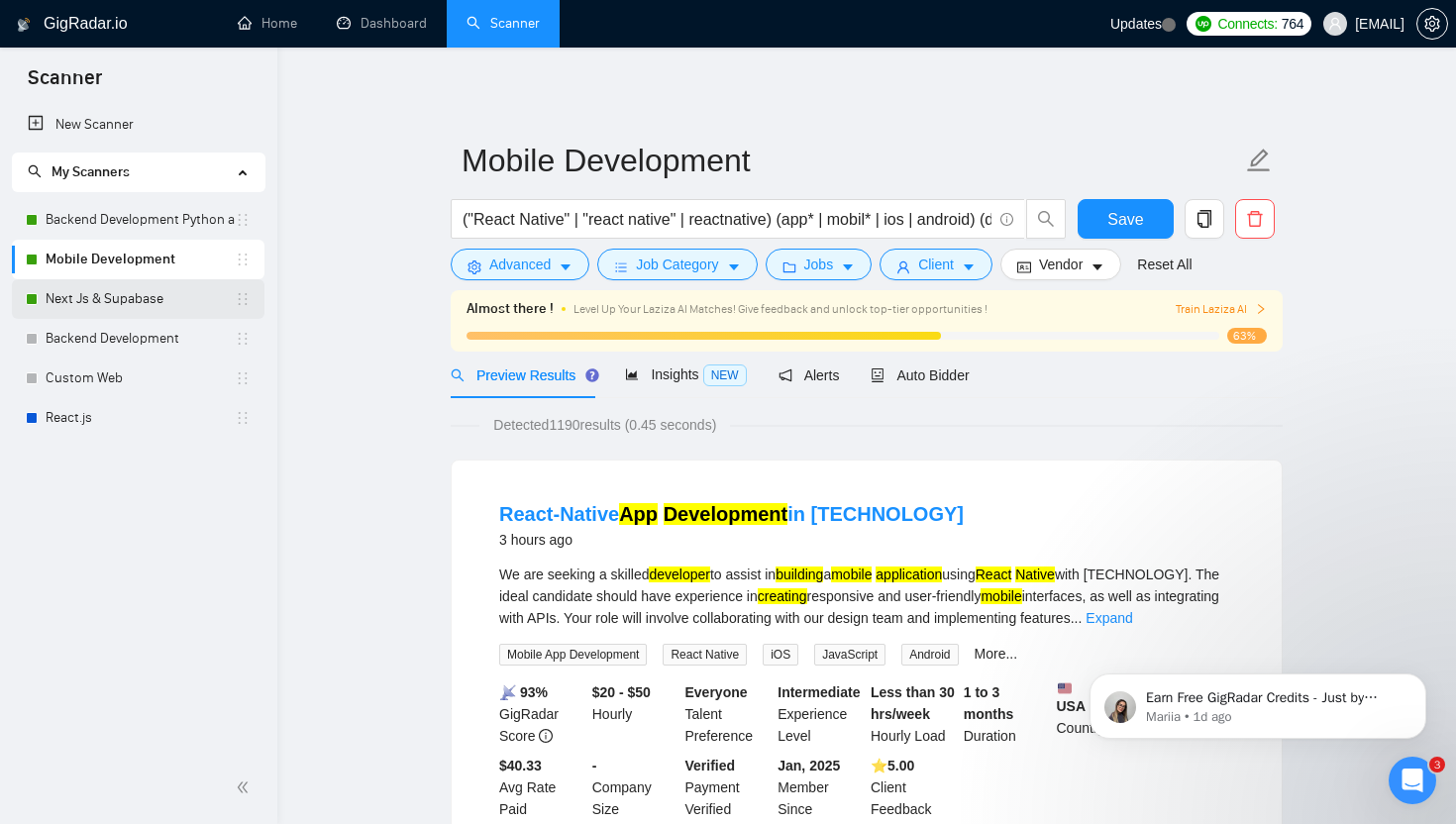 click on "Next Js & Supabase" at bounding box center (140, 299) 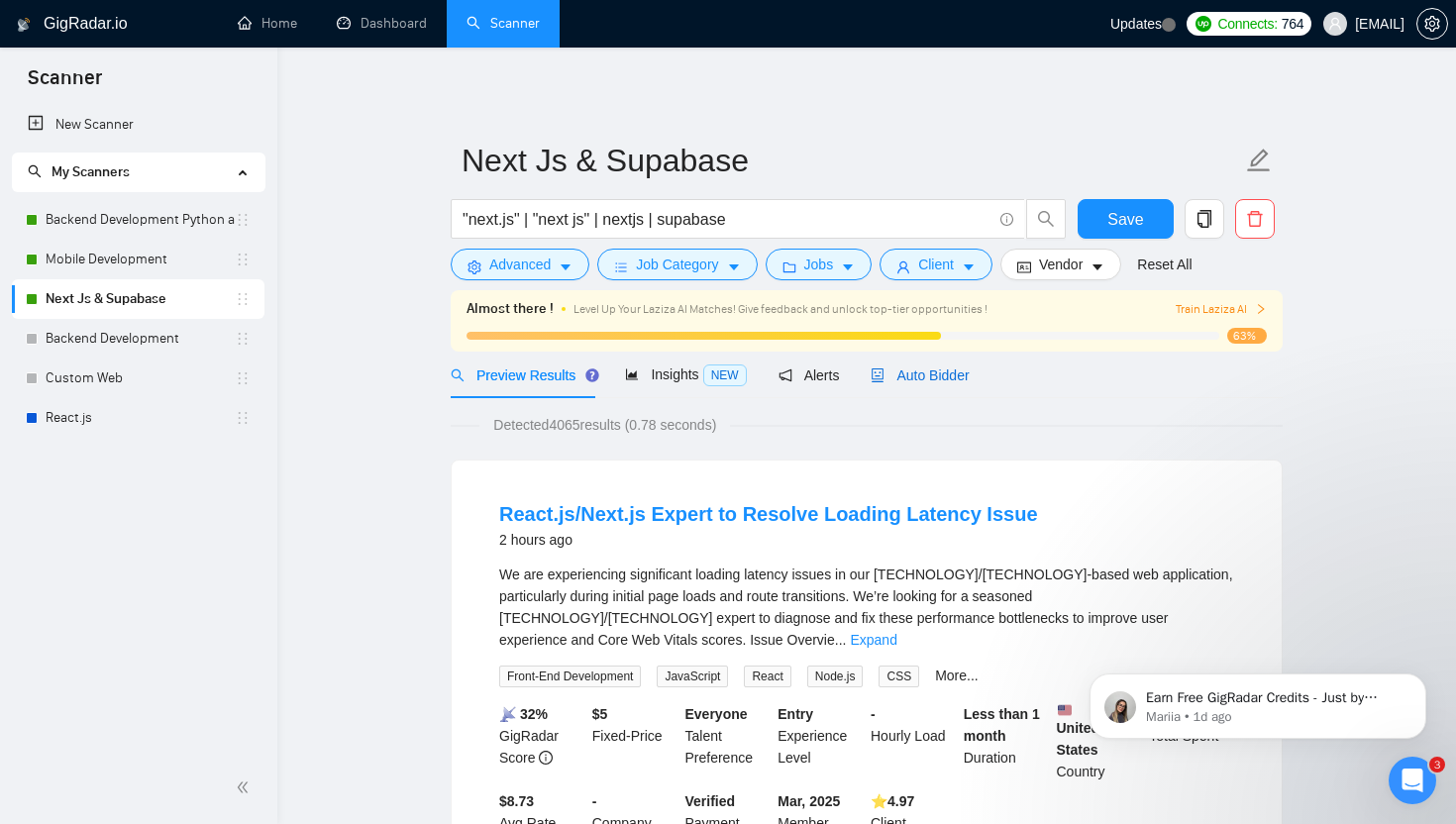 click on "Auto Bidder" at bounding box center (919, 375) 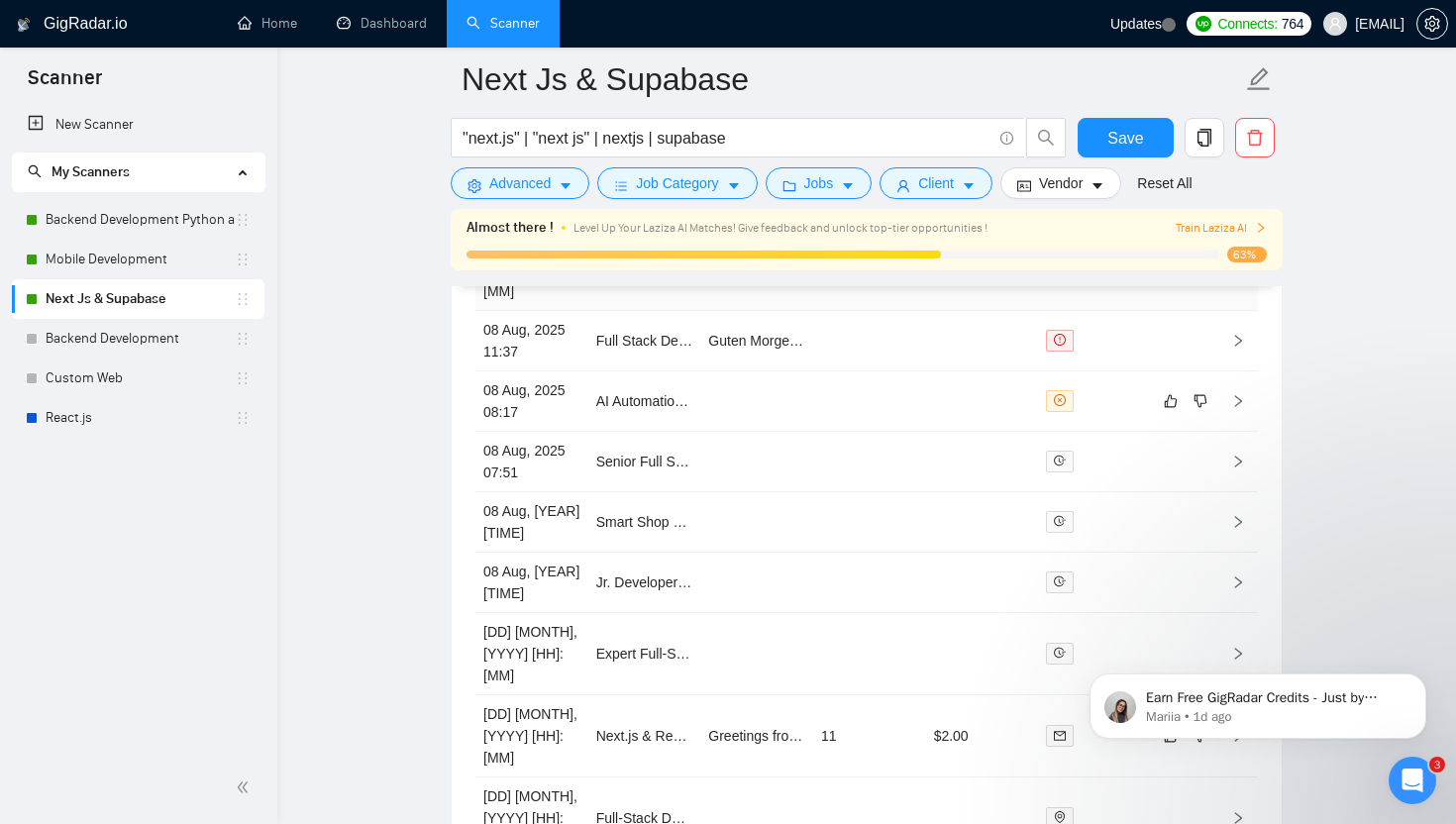 scroll, scrollTop: 5602, scrollLeft: 0, axis: vertical 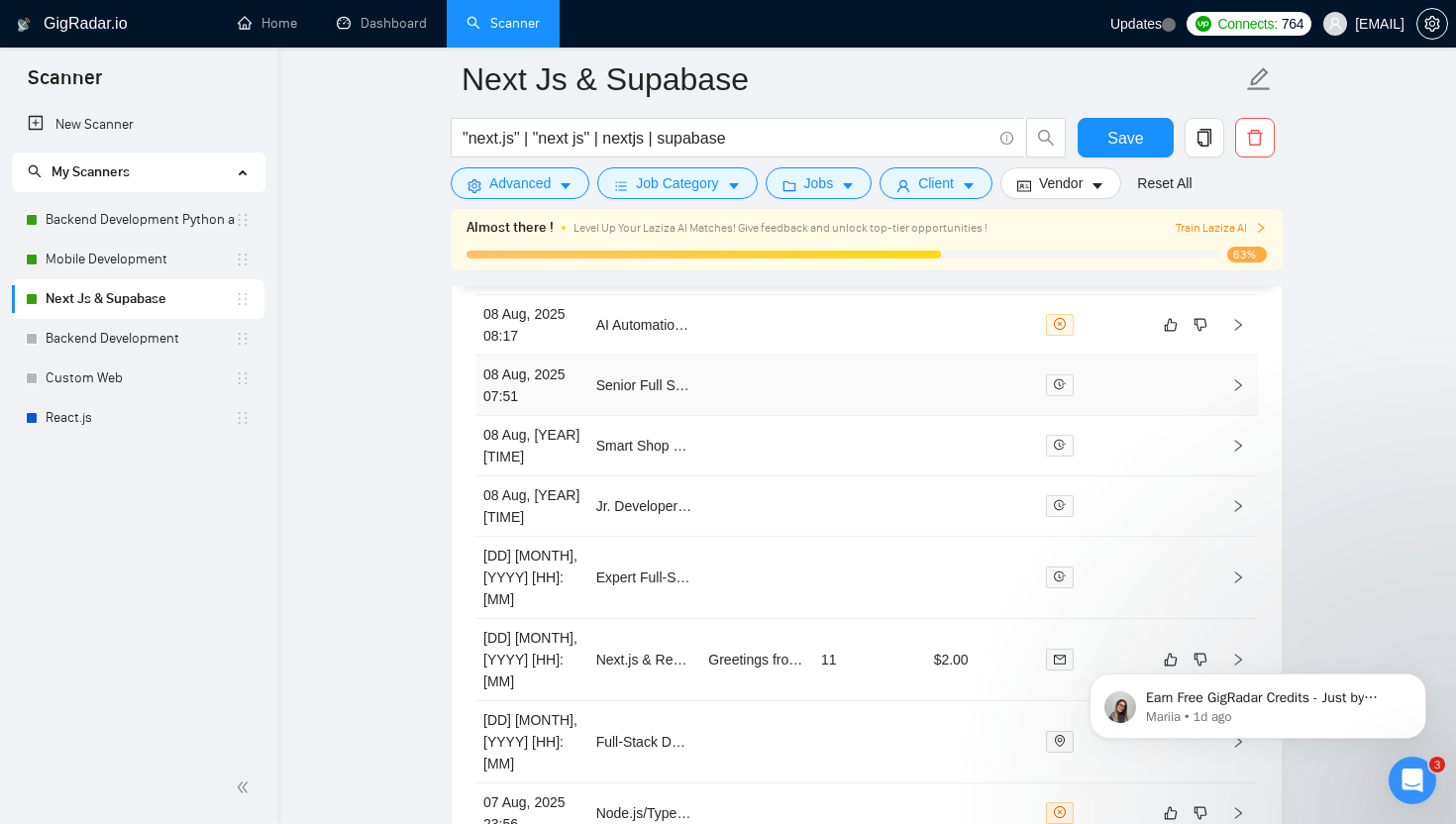click at bounding box center (757, 385) 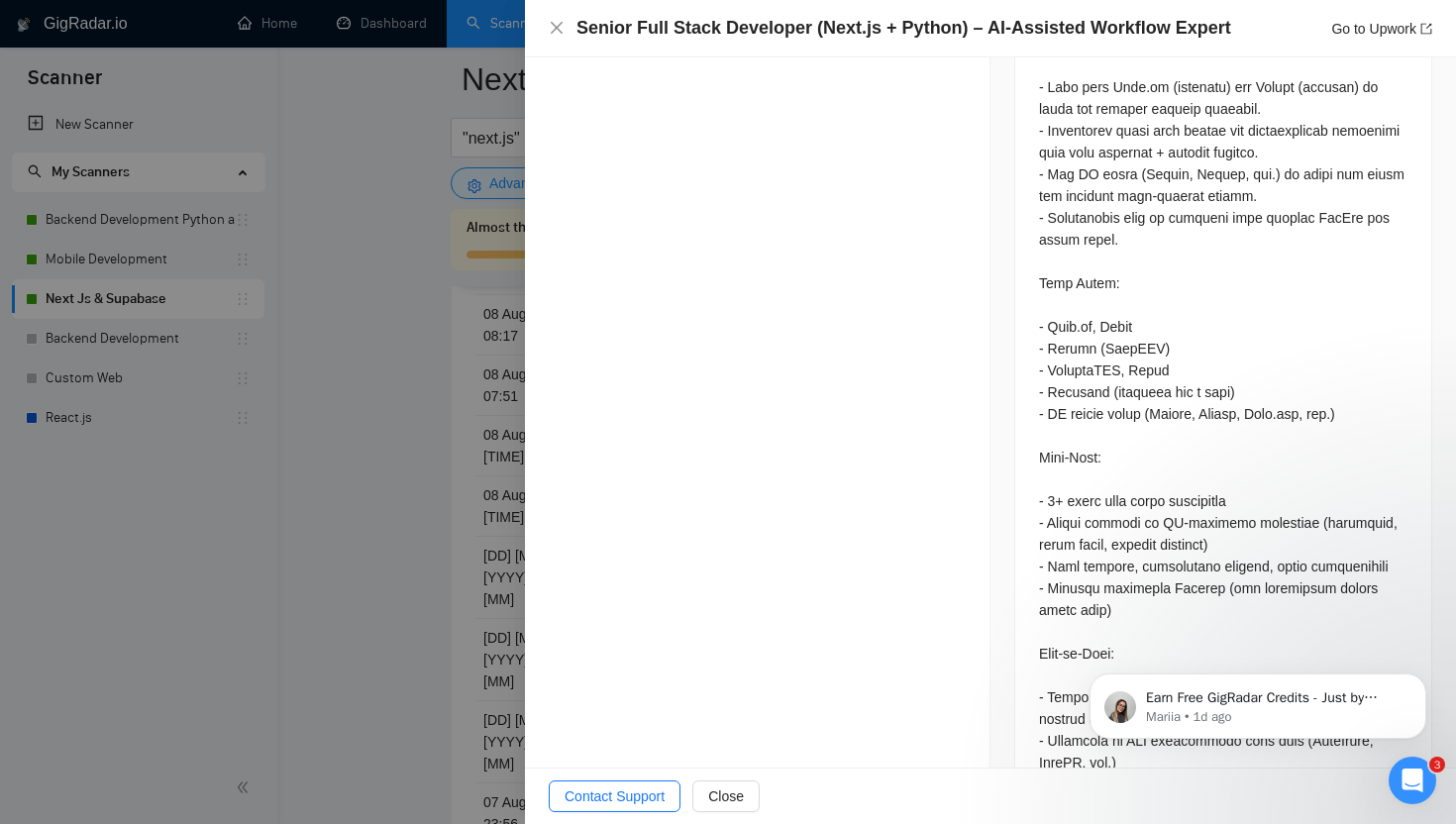 scroll, scrollTop: 1218, scrollLeft: 0, axis: vertical 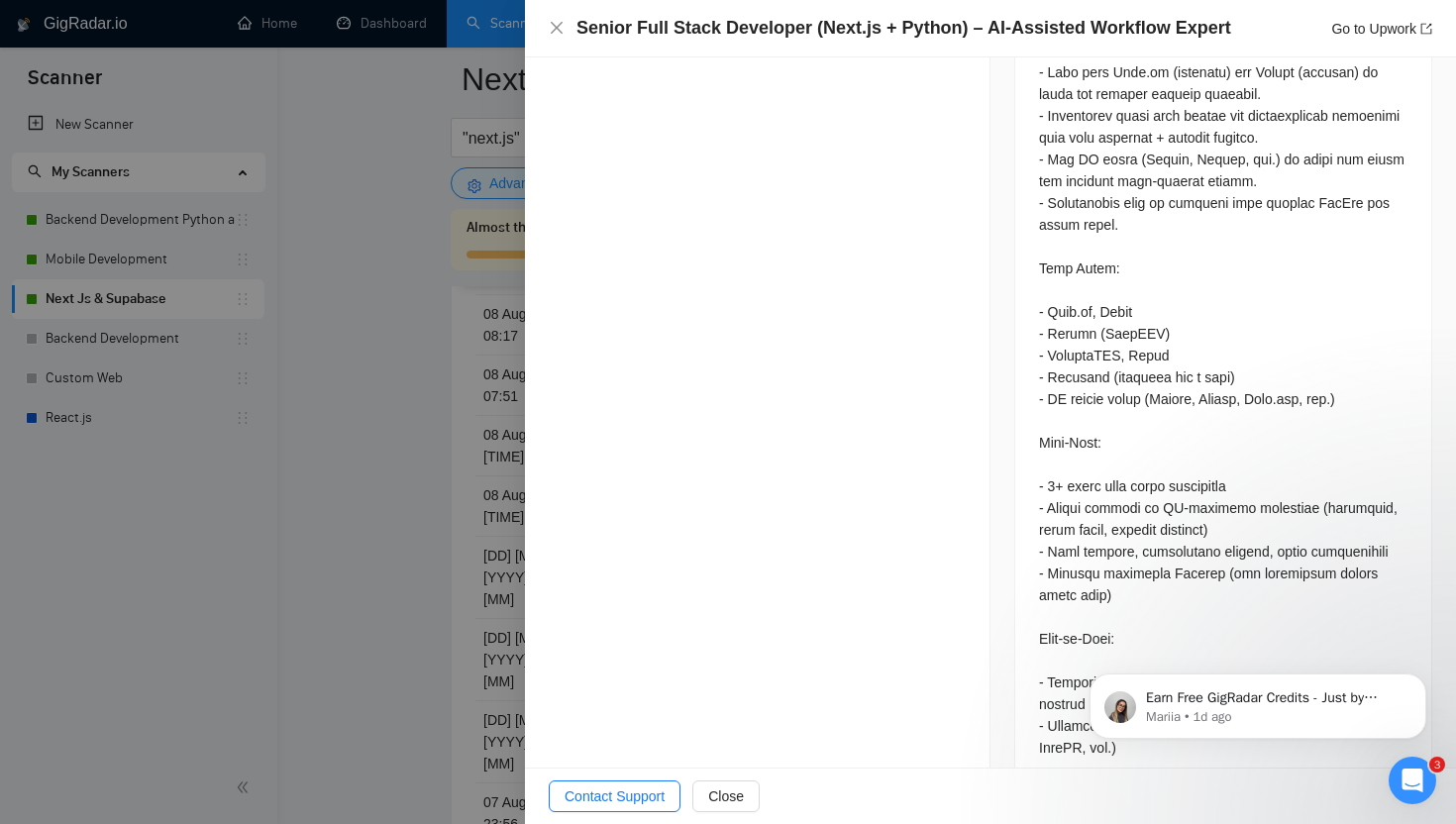click at bounding box center (728, 412) 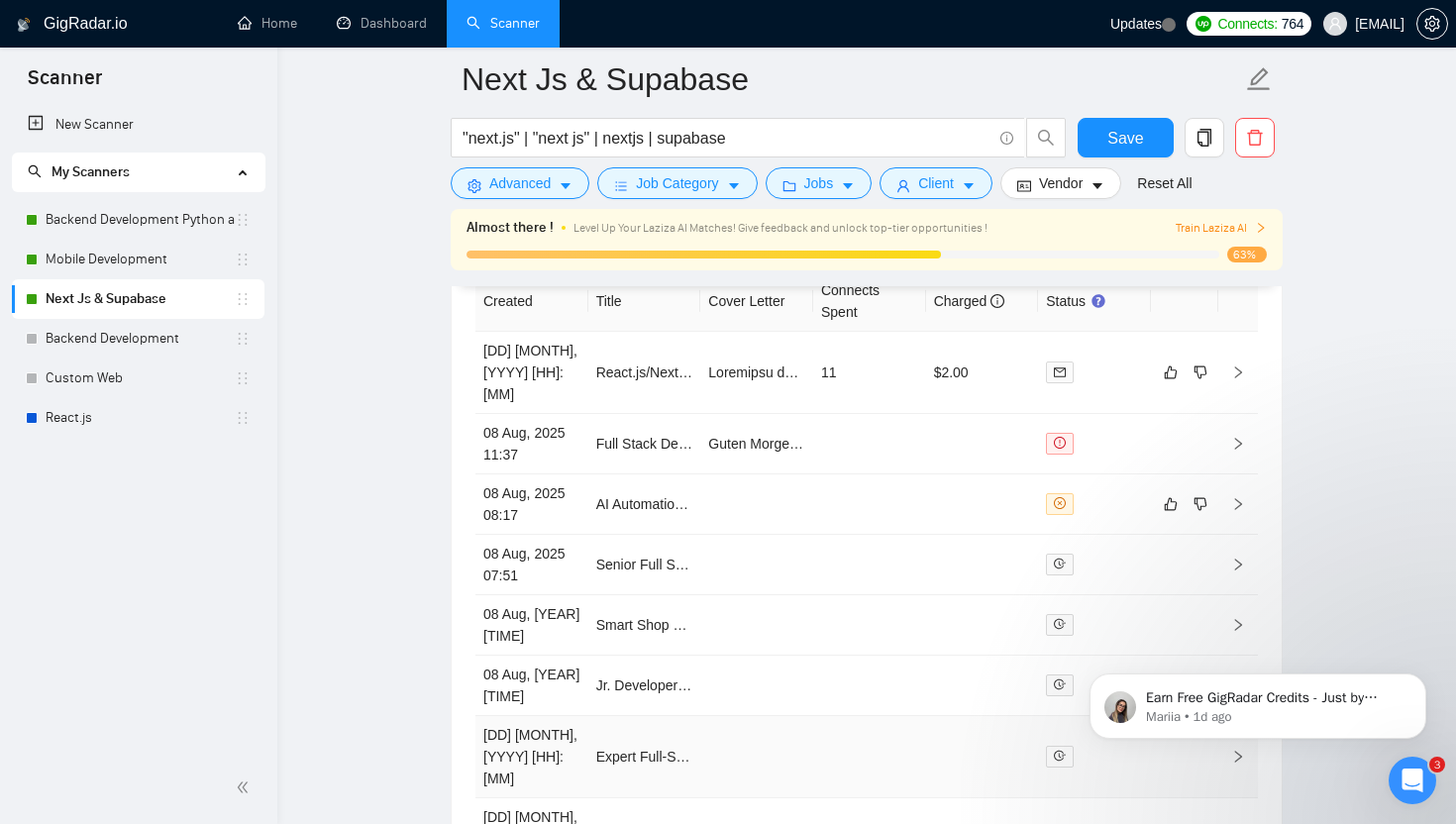 scroll, scrollTop: 5413, scrollLeft: 0, axis: vertical 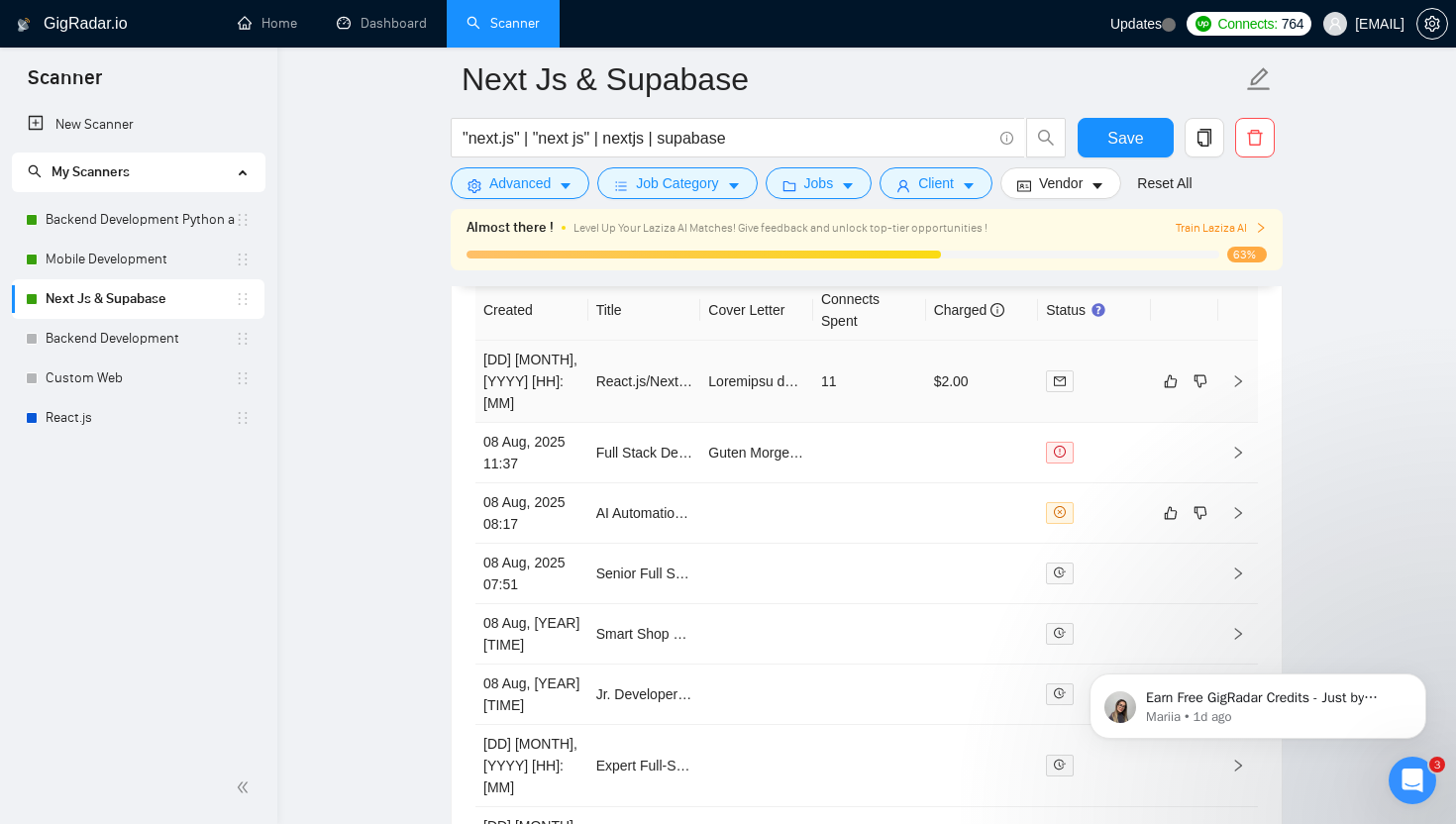 click at bounding box center [1094, 380] 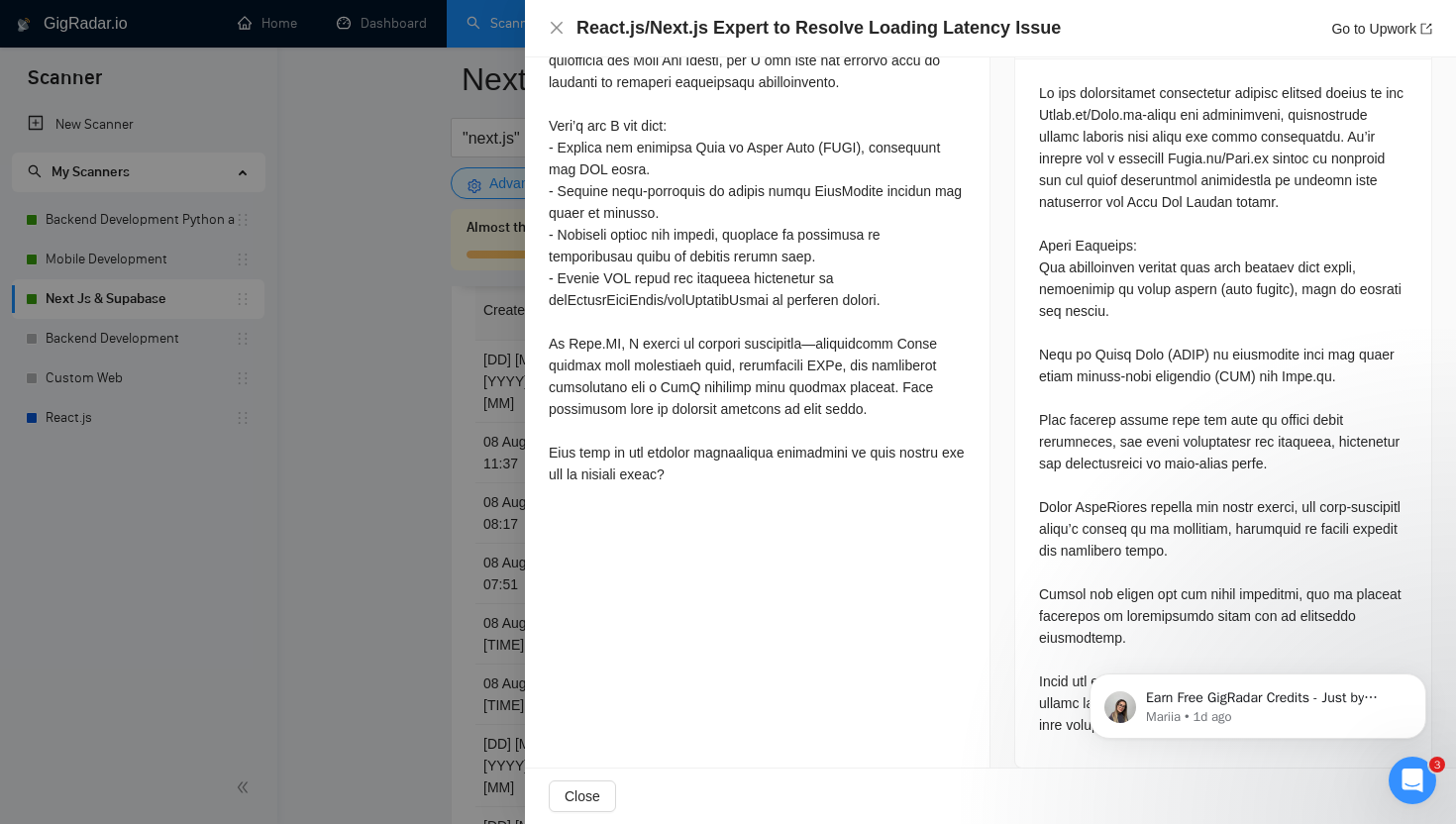 scroll, scrollTop: 0, scrollLeft: 0, axis: both 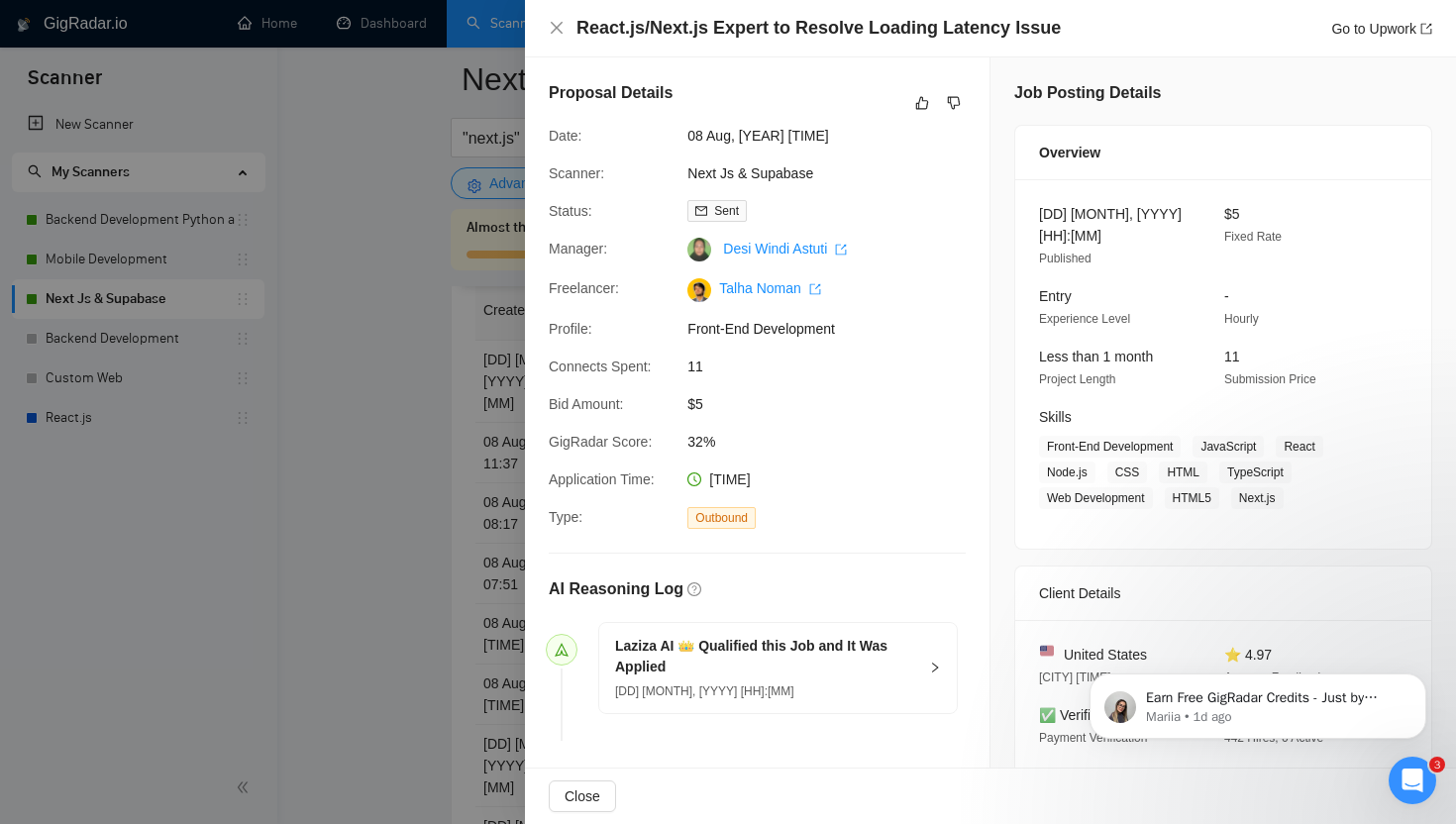 click at bounding box center [728, 412] 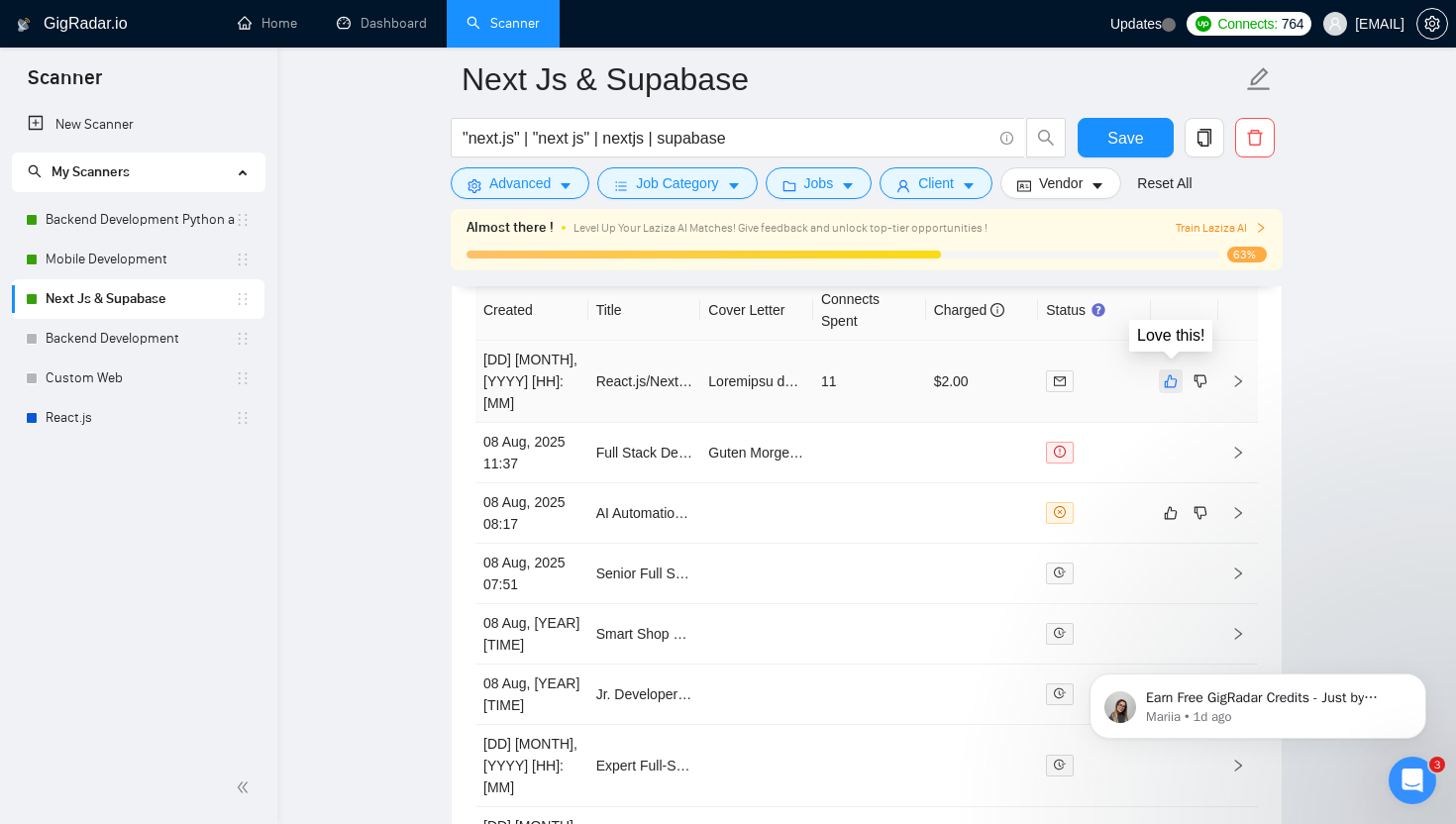 click at bounding box center [1171, 381] 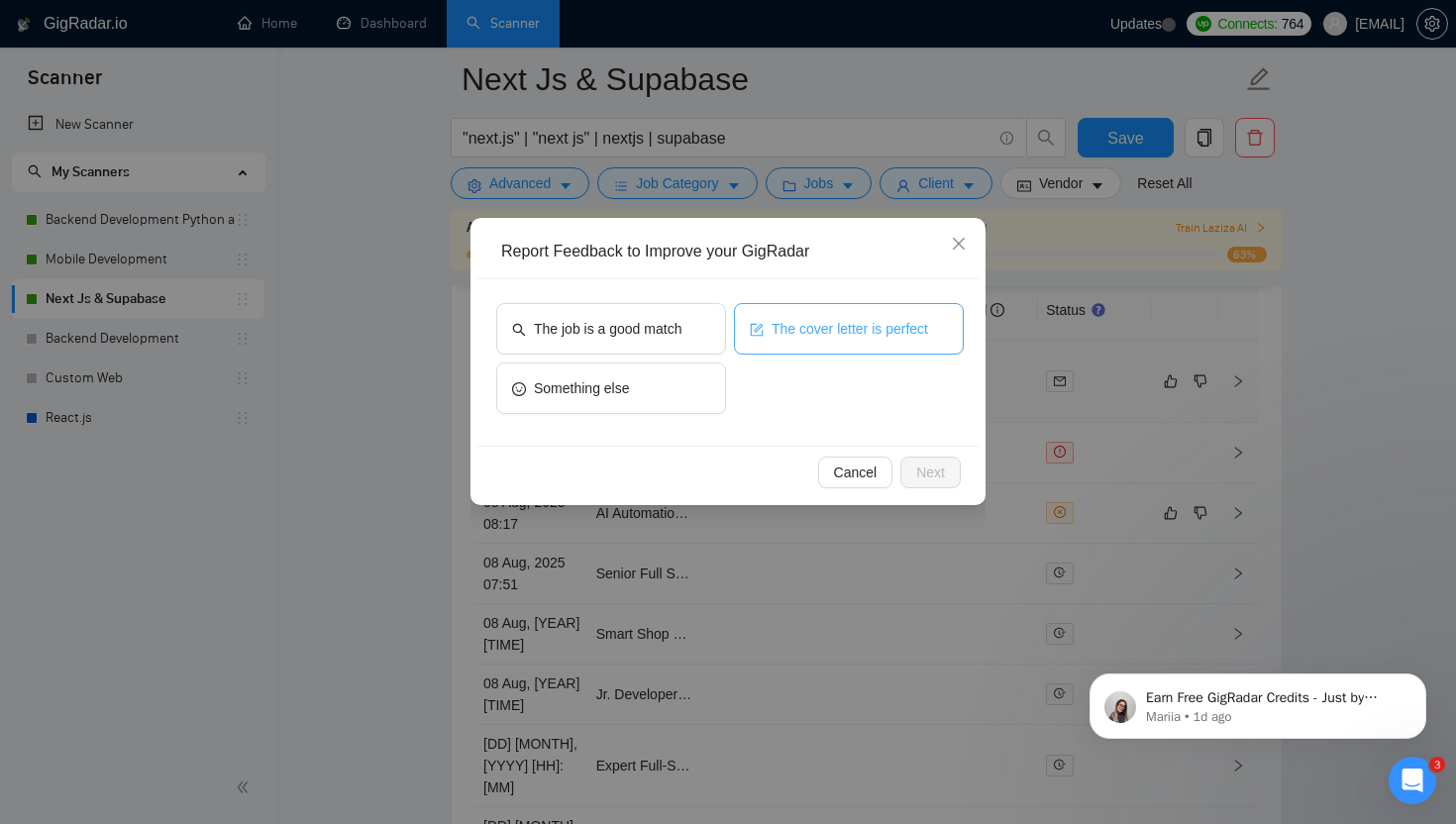 click on "The cover letter is perfect" at bounding box center (850, 329) 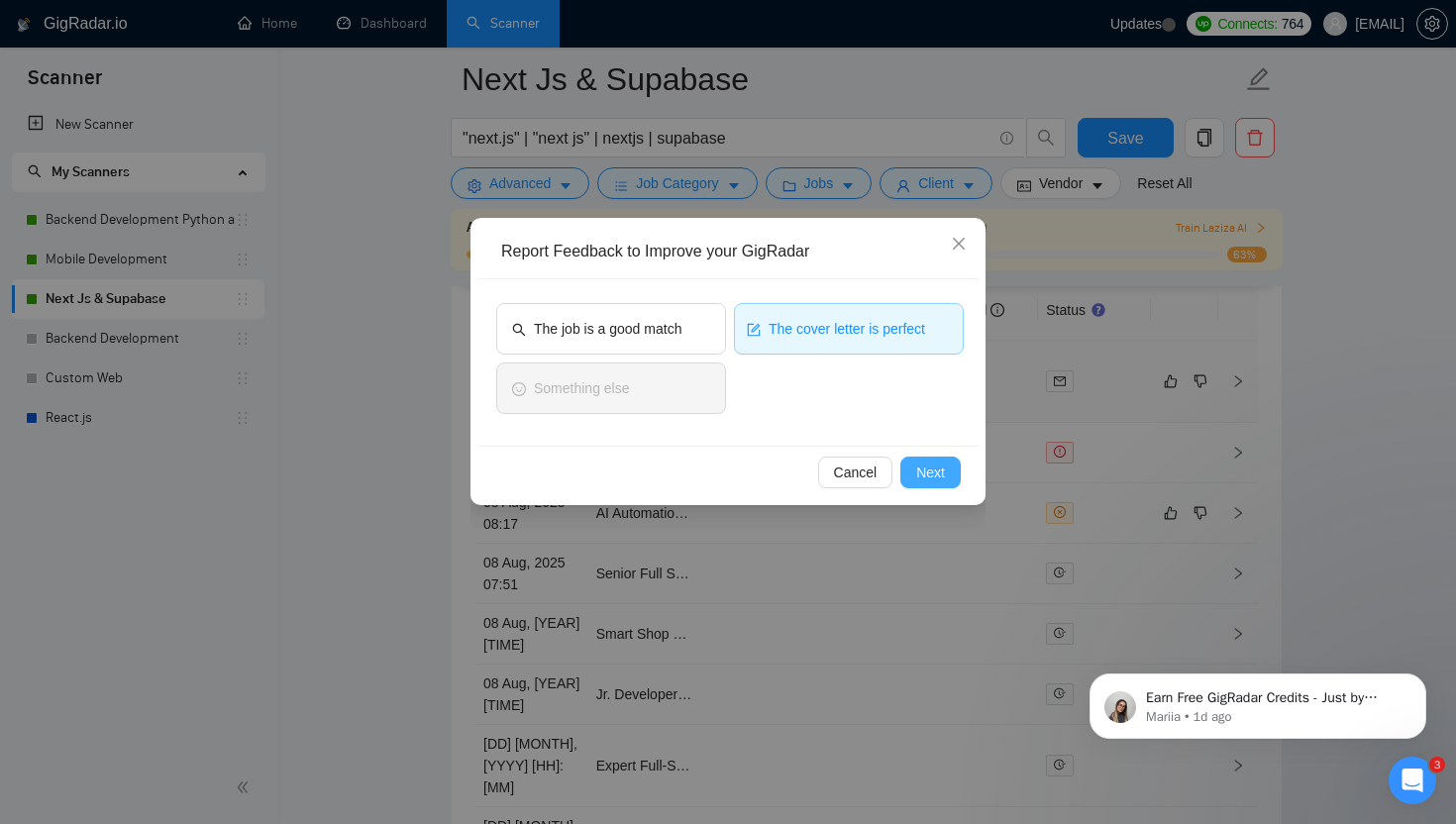 click on "Next" at bounding box center [930, 472] 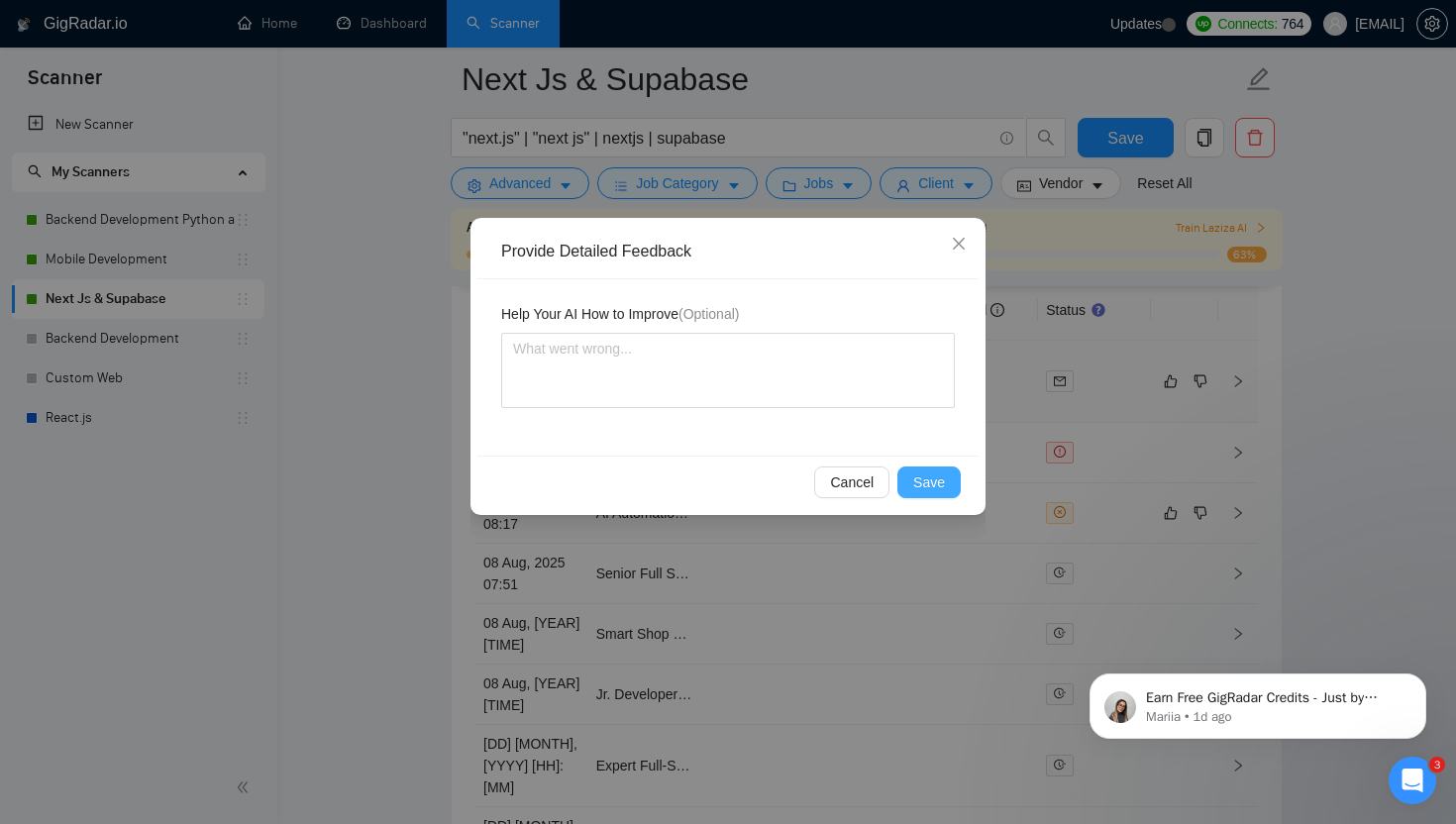 click on "Save" at bounding box center [929, 482] 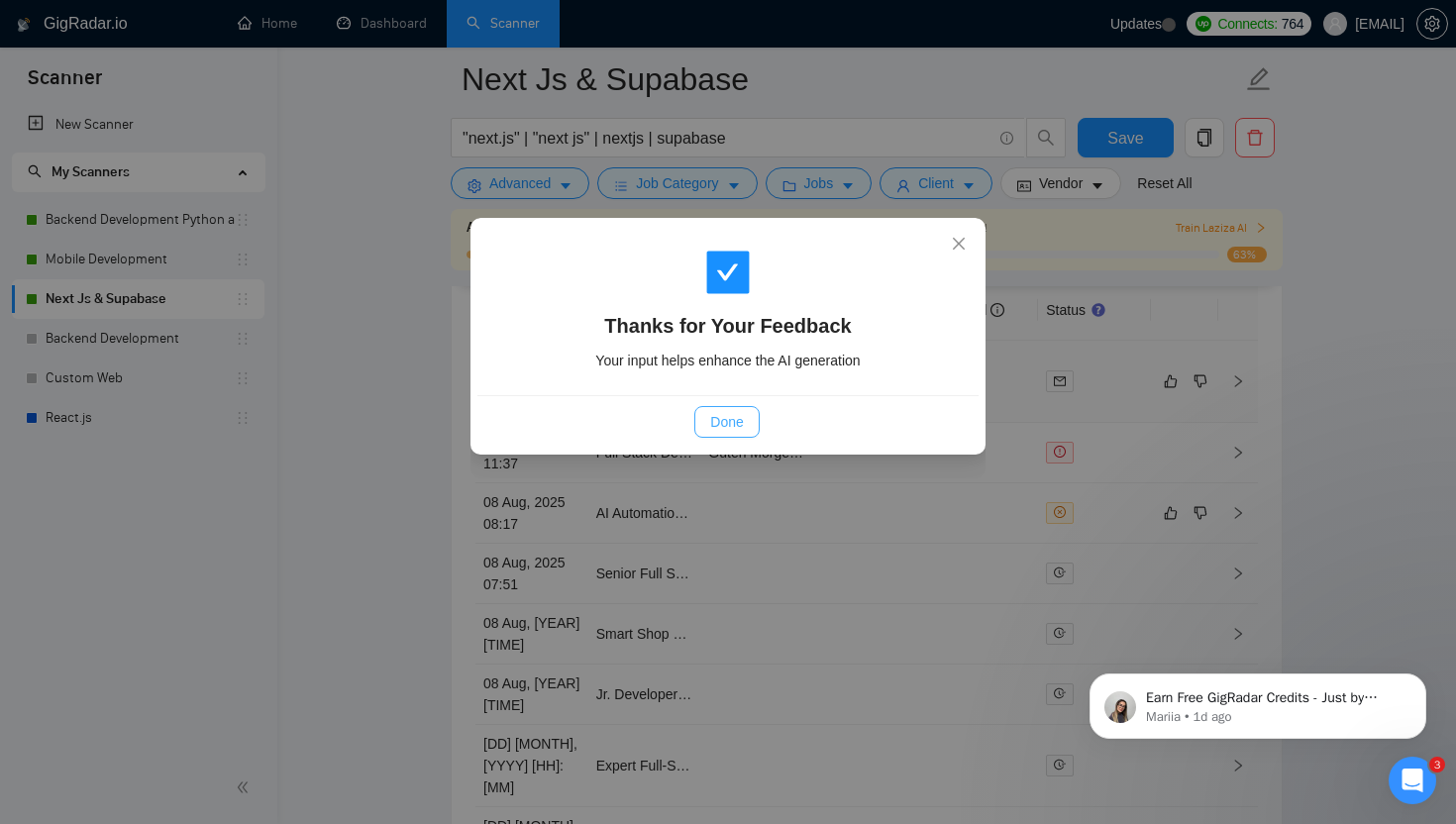 click on "Done" at bounding box center (726, 422) 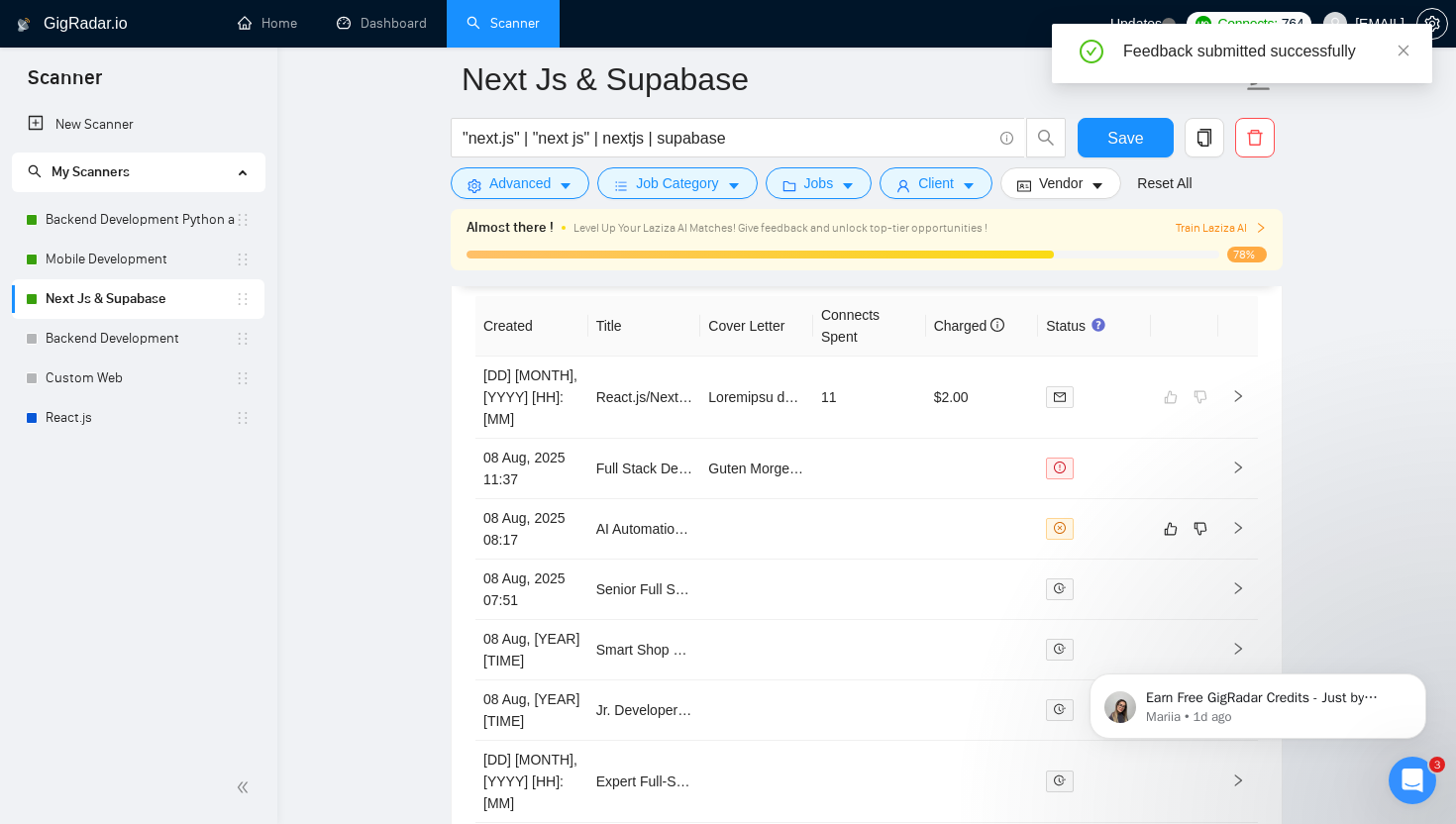 scroll, scrollTop: 5393, scrollLeft: 0, axis: vertical 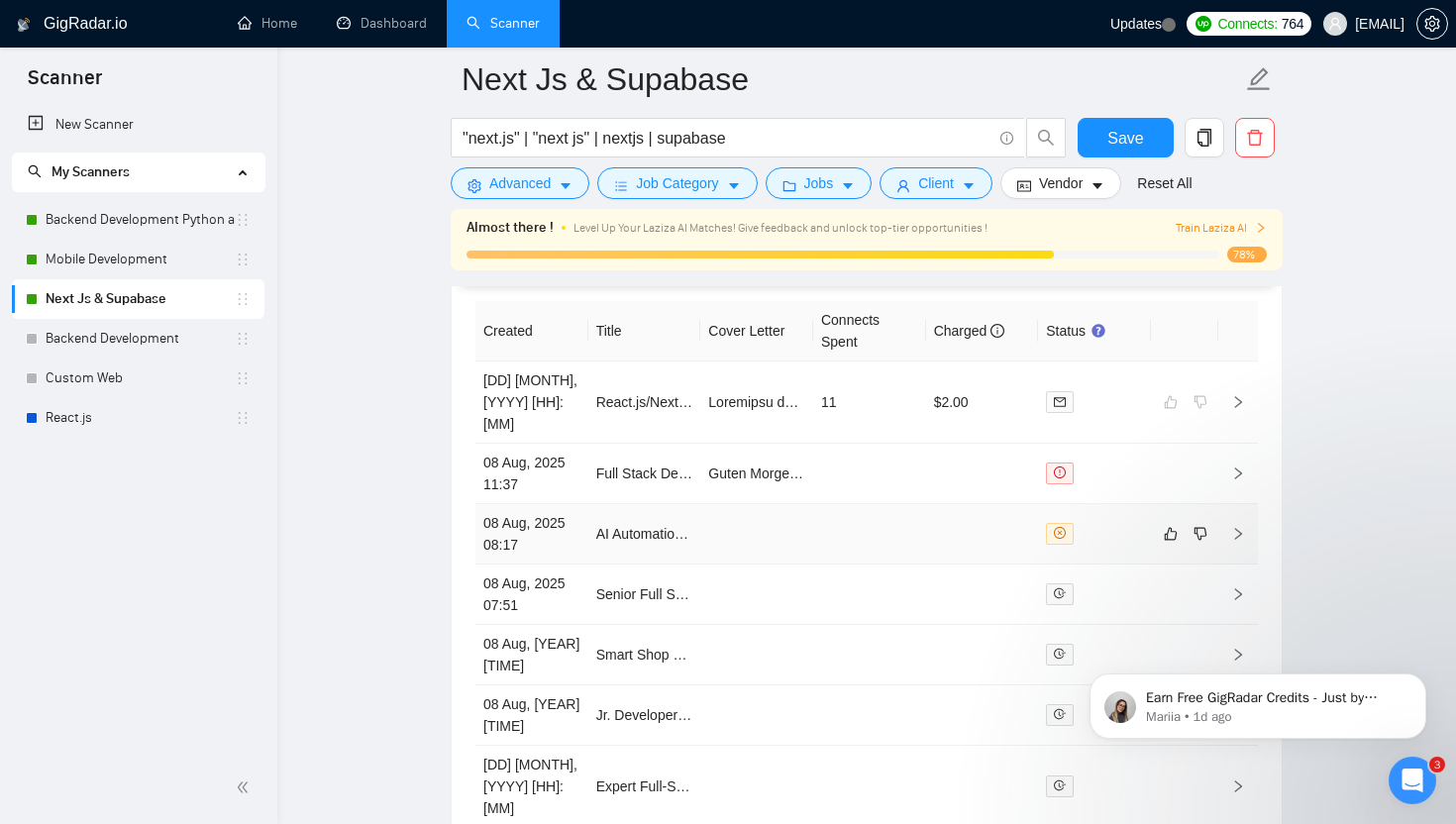 click at bounding box center [870, 534] 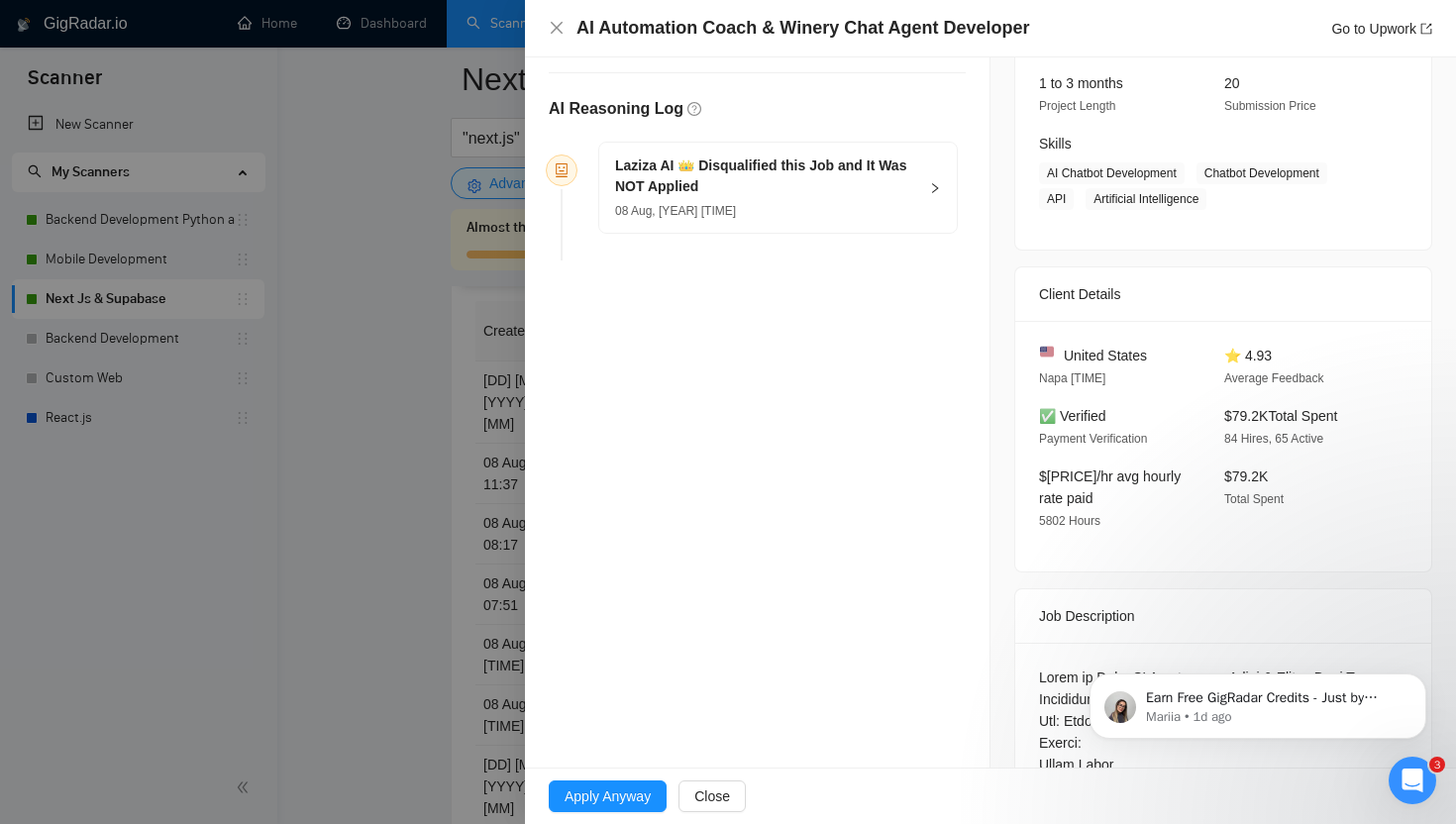 scroll, scrollTop: 385, scrollLeft: 0, axis: vertical 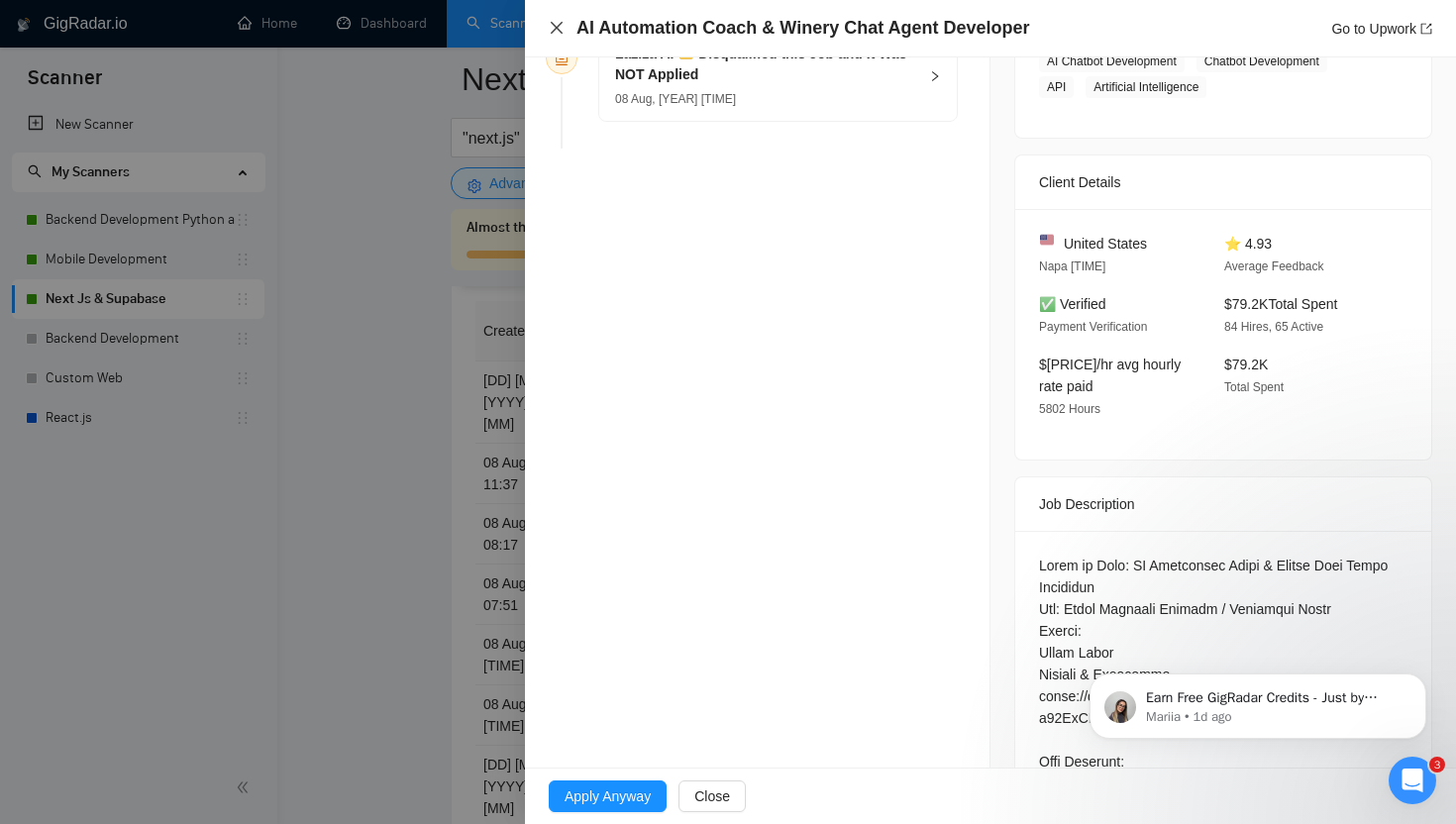 click 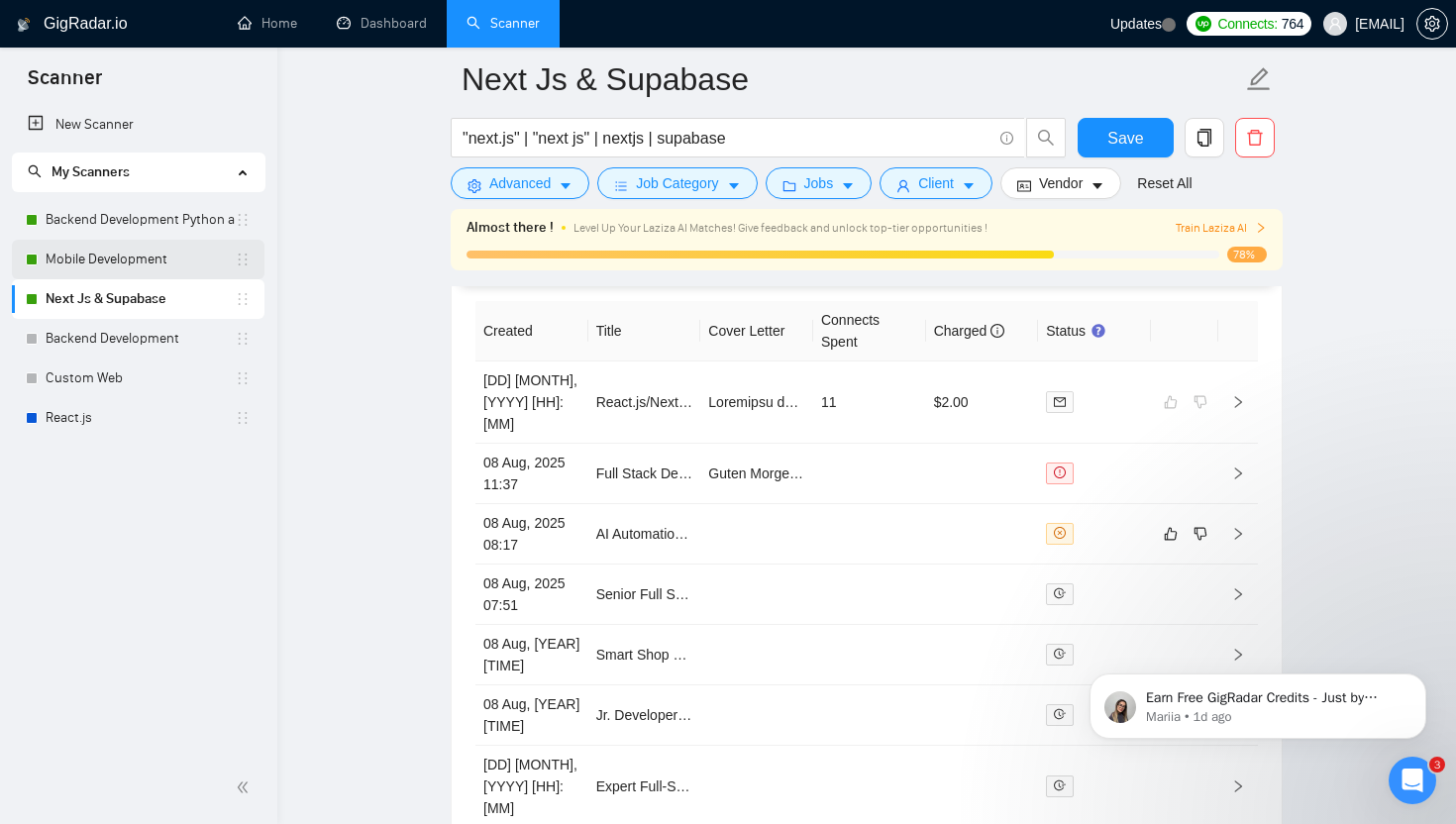 click on "Mobile Development" at bounding box center [140, 259] 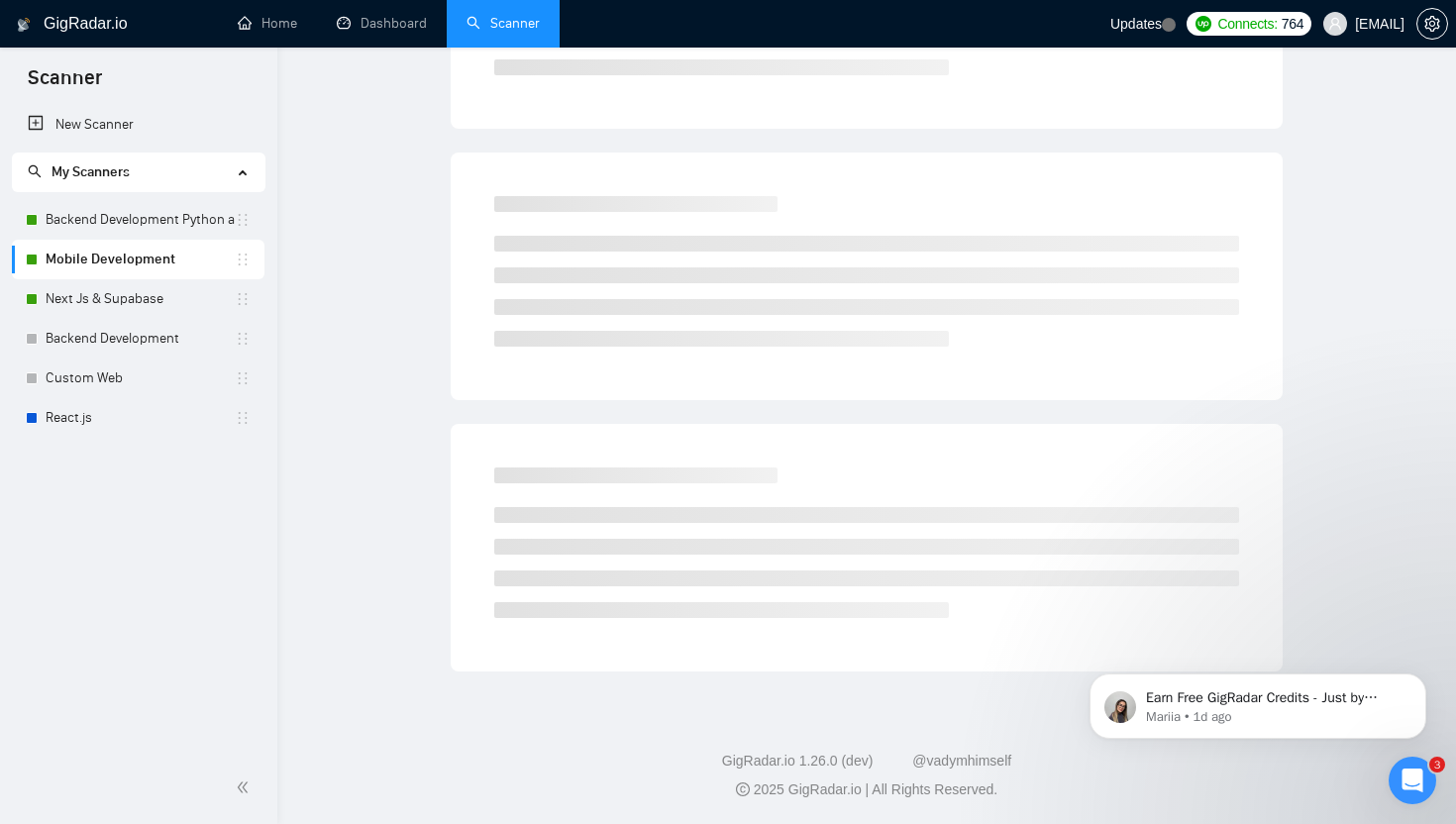 scroll, scrollTop: 0, scrollLeft: 0, axis: both 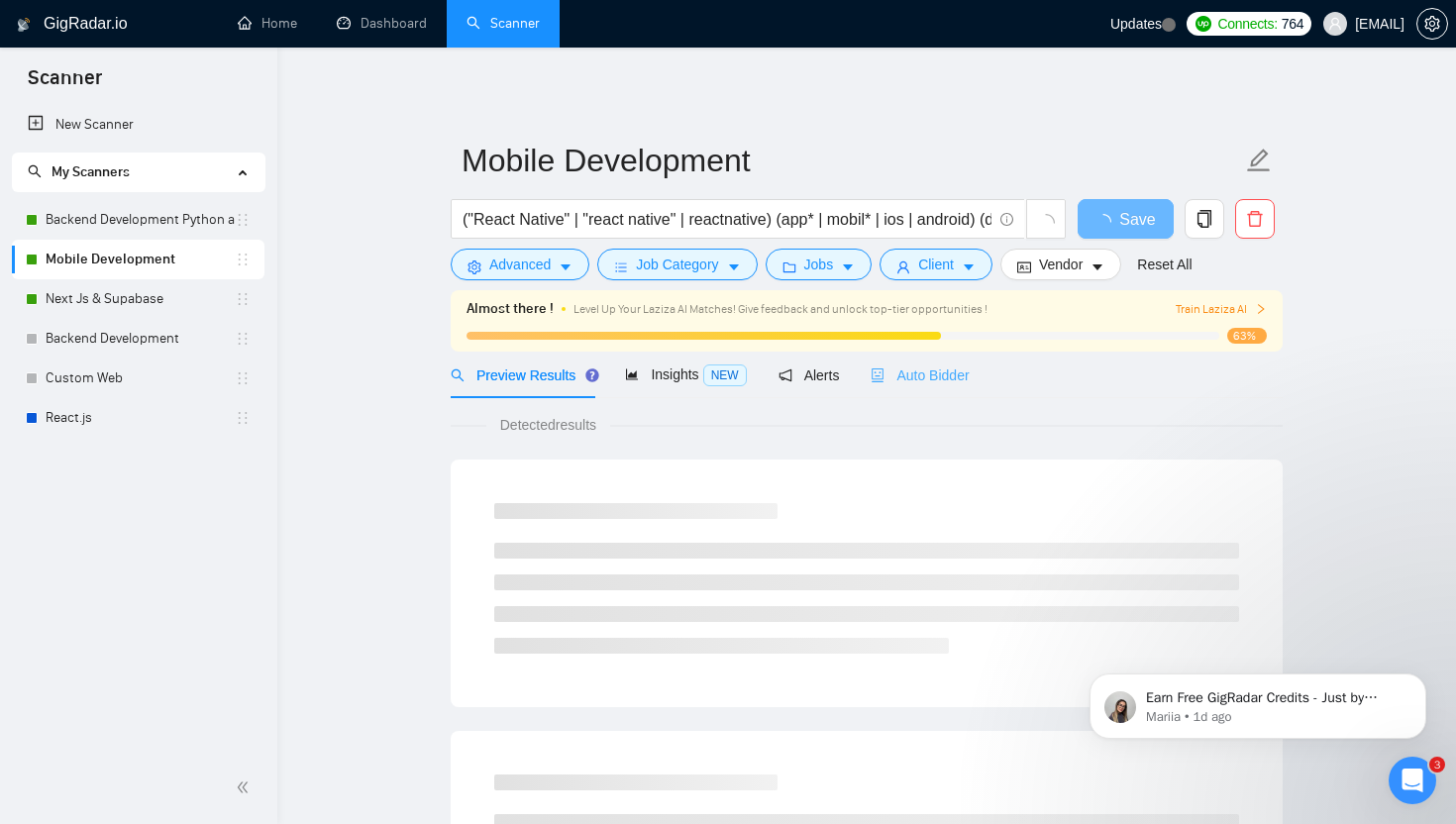 click on "Auto Bidder" at bounding box center (919, 374) 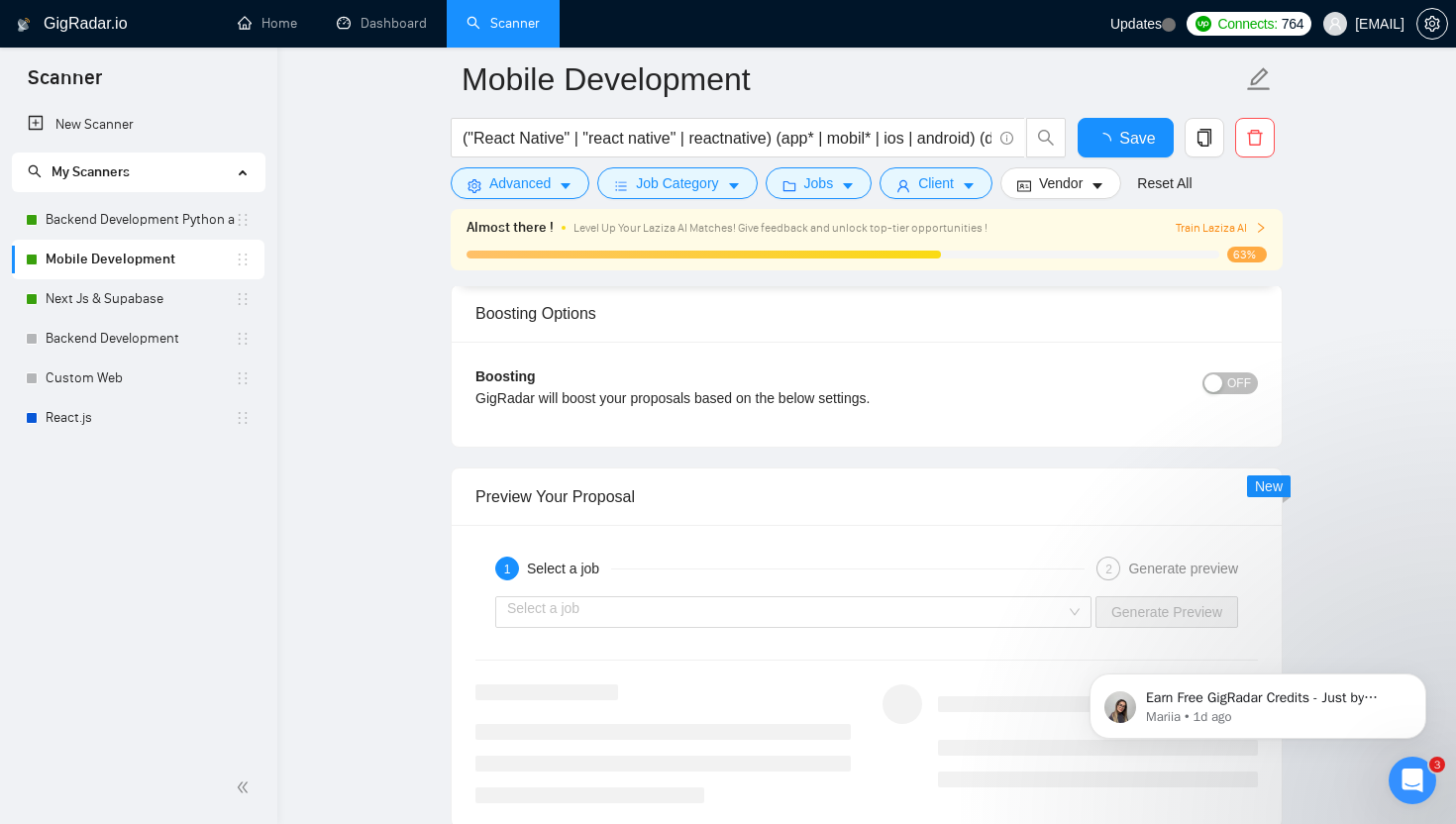 type 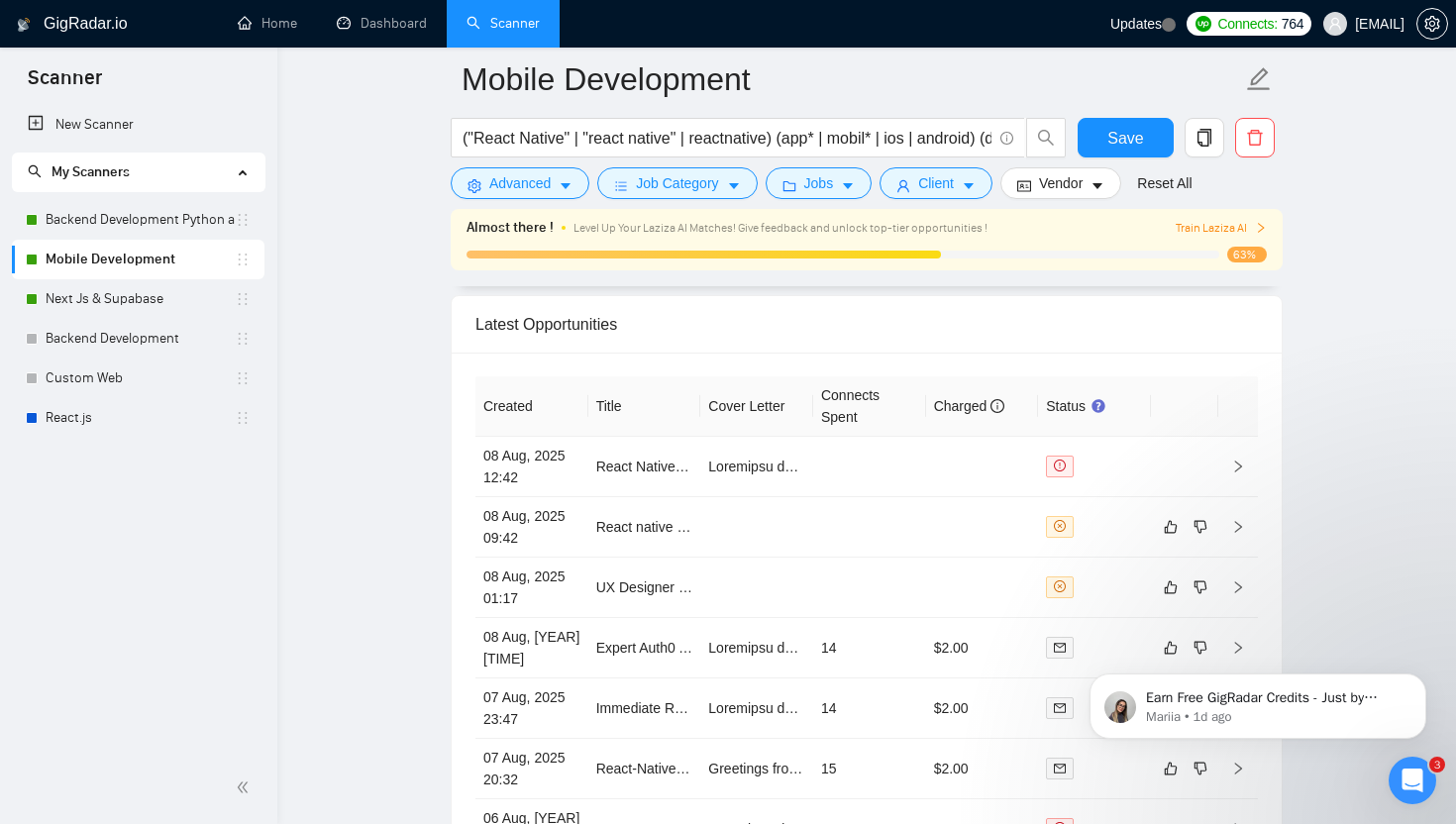 scroll, scrollTop: 5401, scrollLeft: 0, axis: vertical 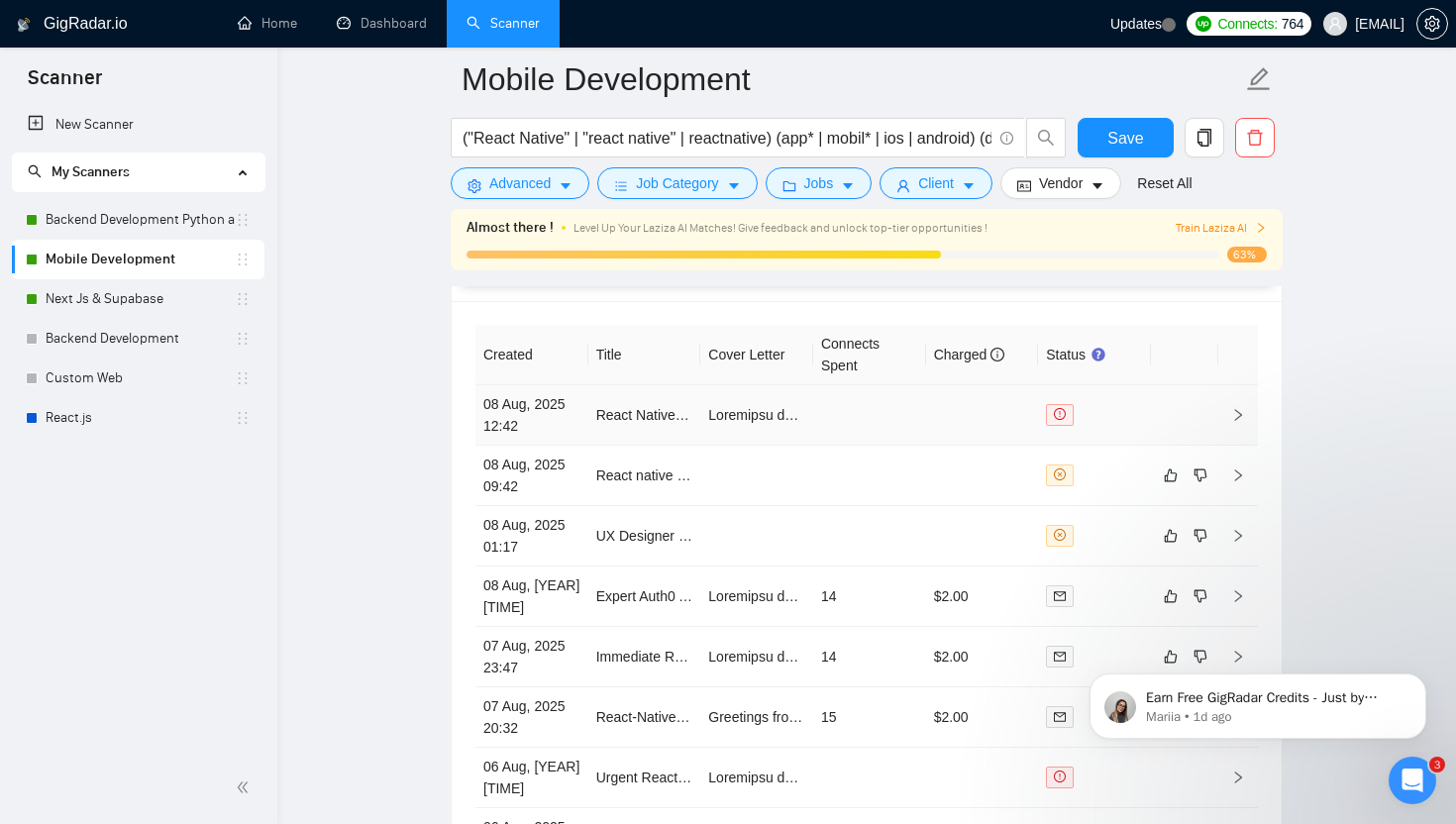 click at bounding box center (870, 415) 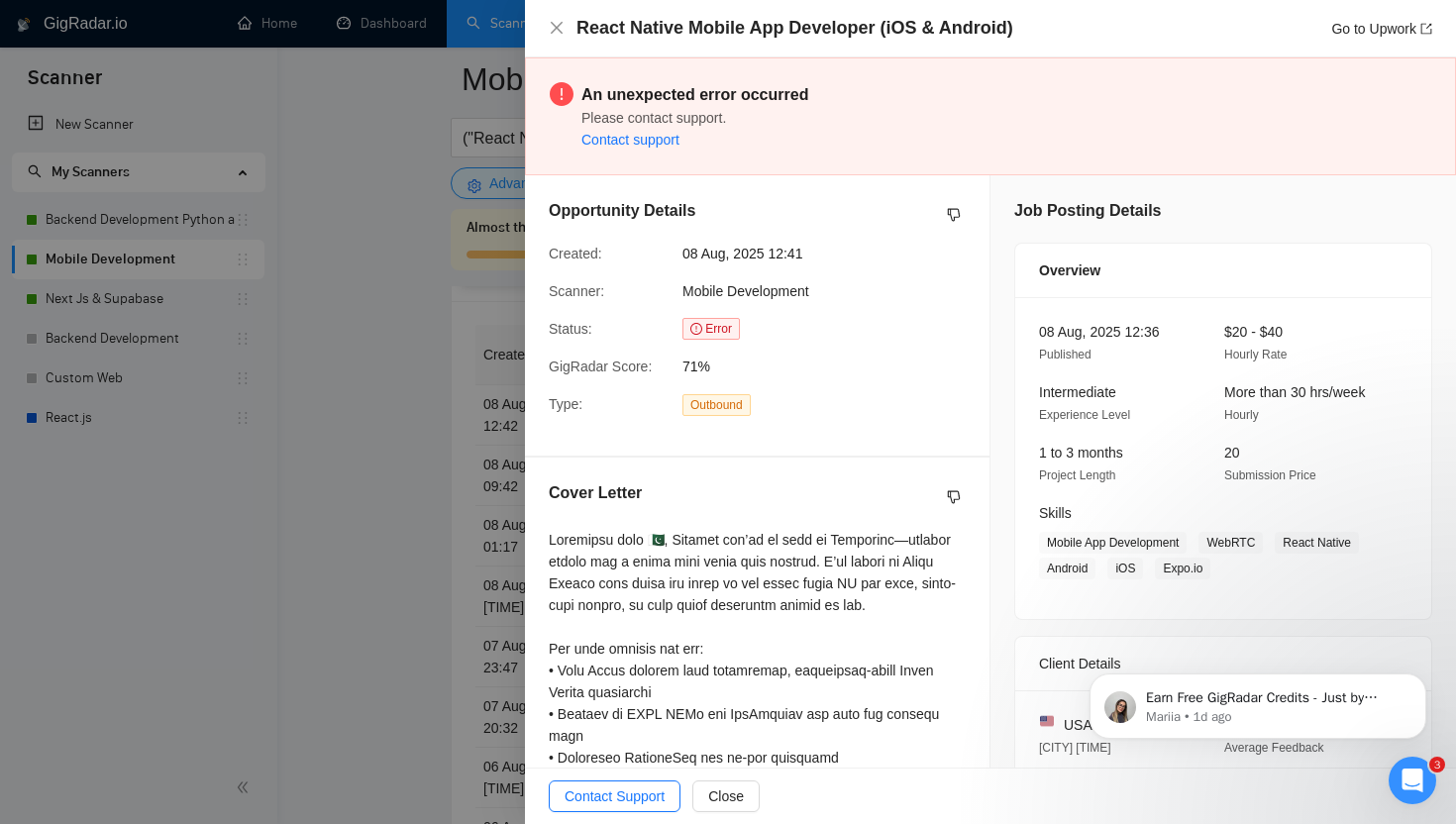 click at bounding box center (728, 412) 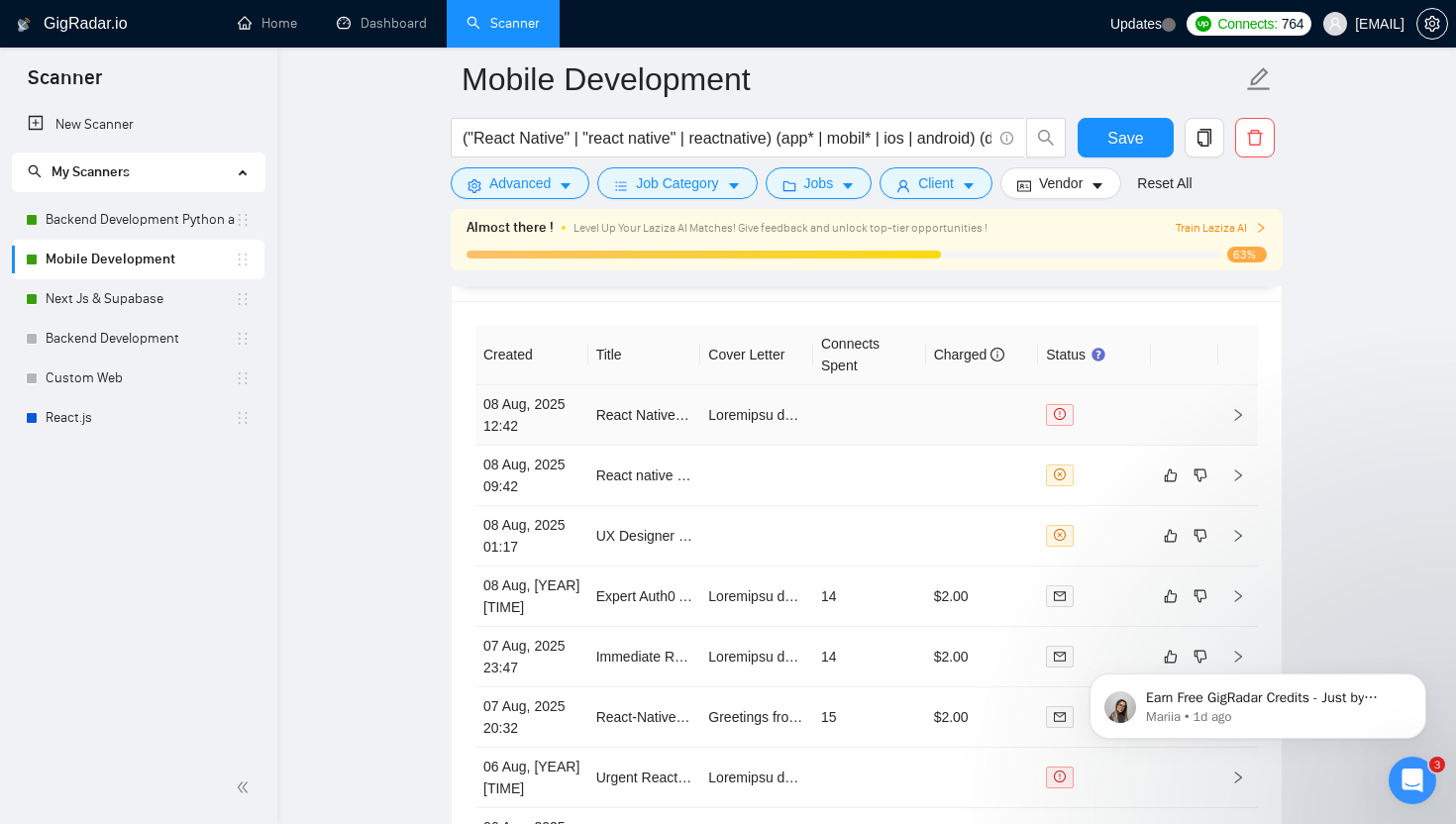 click at bounding box center [870, 415] 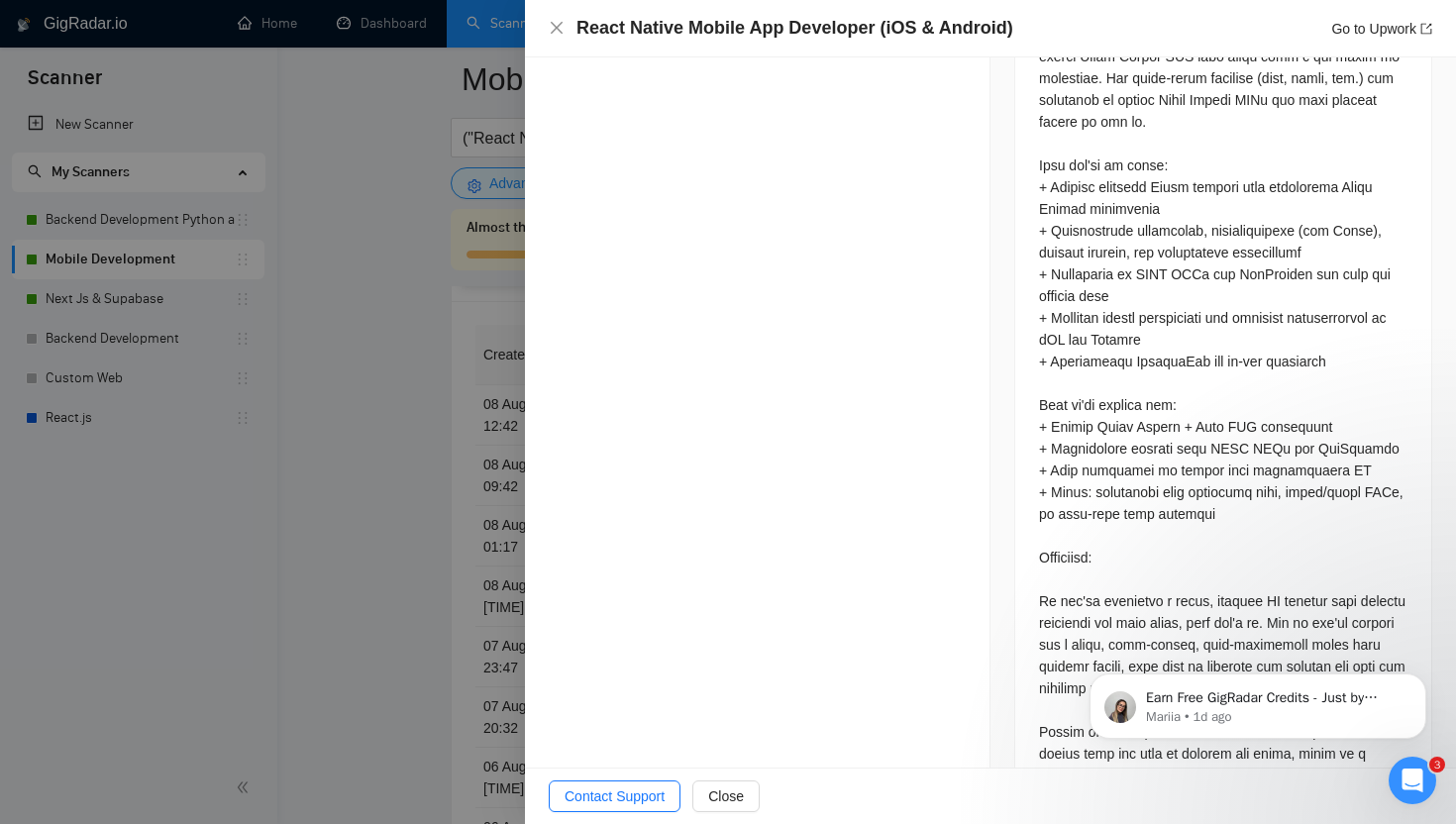 scroll, scrollTop: 0, scrollLeft: 0, axis: both 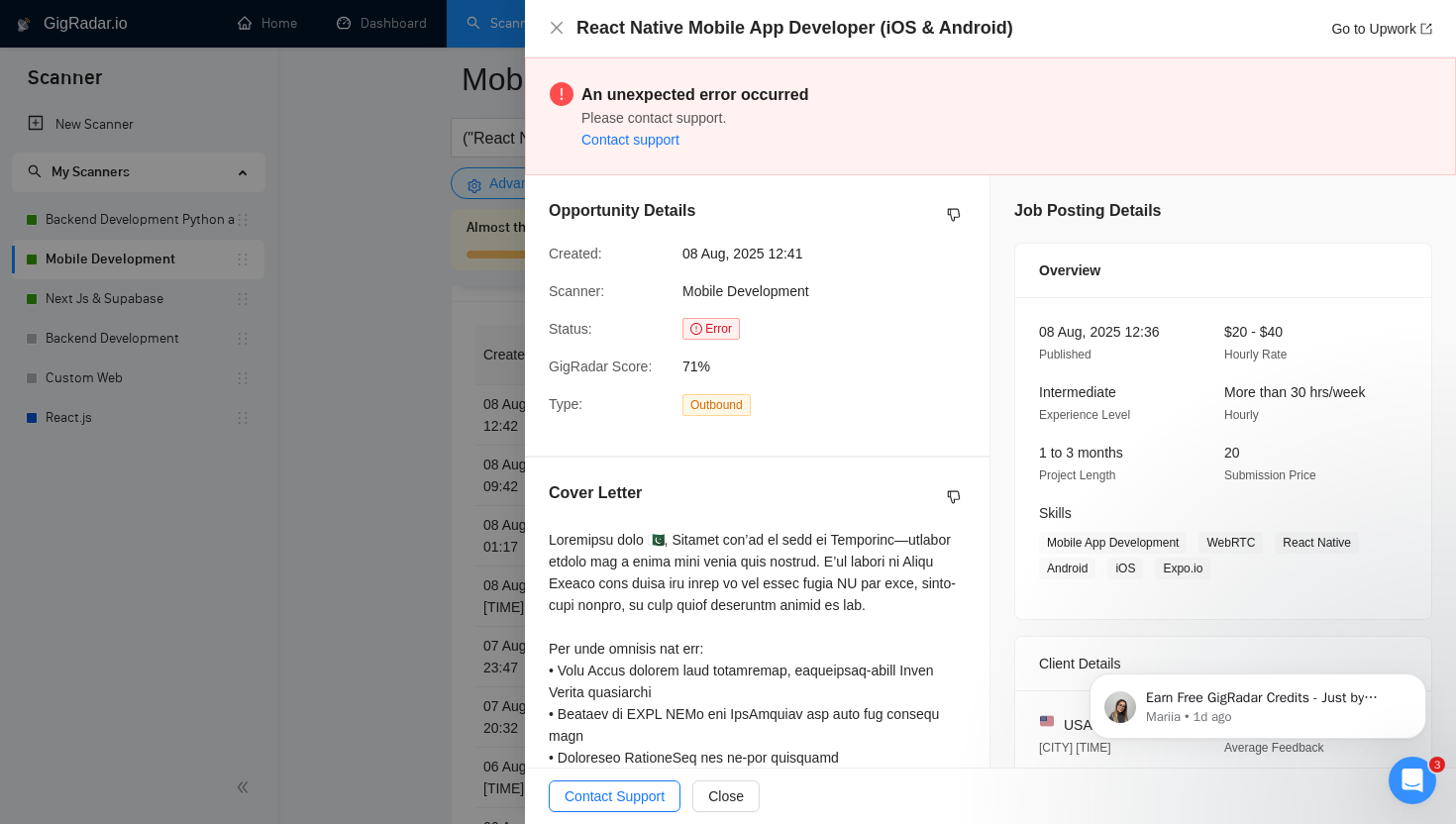 click on "Opportunity Details" at bounding box center (757, 215) 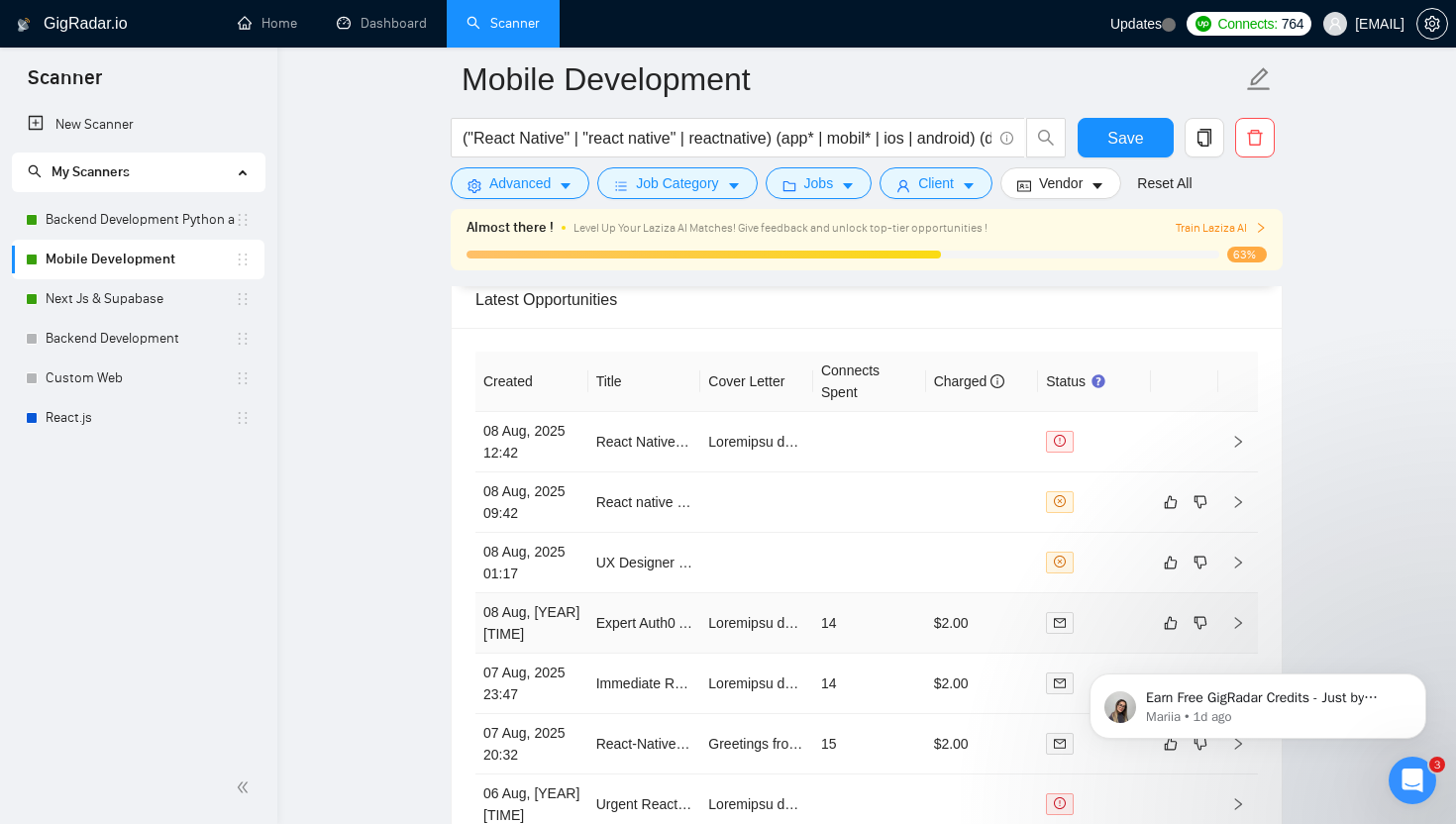 scroll, scrollTop: 5370, scrollLeft: 0, axis: vertical 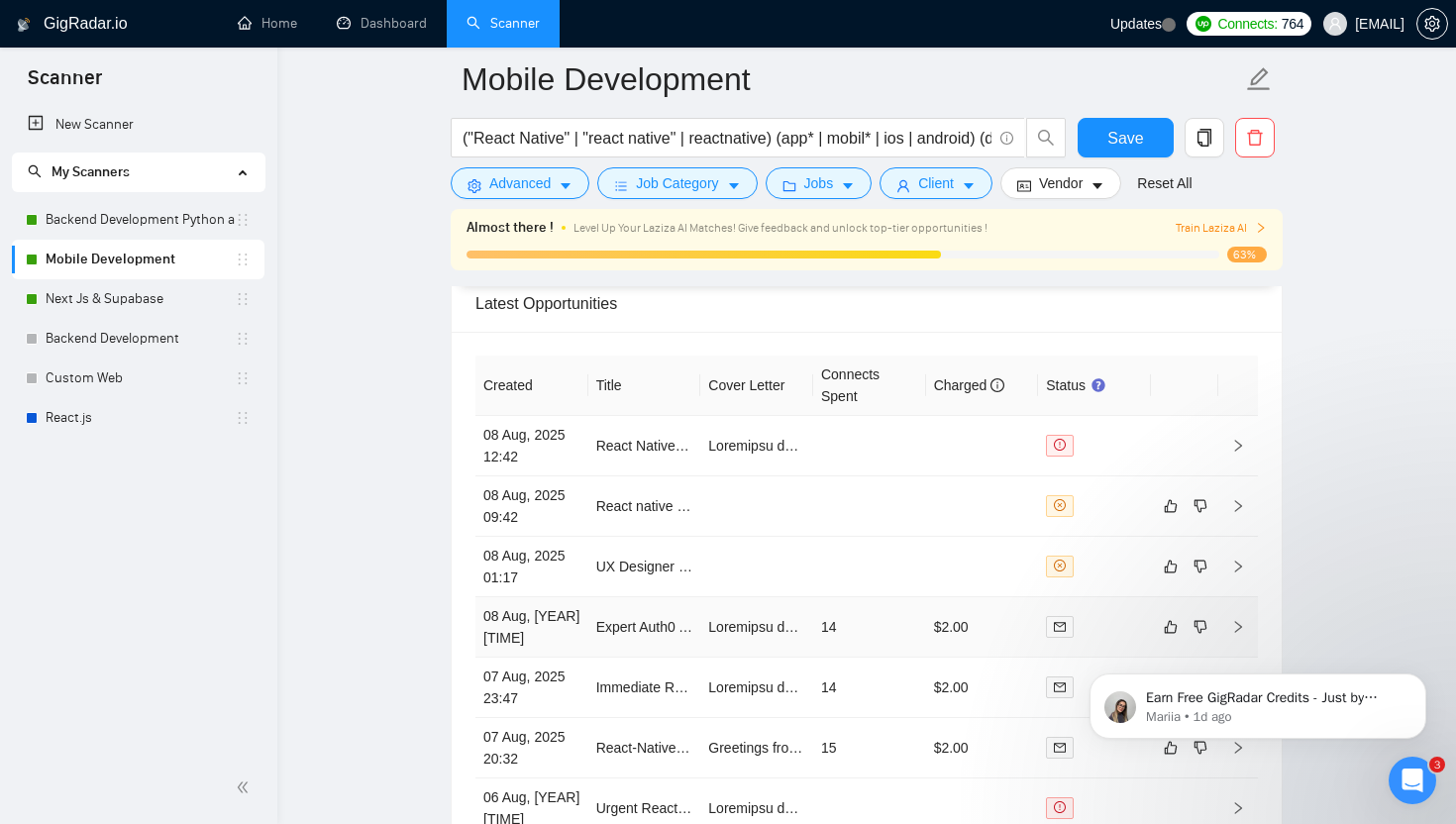 click on "14" at bounding box center (870, 627) 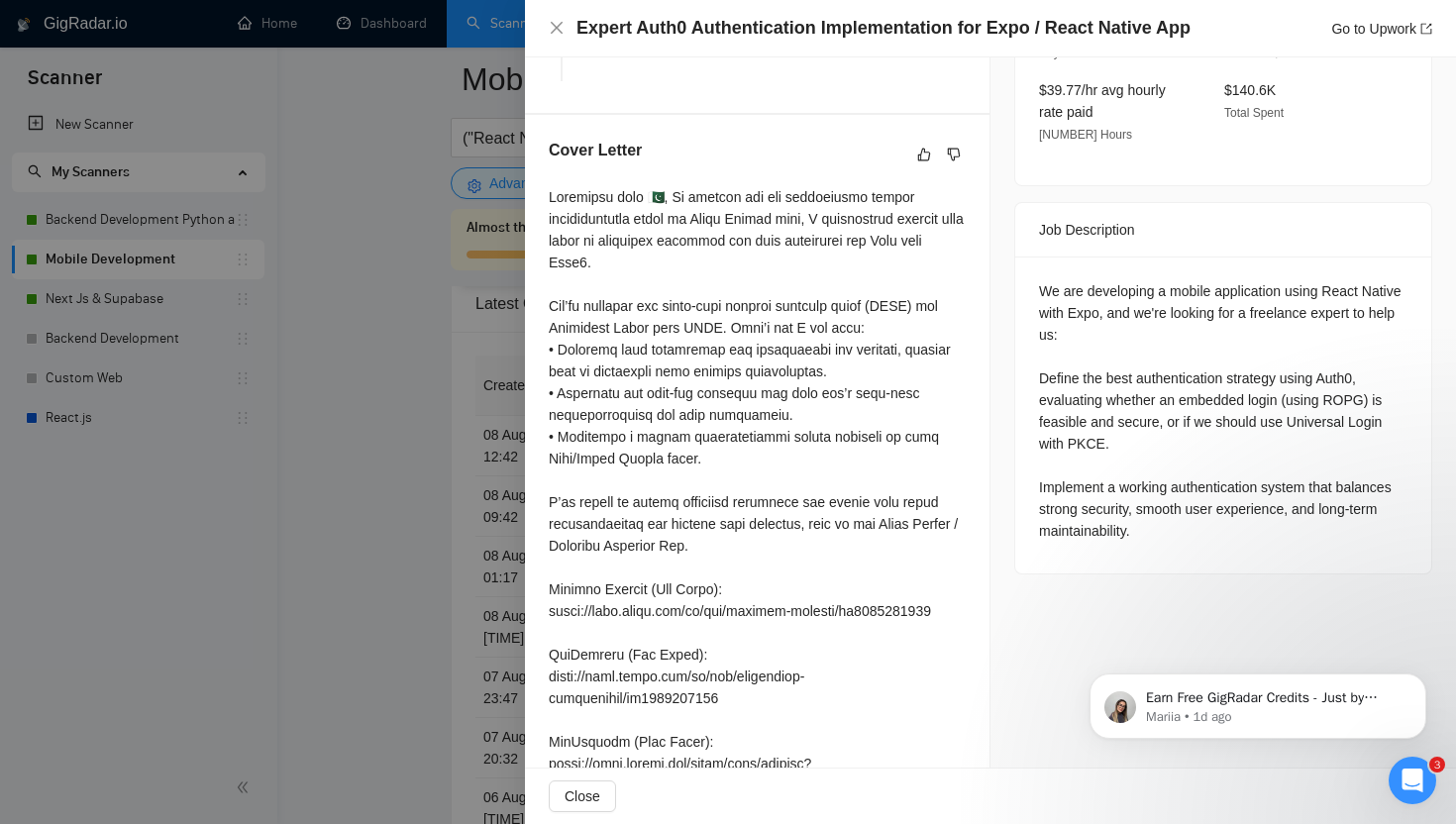 scroll, scrollTop: 631, scrollLeft: 0, axis: vertical 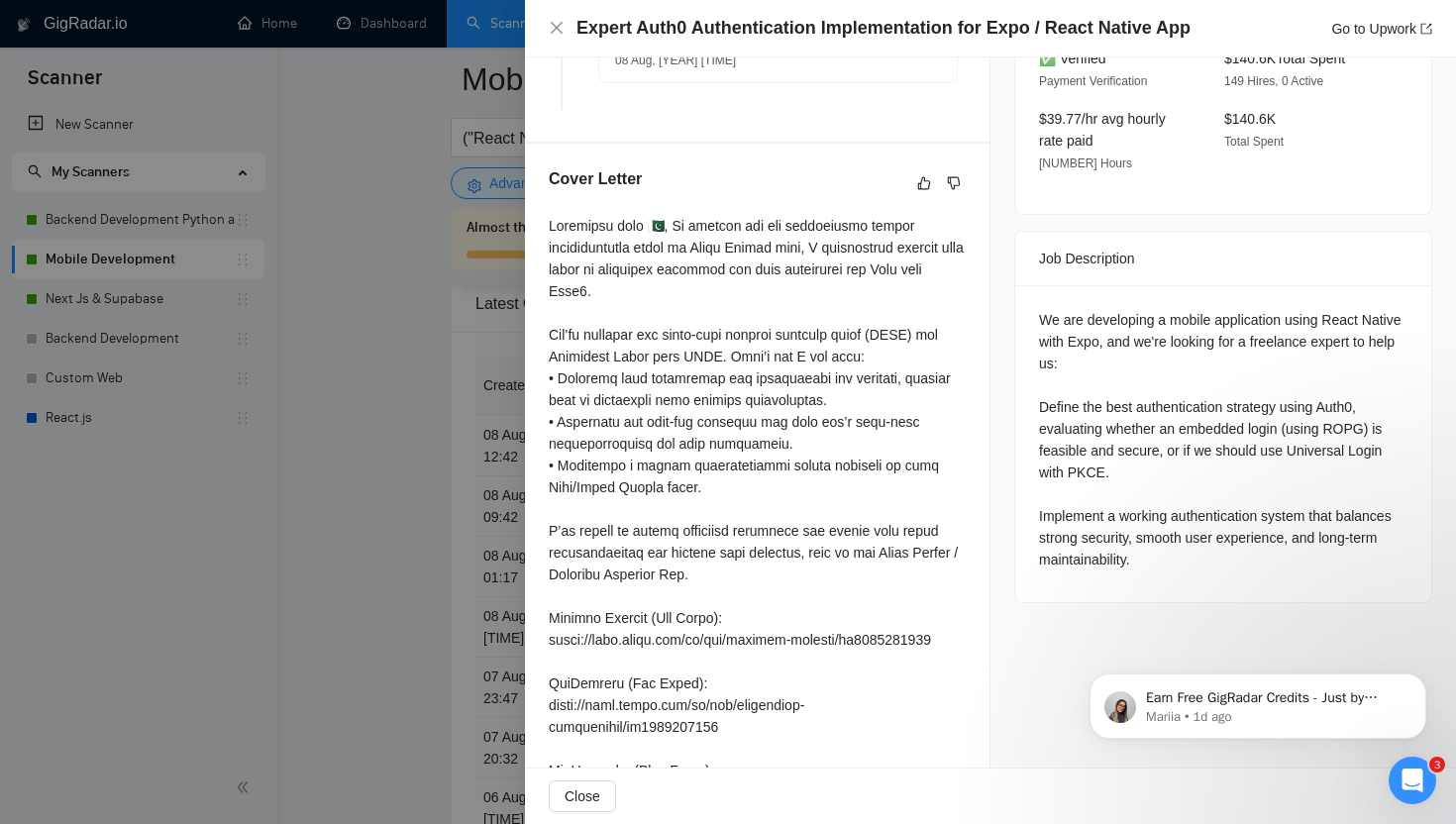 click at bounding box center (728, 412) 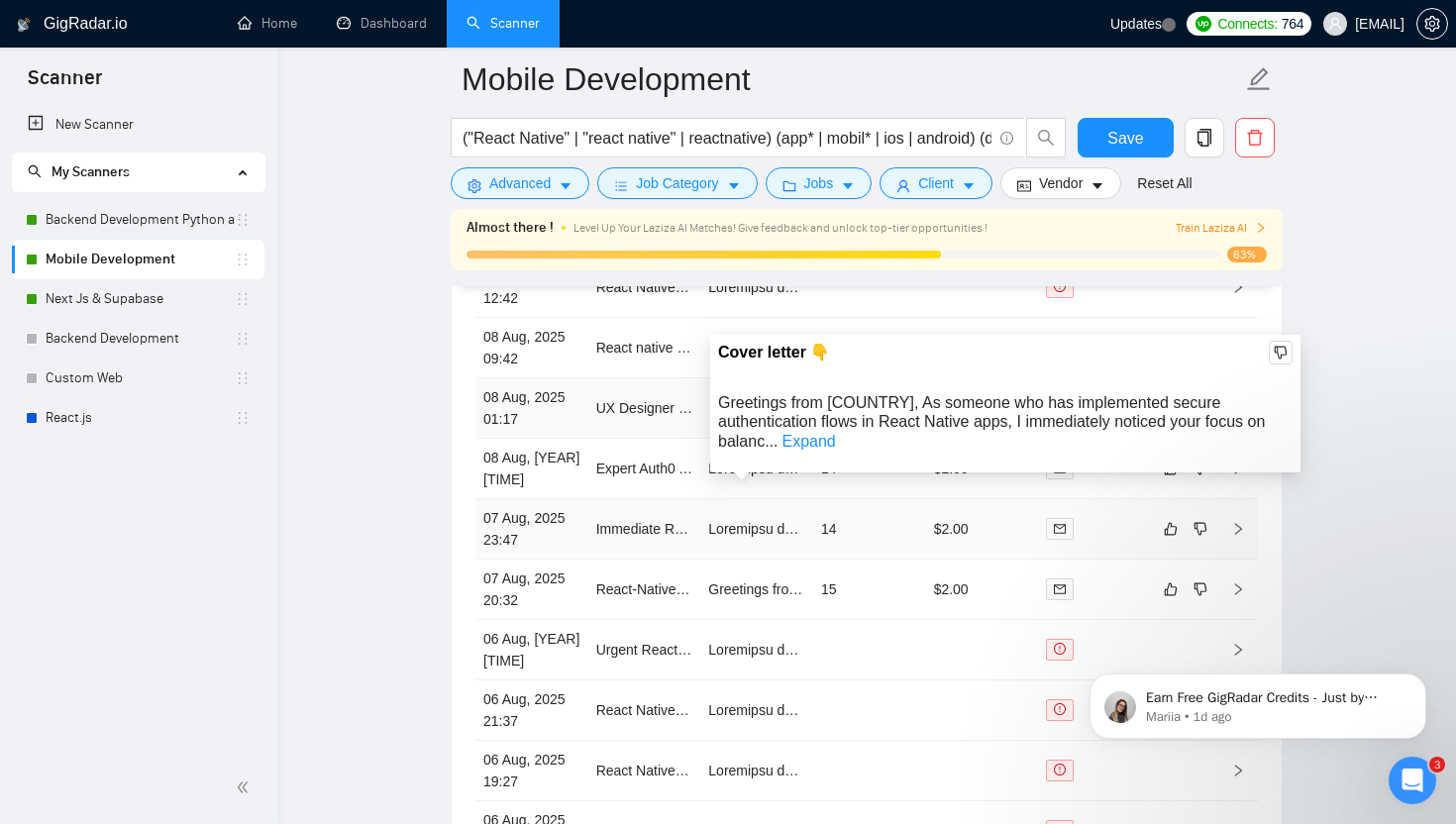 scroll, scrollTop: 5529, scrollLeft: 0, axis: vertical 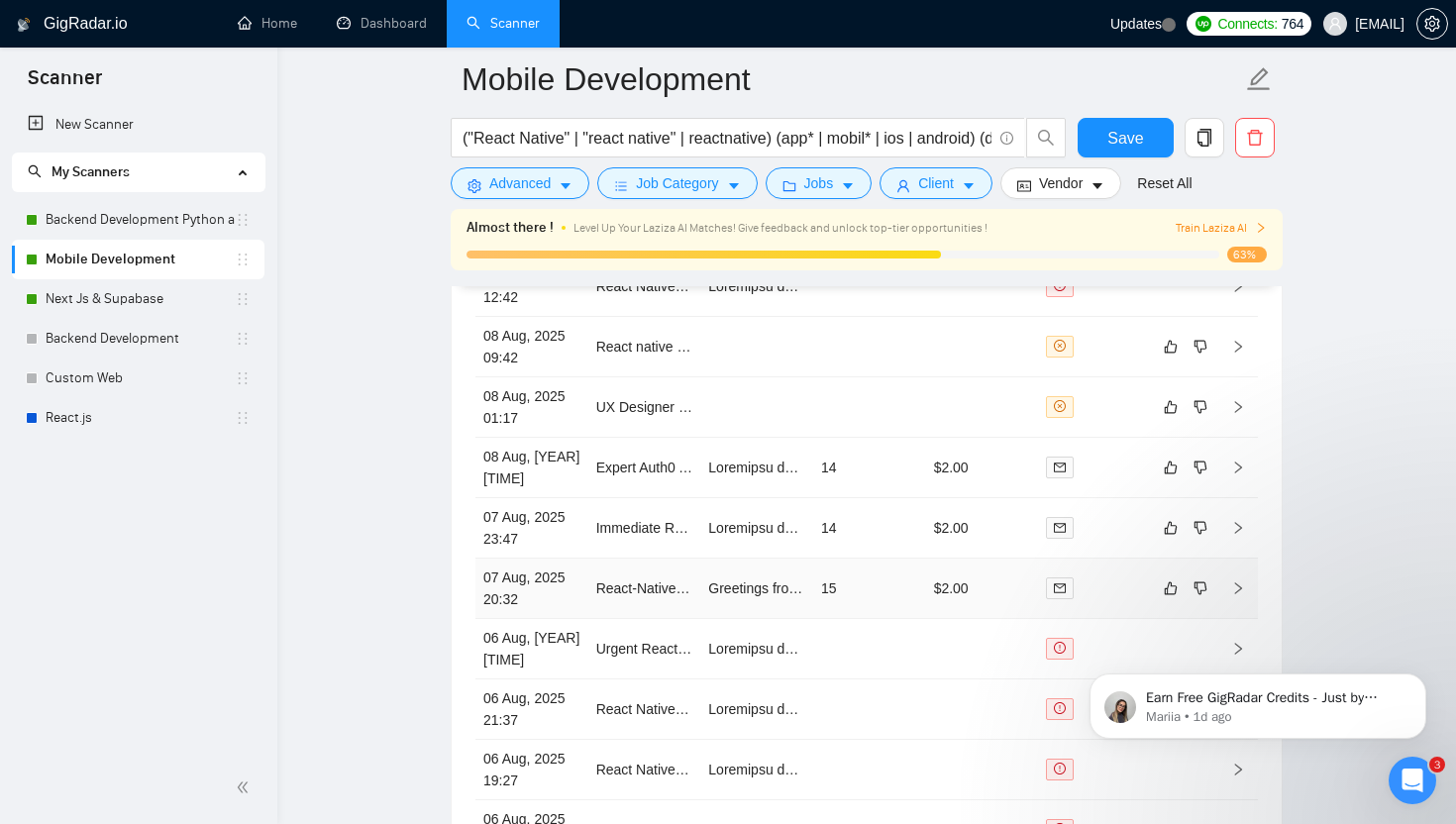 click on "15" at bounding box center (870, 588) 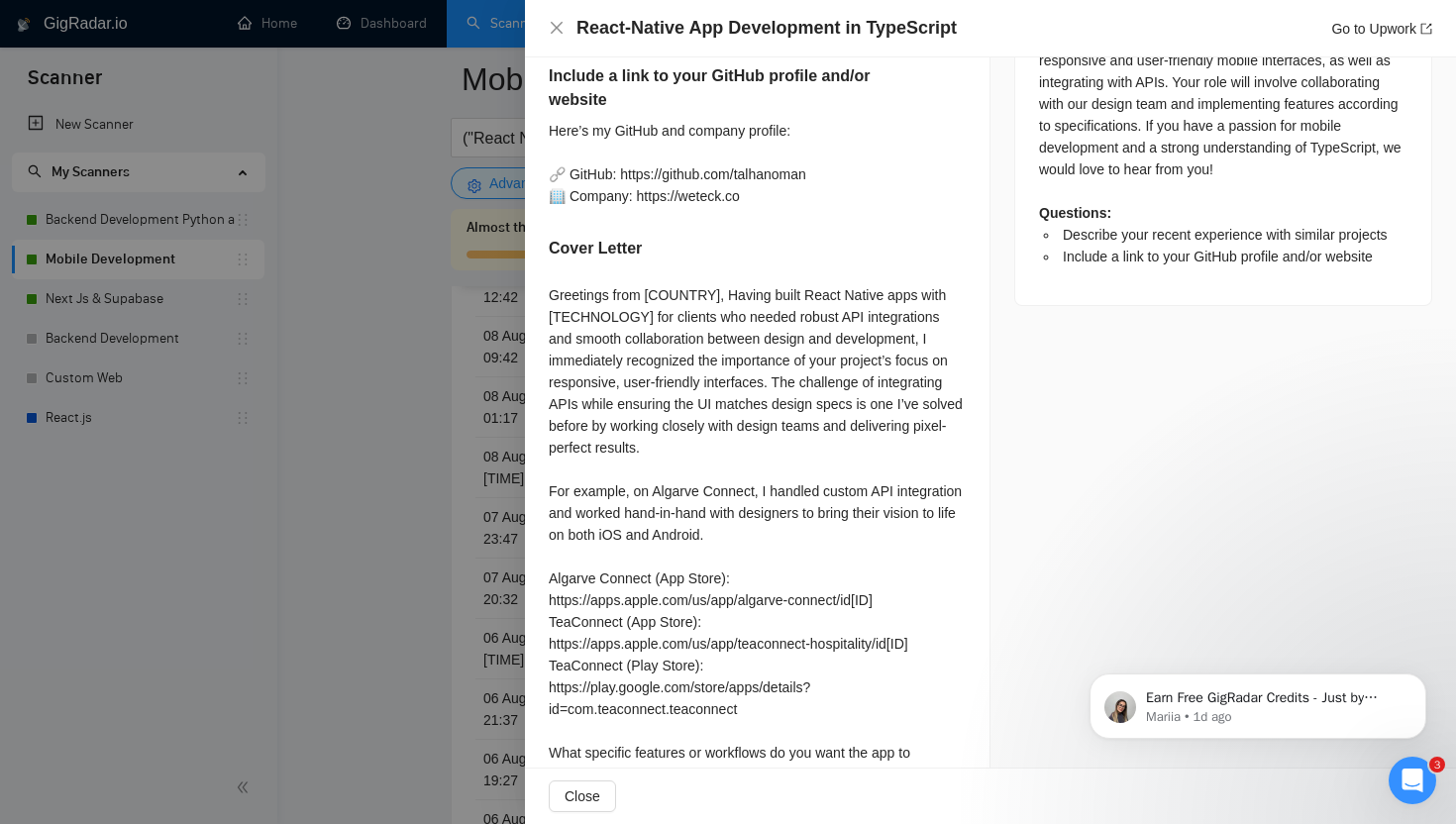 scroll, scrollTop: 1003, scrollLeft: 0, axis: vertical 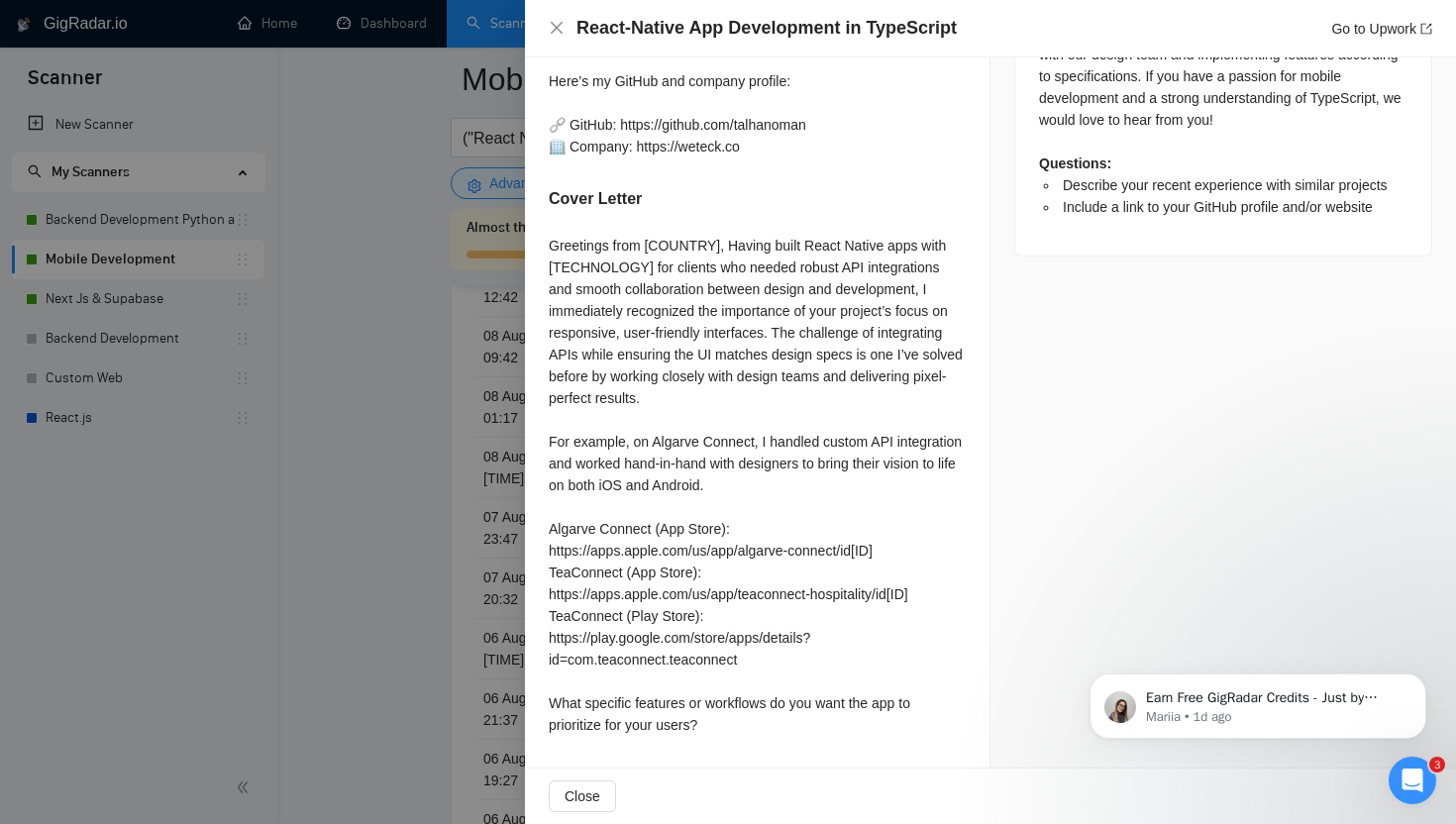 click at bounding box center [728, 412] 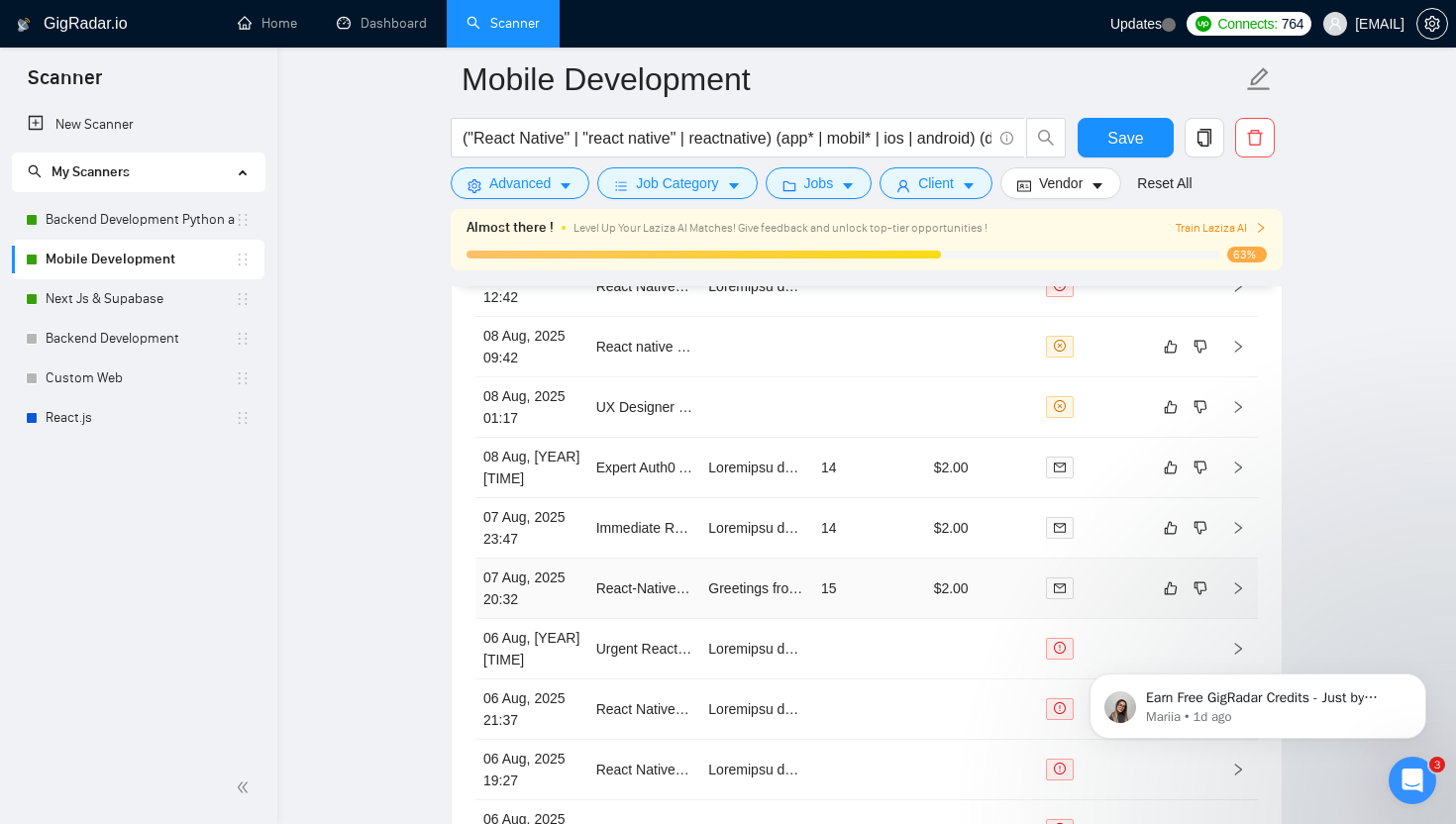 click on "$2.00" at bounding box center (983, 588) 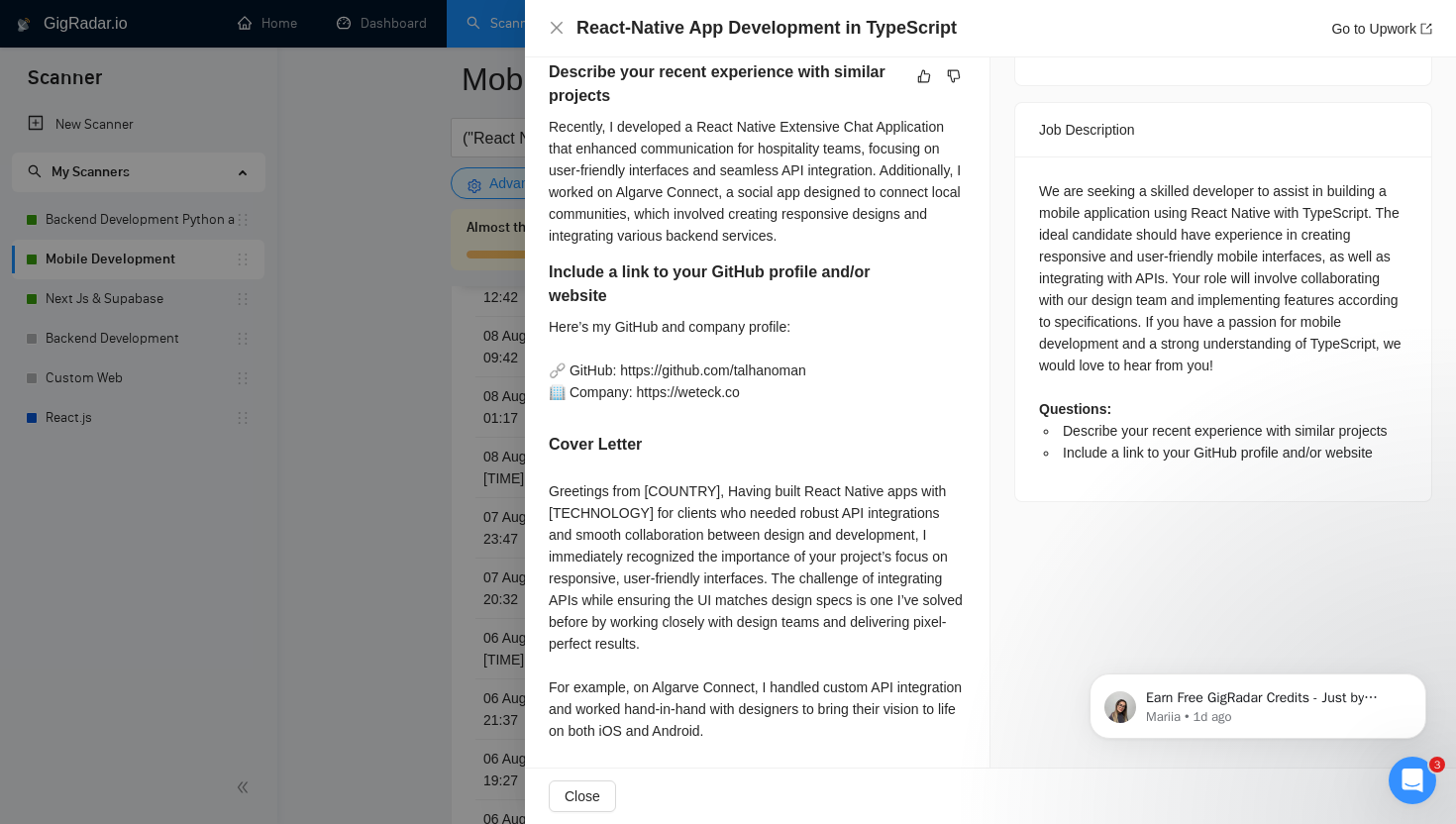 scroll, scrollTop: 737, scrollLeft: 0, axis: vertical 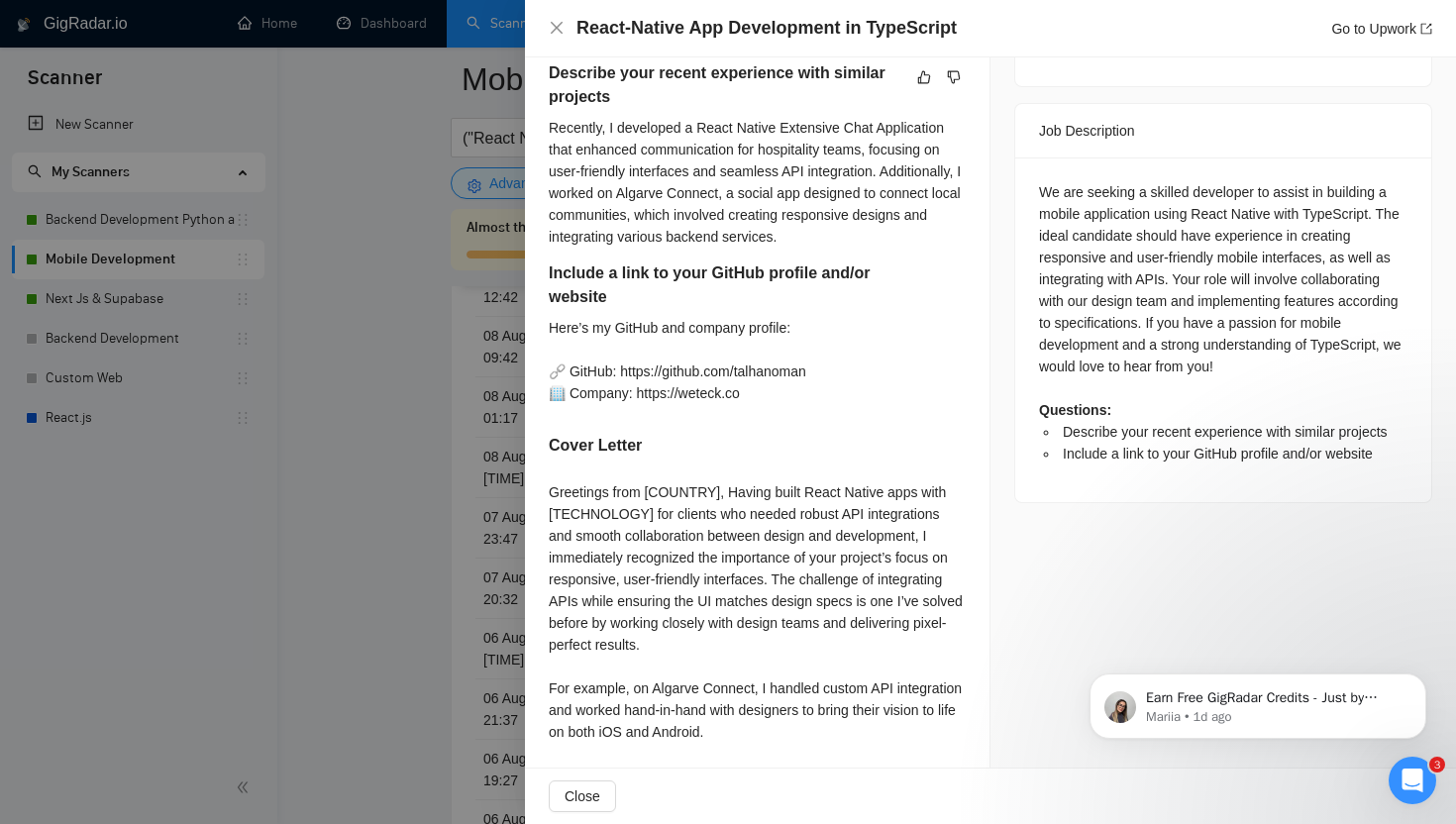 click at bounding box center (728, 412) 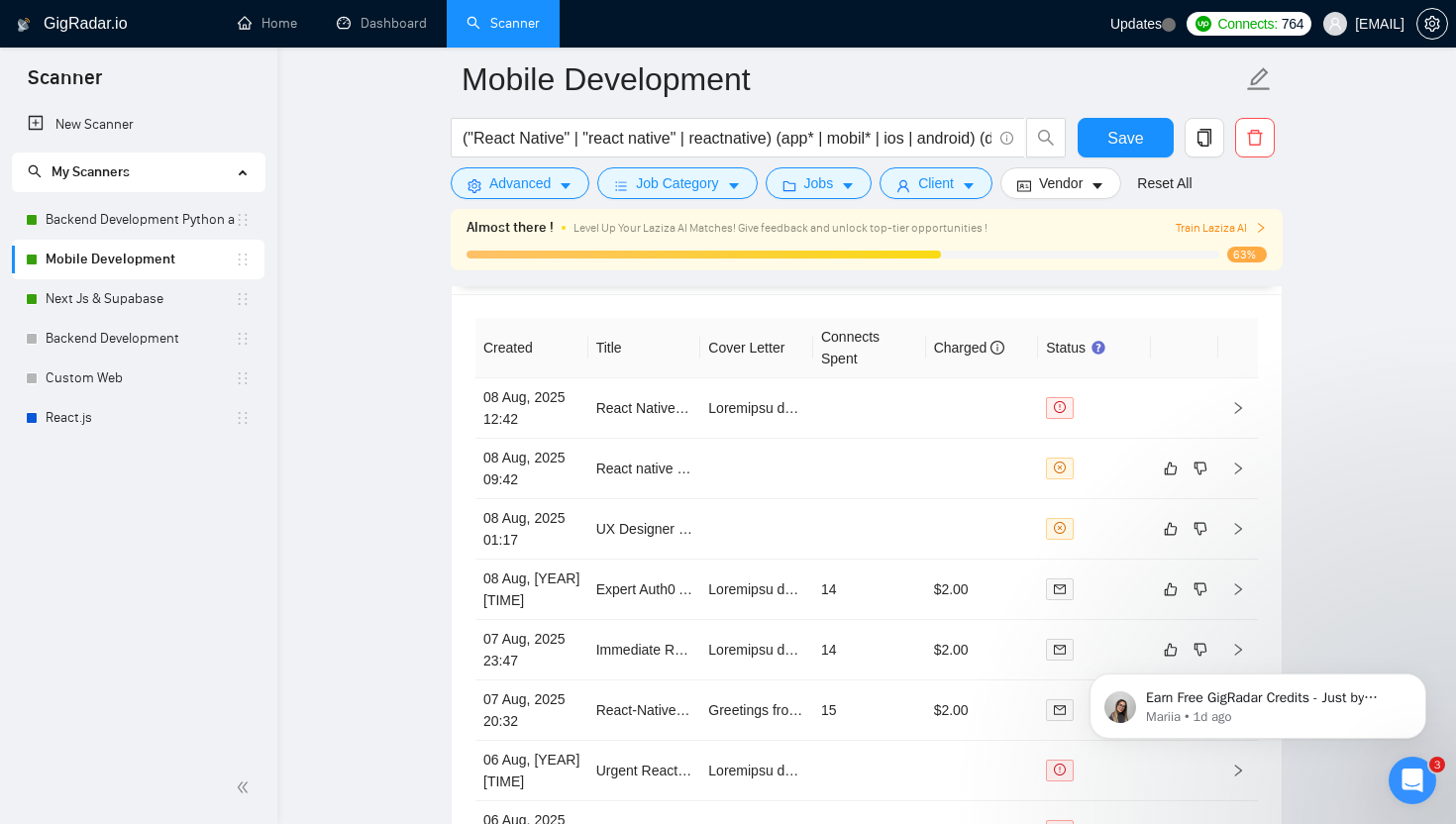 scroll, scrollTop: 5410, scrollLeft: 0, axis: vertical 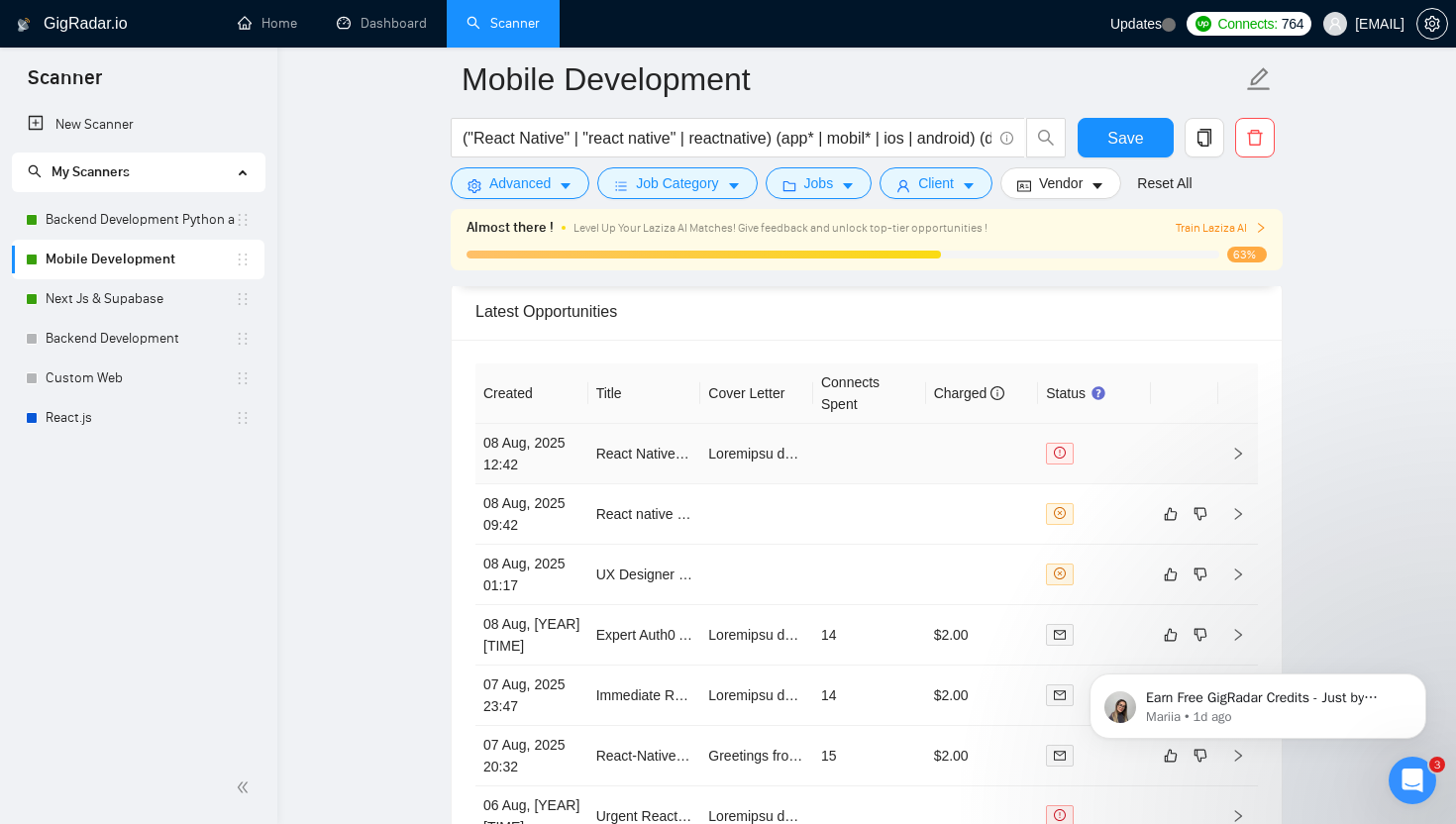 click at bounding box center (870, 454) 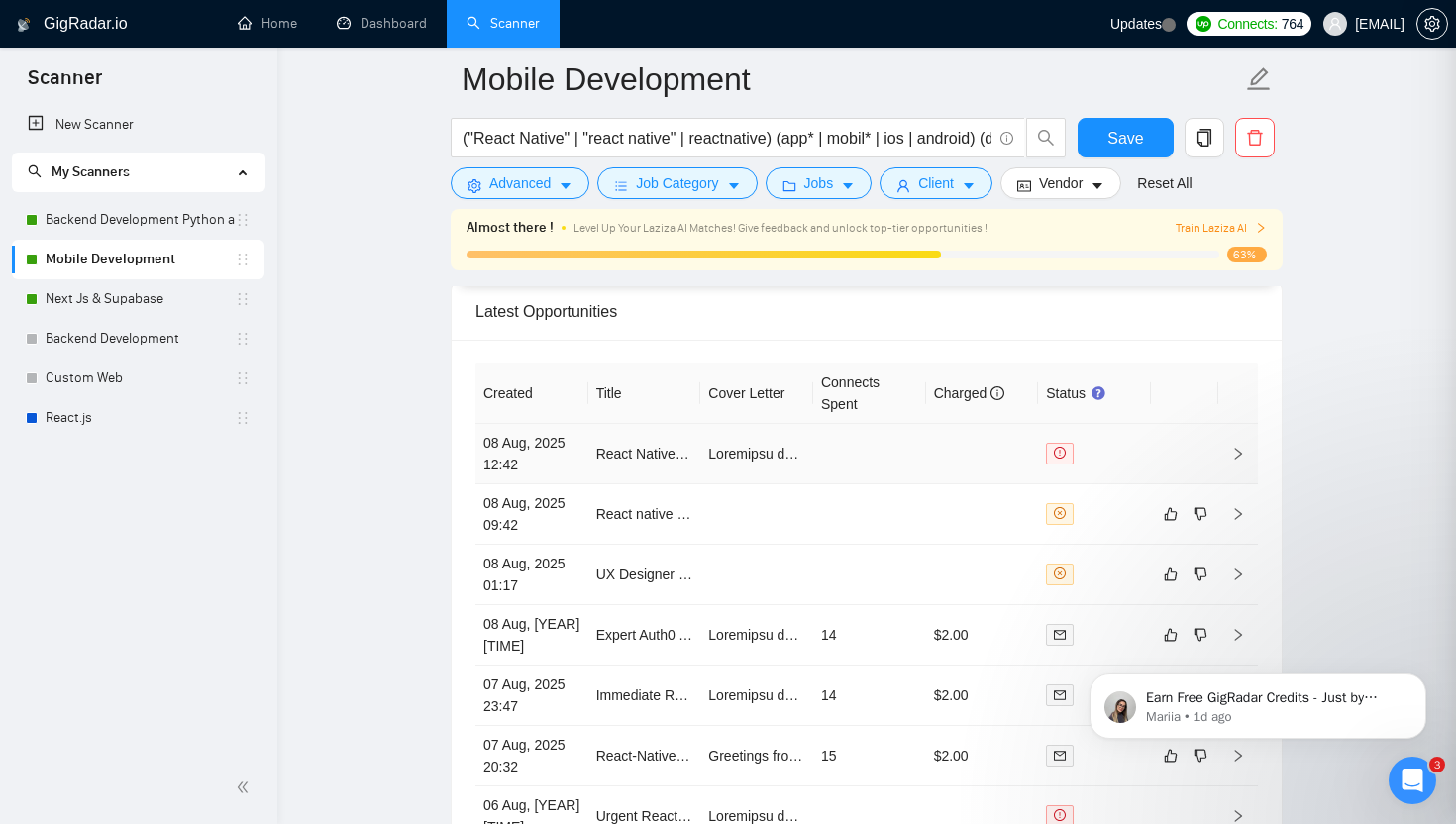 scroll, scrollTop: 697, scrollLeft: 0, axis: vertical 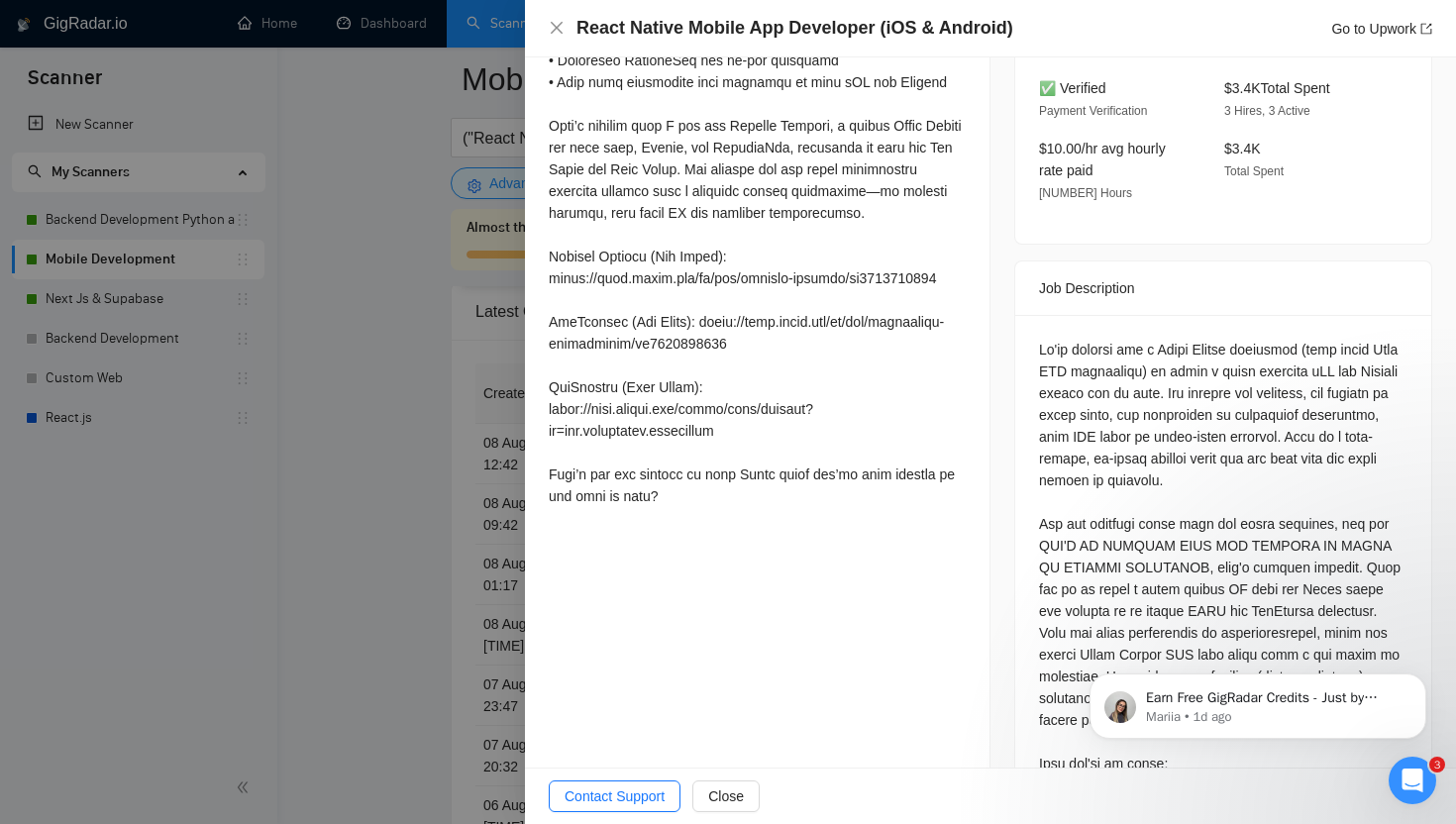 click at bounding box center (728, 412) 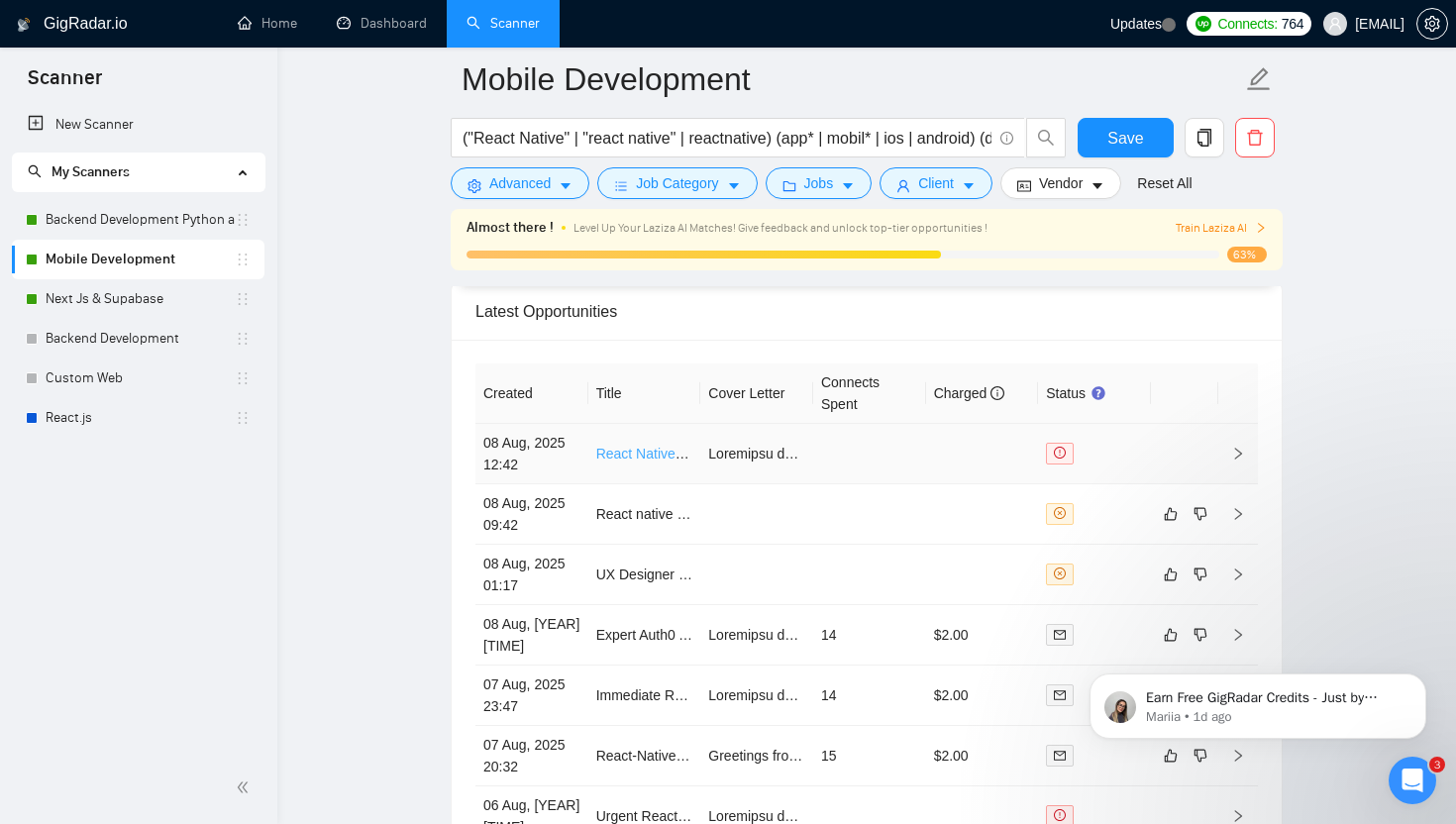 click on "React Native Mobile App Developer (iOS & Android)" at bounding box center (756, 454) 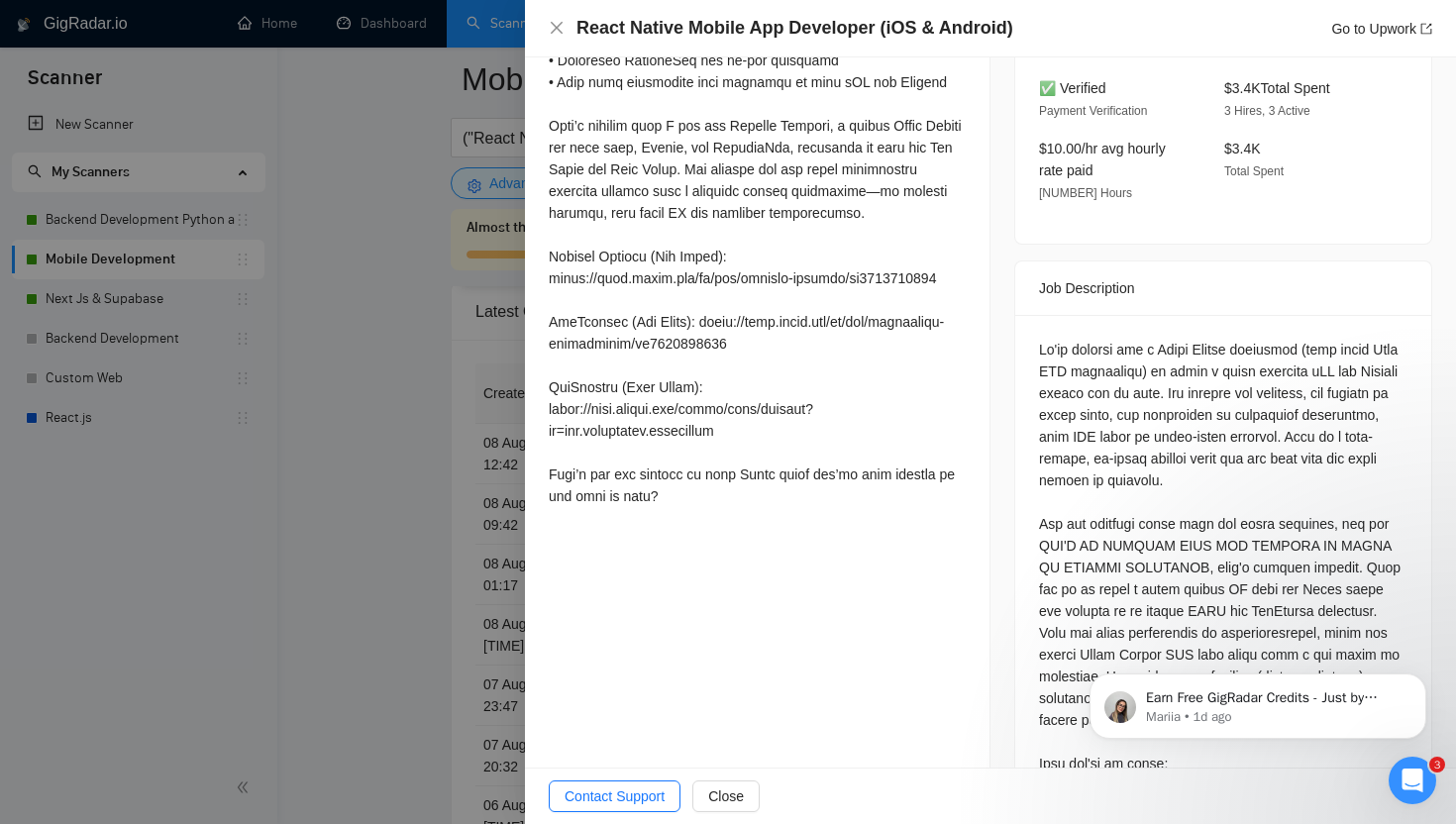 click at bounding box center (728, 412) 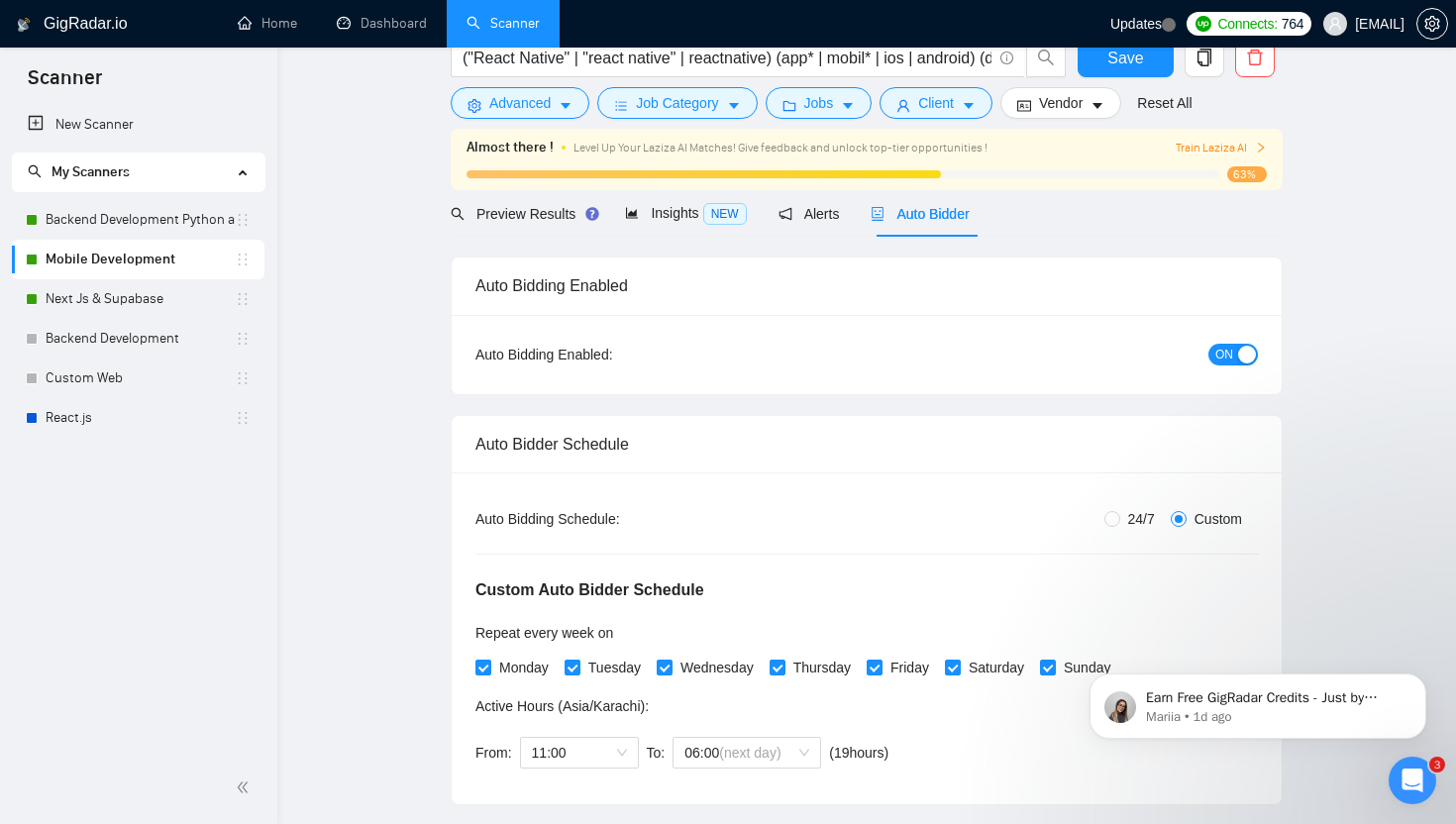 scroll, scrollTop: 24, scrollLeft: 0, axis: vertical 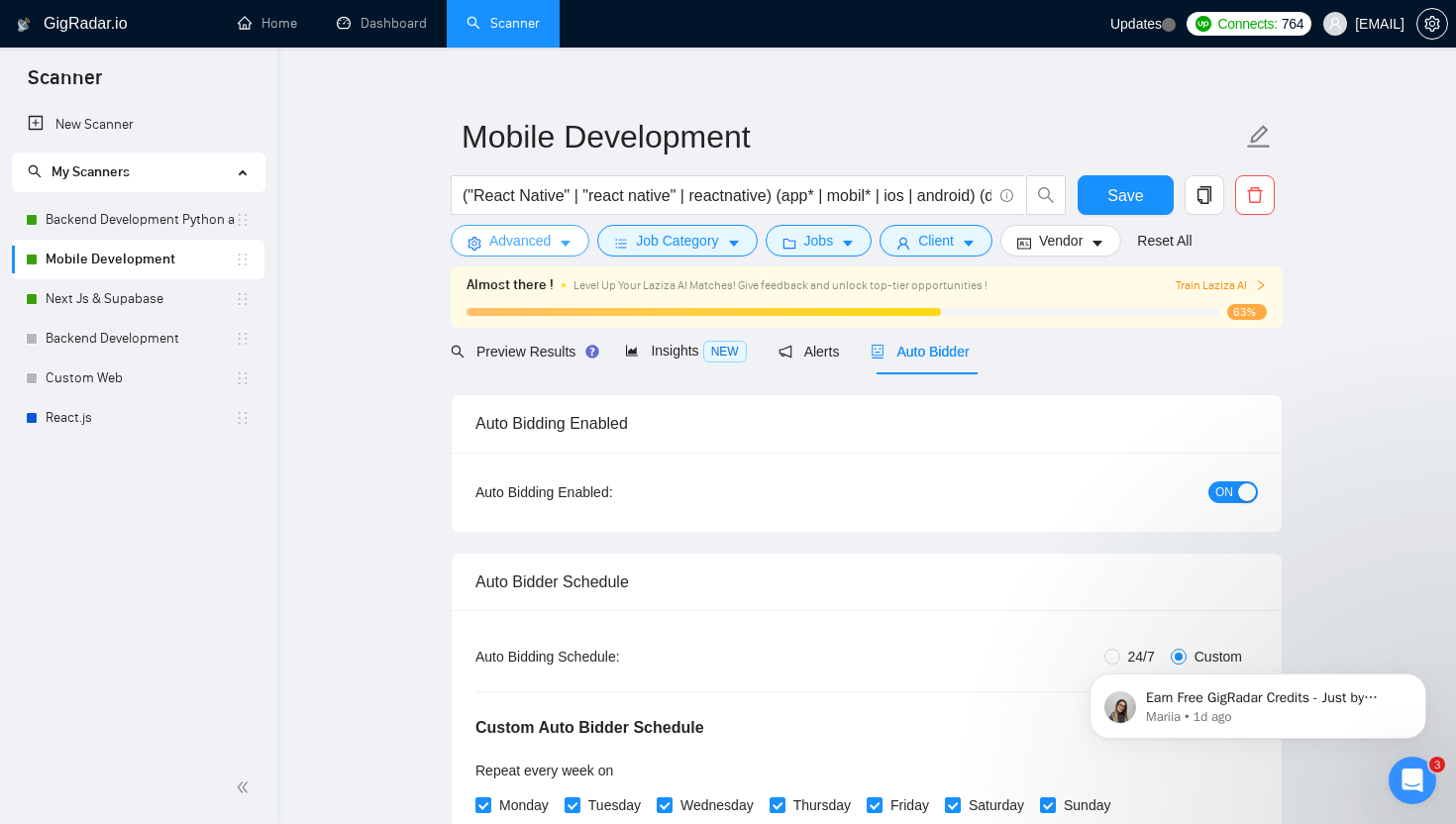 click on "Advanced" at bounding box center (520, 241) 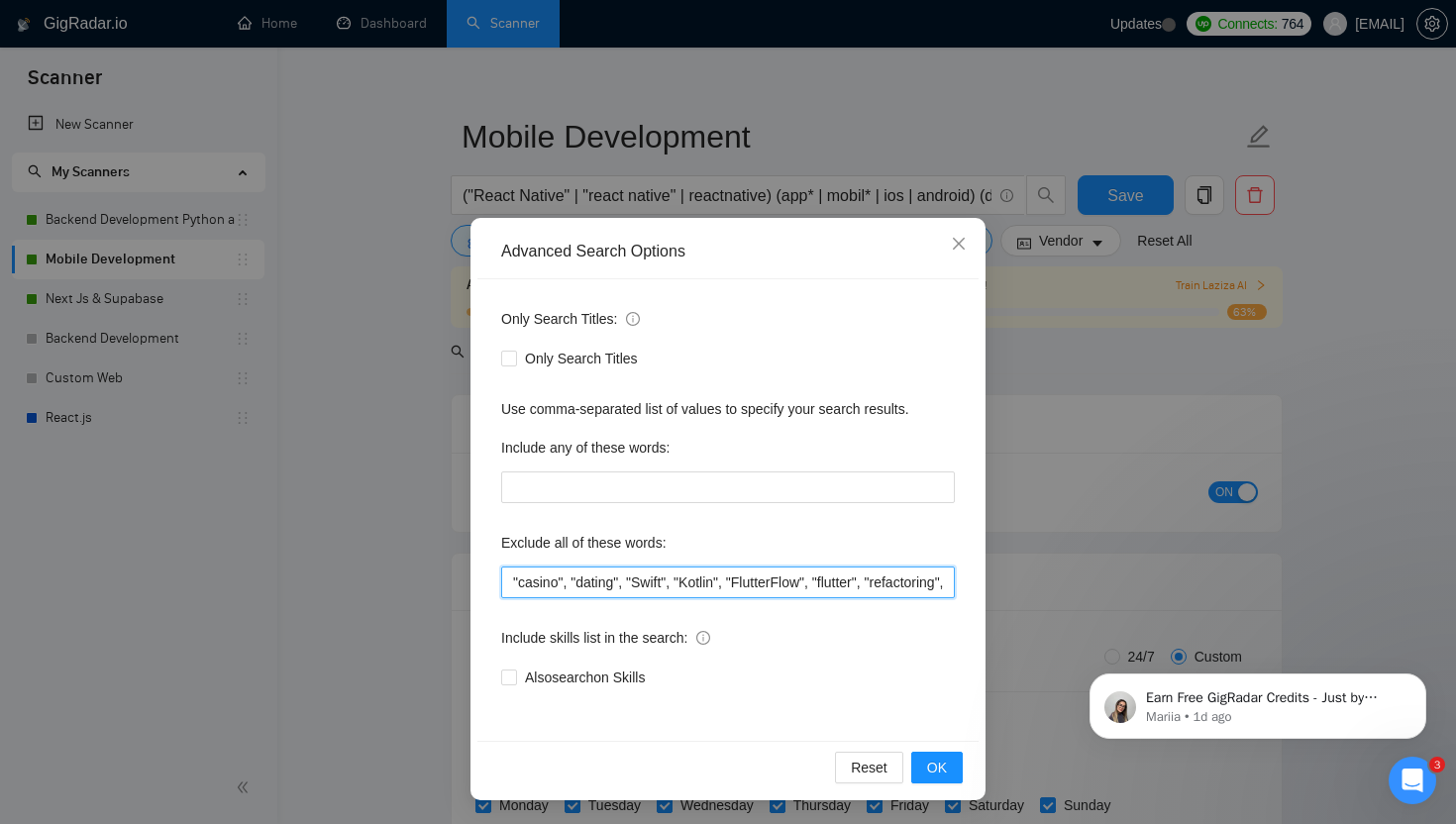 click on ""casino", "dating", "Swift", "Kotlin", "FlutterFlow", "flutter", "refactoring", "Full-Time", "full time" , "this job is not open to teams", "this job is not open to agency", "this job is not open to companies", "NO AGENCY", "Freelancers Only", "NOT AGENCY", "no agency", "no agencies", "individual only", "freelancers only", "No Agencies!", "independent contractors only", "***Freelancers Only," "/Freelancers Only", ".Freelancers Only", ",Freelancers Only.", "Smart Contracts", "smart contracts", "Smart contract", "on-site", "on site"" at bounding box center [728, 582] 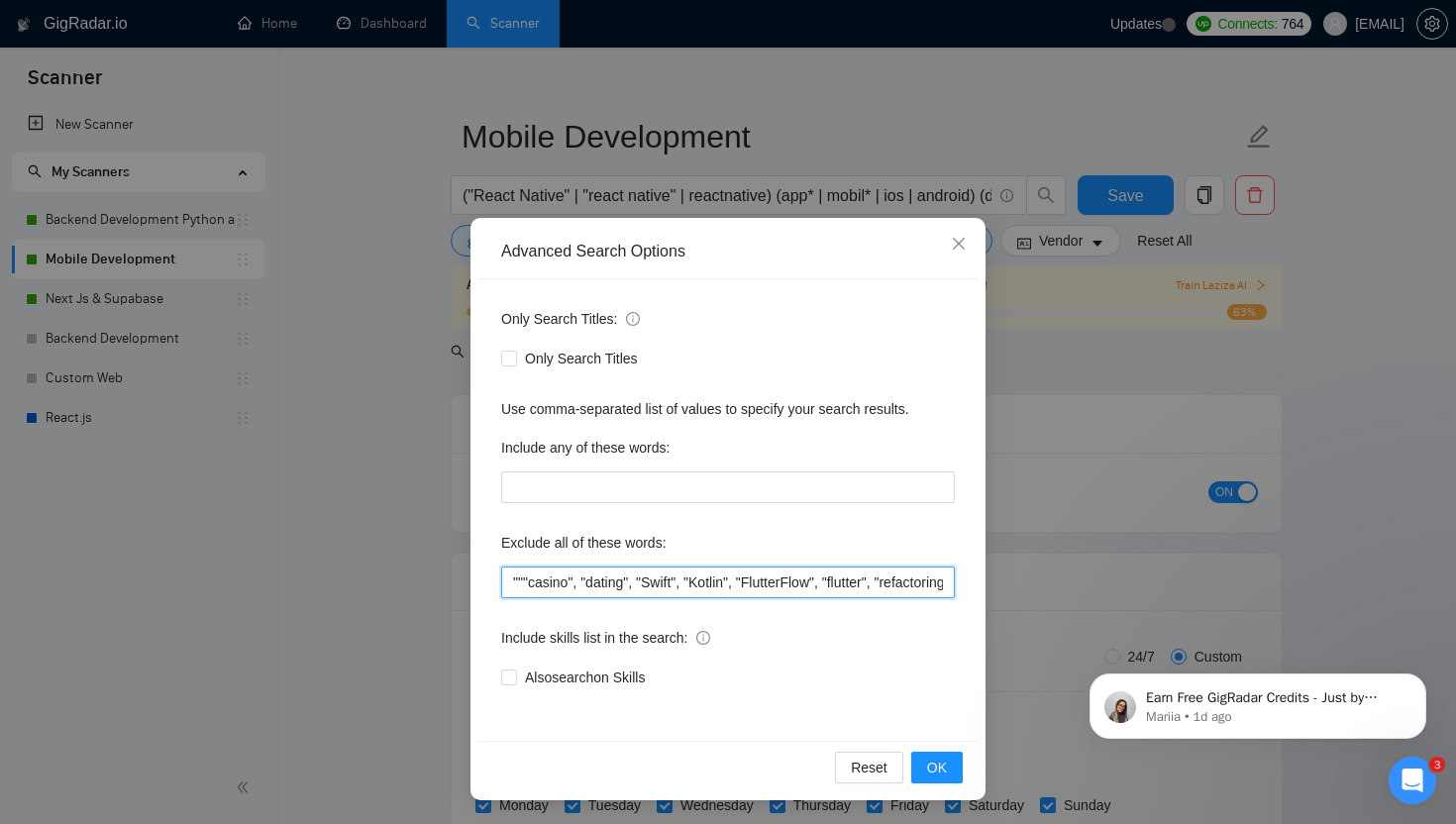 paste on "[KEYWORD]" 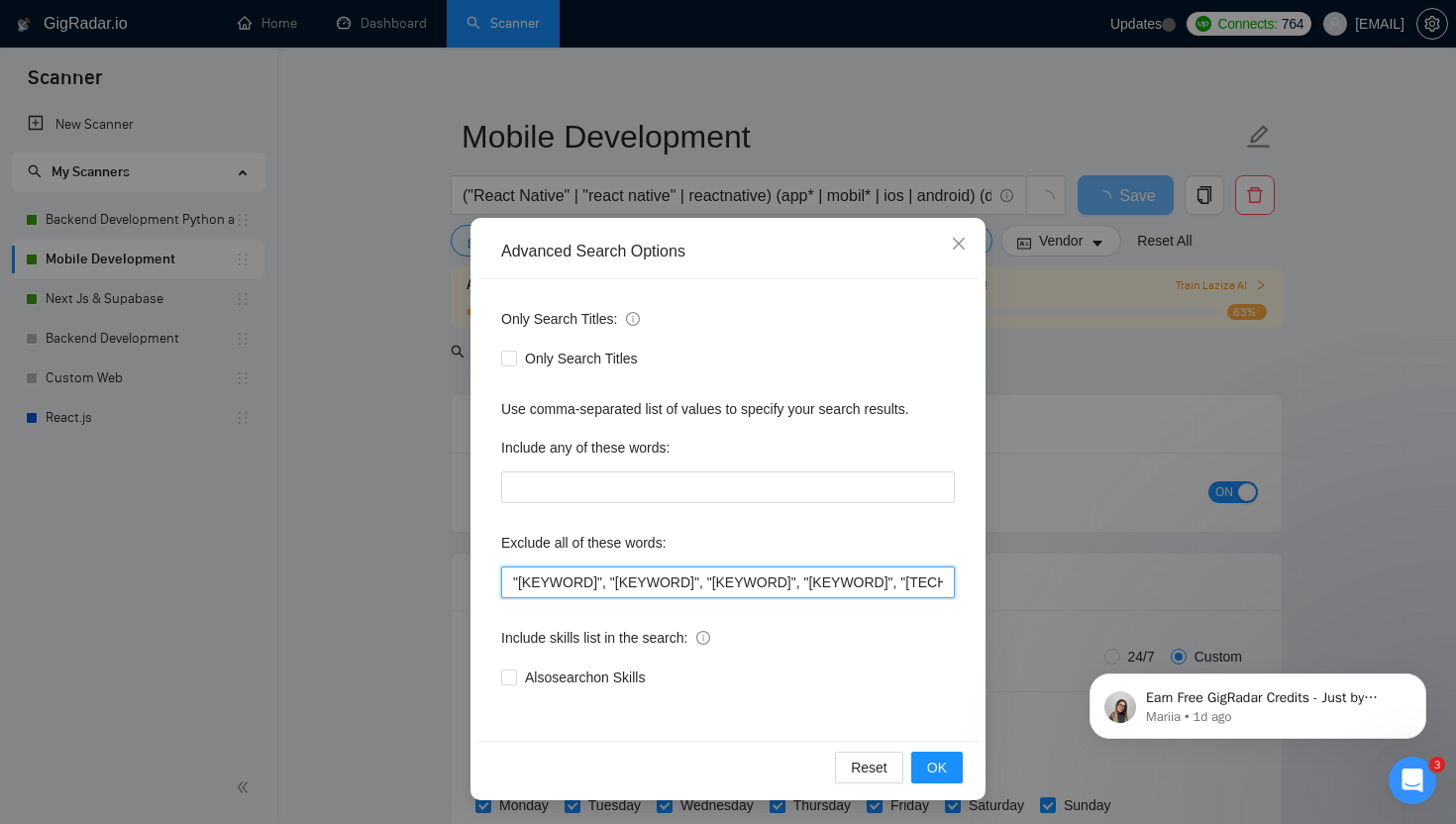 click on ""[KEYWORD]", "[KEYWORD]", "[KEYWORD]", "[KEYWORD]", "[TECHNOLOGY]", "[TECHNOLOGY]", "[TECHNOLOGY]", "[TECHNOLOGY]", "[KEYWORD]", "[EMPLOYMENT_TYPE]", "[EMPLOYMENT_TYPE]" , "[JOB_RESTRICTION]", "[JOB_RESTRICTION]", "[JOB_RESTRICTION]", "[JOB_RESTRICTION]", "[JOB_RESTRICTION]", "[JOB_RESTRICTION]", "[JOB_RESTRICTION]", "[JOB_RESTRICTION]", "[JOB_RESTRICTION]", "[JOB_RESTRICTION]", "[JOB_RESTRICTION]", "[JOB_RESTRICTION]", "[JOB_RESTRICTION]", "[JOB_RESTRICTION]", "[JOB_RESTRICTION]", "[JOB_RESTRICTION]", "[JOB_RESTRICTION]", "[JOB_RESTRICTION]", "[JOB_RESTRICTION]", "[JOB_RESTRICTION]", "[JOB_RESTRICTION]", "[JOB_RESTRICTION]", "[JOB_RESTRICTION]", "[JOB_RESTRICTION]"" at bounding box center [728, 582] 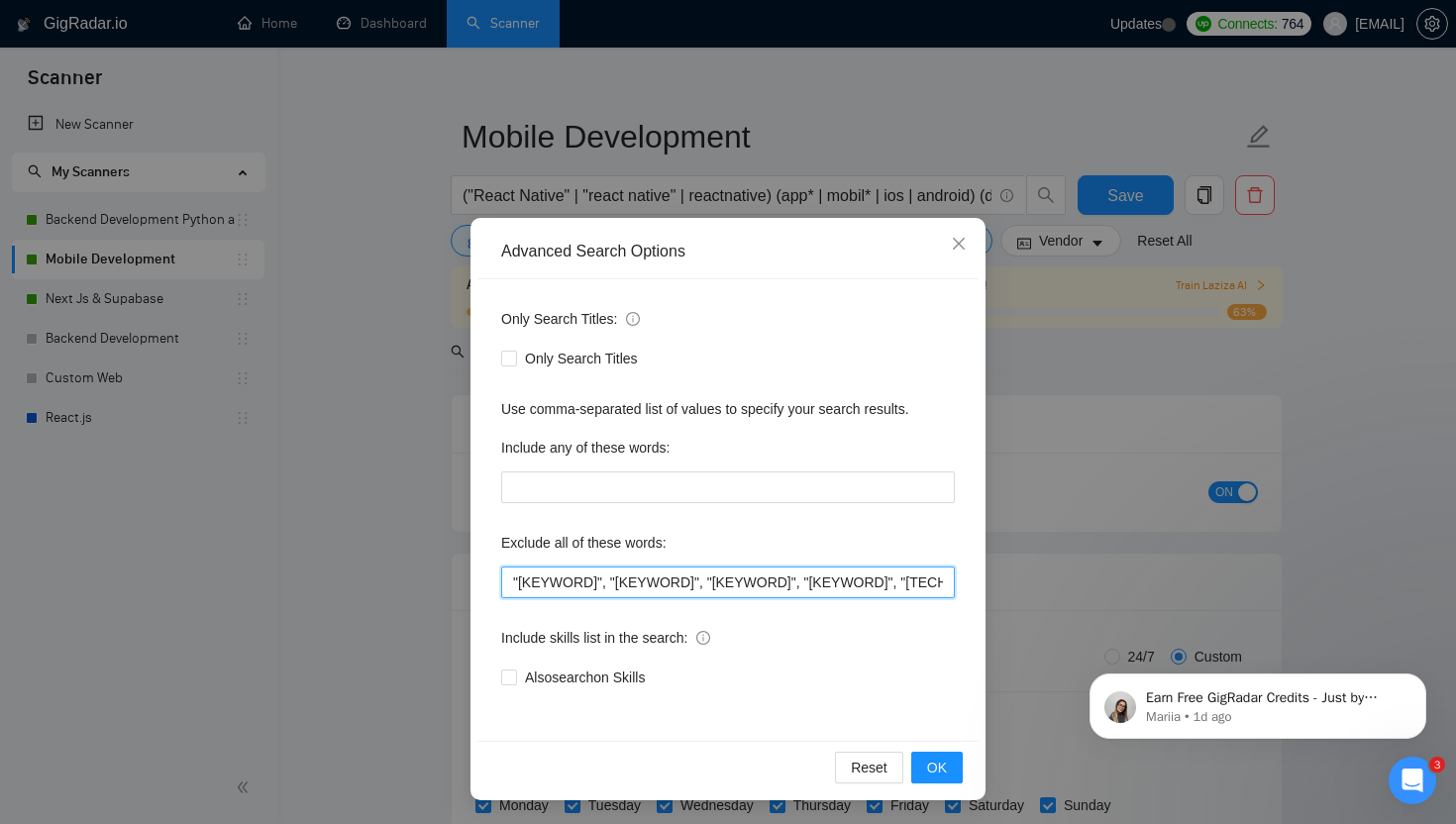 click on ""[KEYWORD]", "[KEYWORD]", "[KEYWORD]", "[KEYWORD]", "[TECHNOLOGY]", "[TECHNOLOGY]", "[TECHNOLOGY]", "[TECHNOLOGY]", "[KEYWORD]", "[EMPLOYMENT_TYPE]", "[EMPLOYMENT_TYPE]" , "[JOB_RESTRICTION]", "[JOB_RESTRICTION]", "[JOB_RESTRICTION]", "[JOB_RESTRICTION]", "[JOB_RESTRICTION]", "[JOB_RESTRICTION]", "[JOB_RESTRICTION]", "[JOB_RESTRICTION]", "[JOB_RESTRICTION]", "[JOB_RESTRICTION]", "[JOB_RESTRICTION]", "[JOB_RESTRICTION]", "[JOB_RESTRICTION]", "[JOB_RESTRICTION]", "[JOB_RESTRICTION]", "[JOB_RESTRICTION]", "[JOB_RESTRICTION]", "[JOB_RESTRICTION]", "[JOB_RESTRICTION]", "[JOB_RESTRICTION]", "[JOB_RESTRICTION]", "[JOB_RESTRICTION]", "[JOB_RESTRICTION]", "[JOB_RESTRICTION]"" at bounding box center (728, 582) 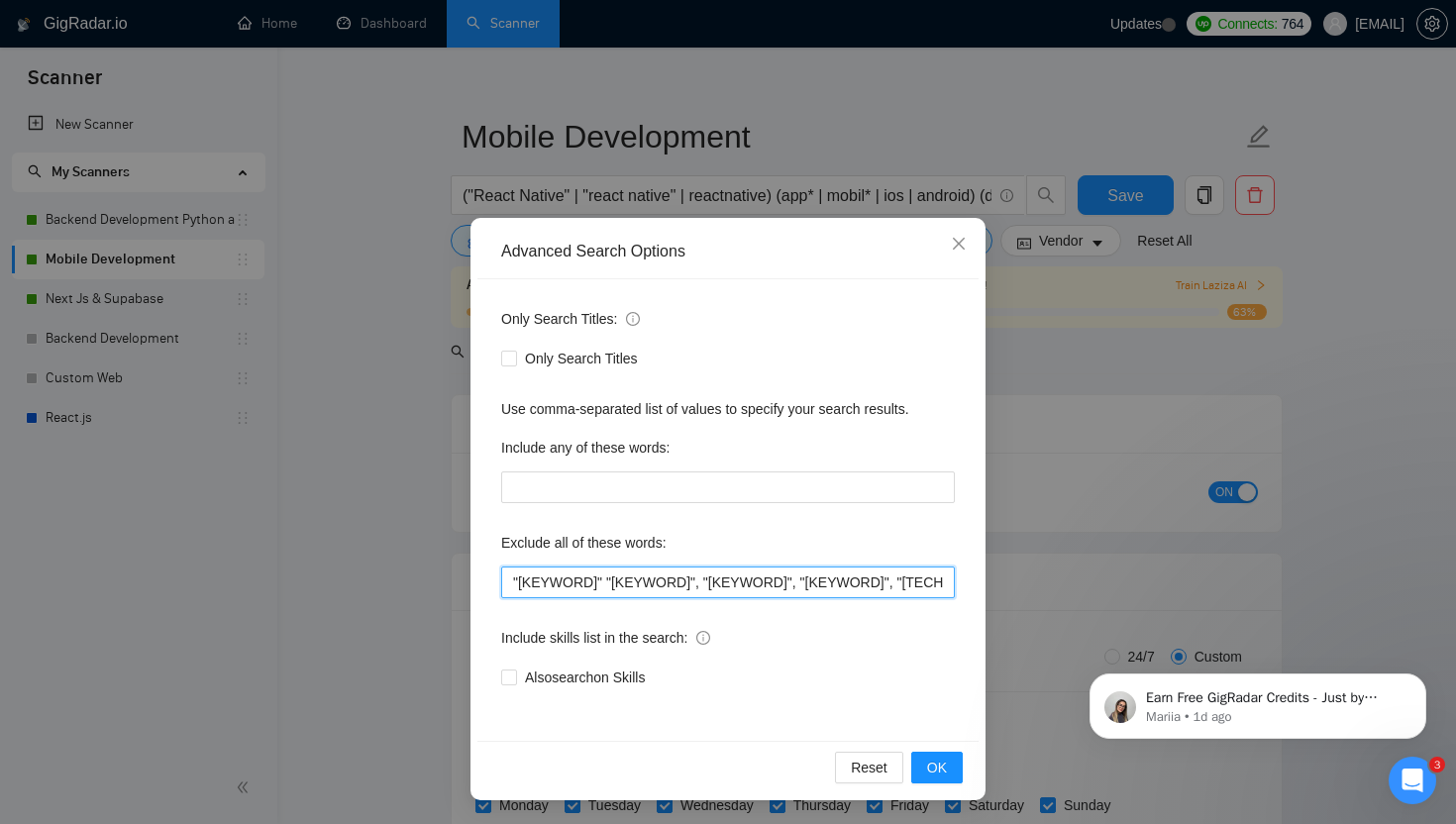 paste on "[KEYWORD]" 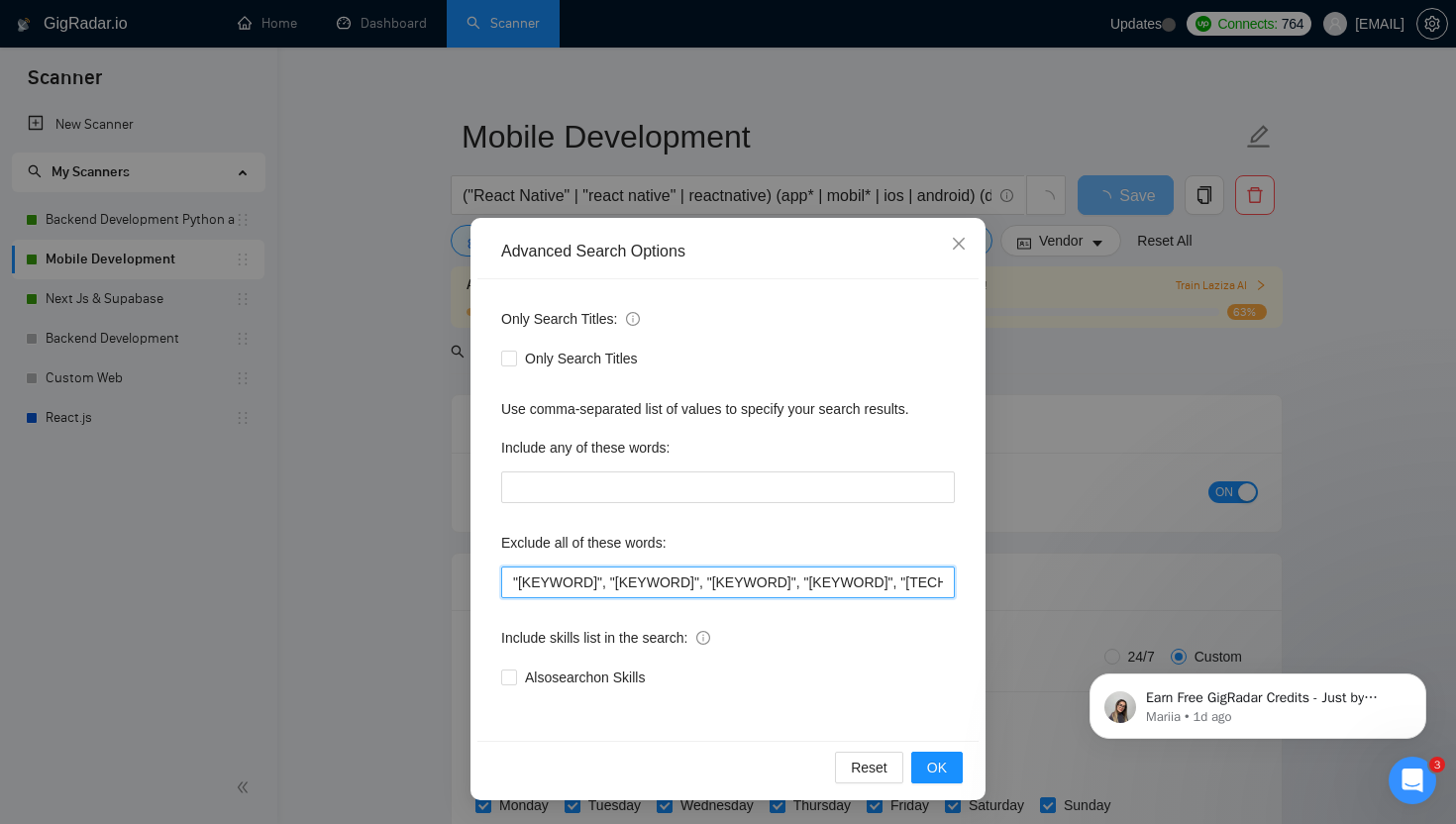 click on ""[KEYWORD]", "[KEYWORD]", "[KEYWORD]", "[KEYWORD]", "[TECHNOLOGY]", "[TECHNOLOGY]", "[TECHNOLOGY]", "[TECHNOLOGY]", "[KEYWORD]", "[EMPLOYMENT_TYPE]", "[EMPLOYMENT_TYPE]" , "[JOB_RESTRICTION]", "[JOB_RESTRICTION]", "[JOB_RESTRICTION]", "[JOB_RESTRICTION]", "[JOB_RESTRICTION]", "[JOB_RESTRICTION]", "[JOB_RESTRICTION]", "[JOB_RESTRICTION]", "[JOB_RESTRICTION]", "[JOB_RESTRICTION]", "[JOB_RESTRICTION]", "[JOB_RESTRICTION]", "[JOB_RESTRICTION]", "[JOB_RESTRICTION]", "[JOB_RESTRICTION]", "[JOB_RESTRICTION]", "[JOB_RESTRICTION]", "[JOB_RESTRICTION]", "[JOB_RESTRICTION]", "[JOB_RESTRICTION]", "[JOB_RESTRICTION]", "[JOB_RESTRICTION]", "[JOB_RESTRICTION]", "[JOB_RESTRICTION]"" at bounding box center (728, 582) 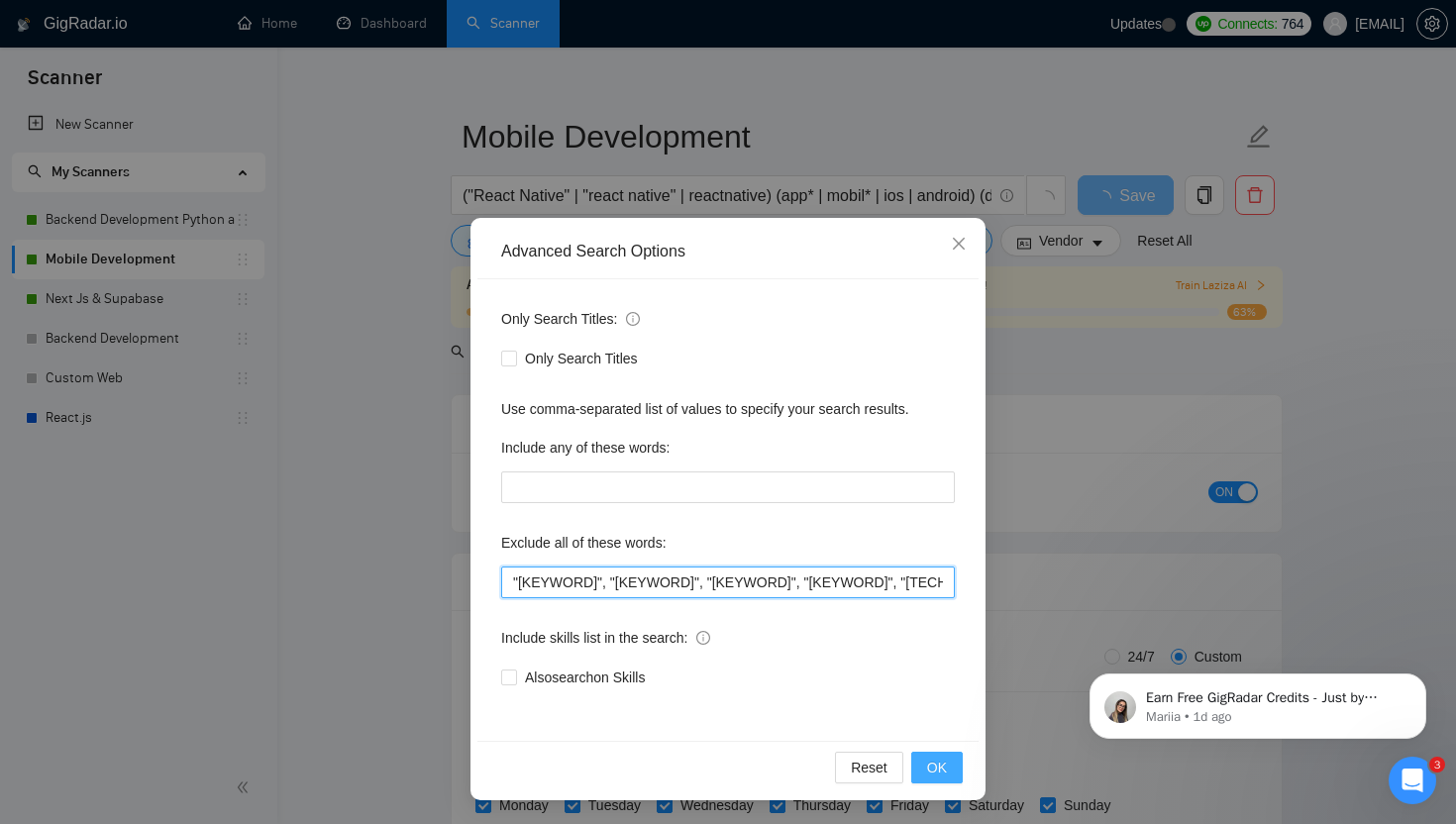 type on ""[KEYWORD]", "[KEYWORD]", "[KEYWORD]", "[KEYWORD]", "[TECHNOLOGY]", "[TECHNOLOGY]", "[TECHNOLOGY]", "[TECHNOLOGY]", "[KEYWORD]", "[EMPLOYMENT_TYPE]", "[EMPLOYMENT_TYPE]" , "[JOB_RESTRICTION]", "[JOB_RESTRICTION]", "[JOB_RESTRICTION]", "[JOB_RESTRICTION]", "[JOB_RESTRICTION]", "[JOB_RESTRICTION]", "[JOB_RESTRICTION]", "[JOB_RESTRICTION]", "[JOB_RESTRICTION]", "[JOB_RESTRICTION]", "[JOB_RESTRICTION]", "[JOB_RESTRICTION]", "[JOB_RESTRICTION]", "[JOB_RESTRICTION]", "[JOB_RESTRICTION]", "[JOB_RESTRICTION]", "[JOB_RESTRICTION]", "[JOB_RESTRICTION]", "[JOB_RESTRICTION]", "[JOB_RESTRICTION]", "[JOB_RESTRICTION]", "[JOB_RESTRICTION]", "[JOB_RESTRICTION]", "[JOB_RESTRICTION]"" 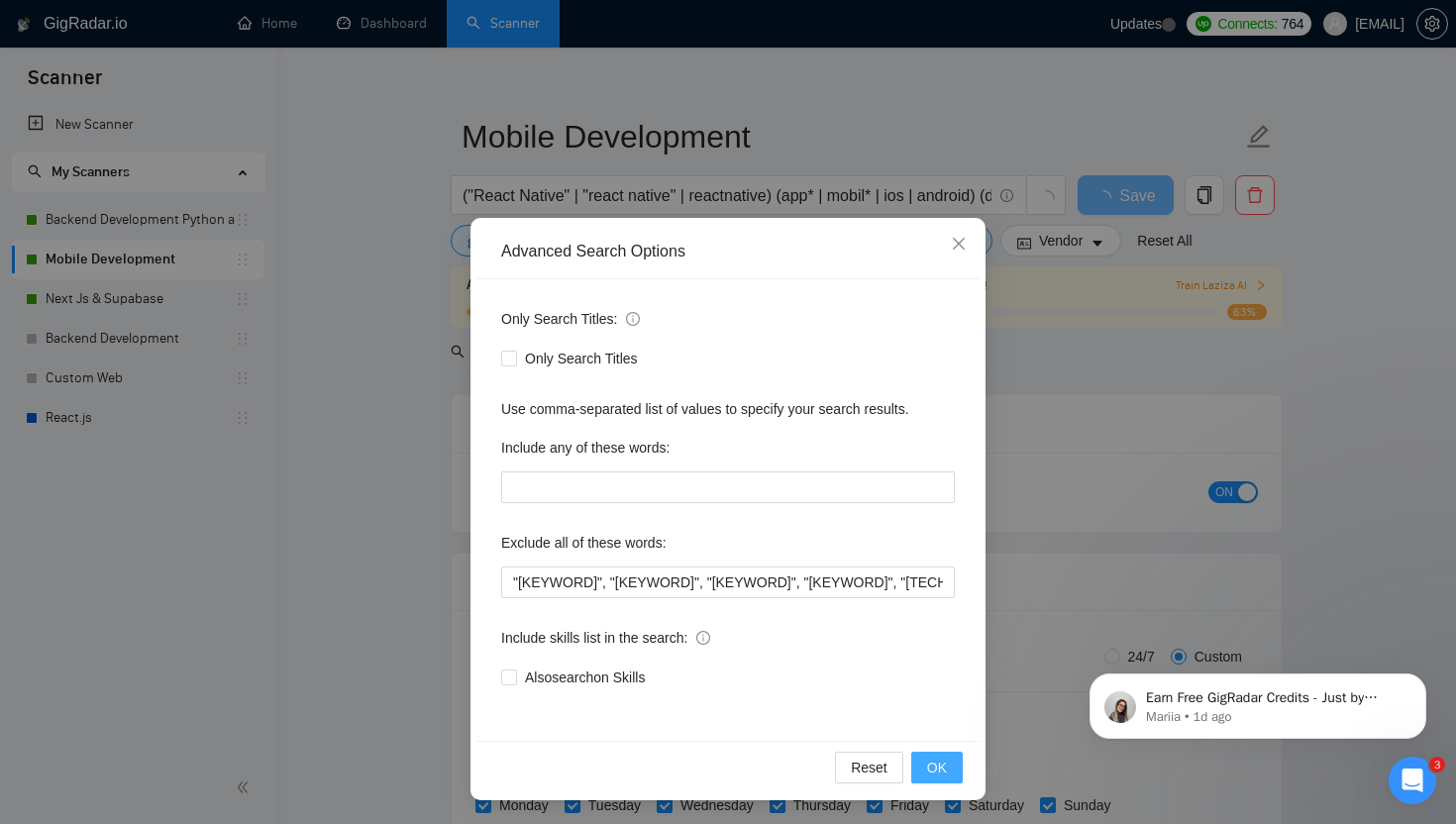 click on "OK" at bounding box center (937, 768) 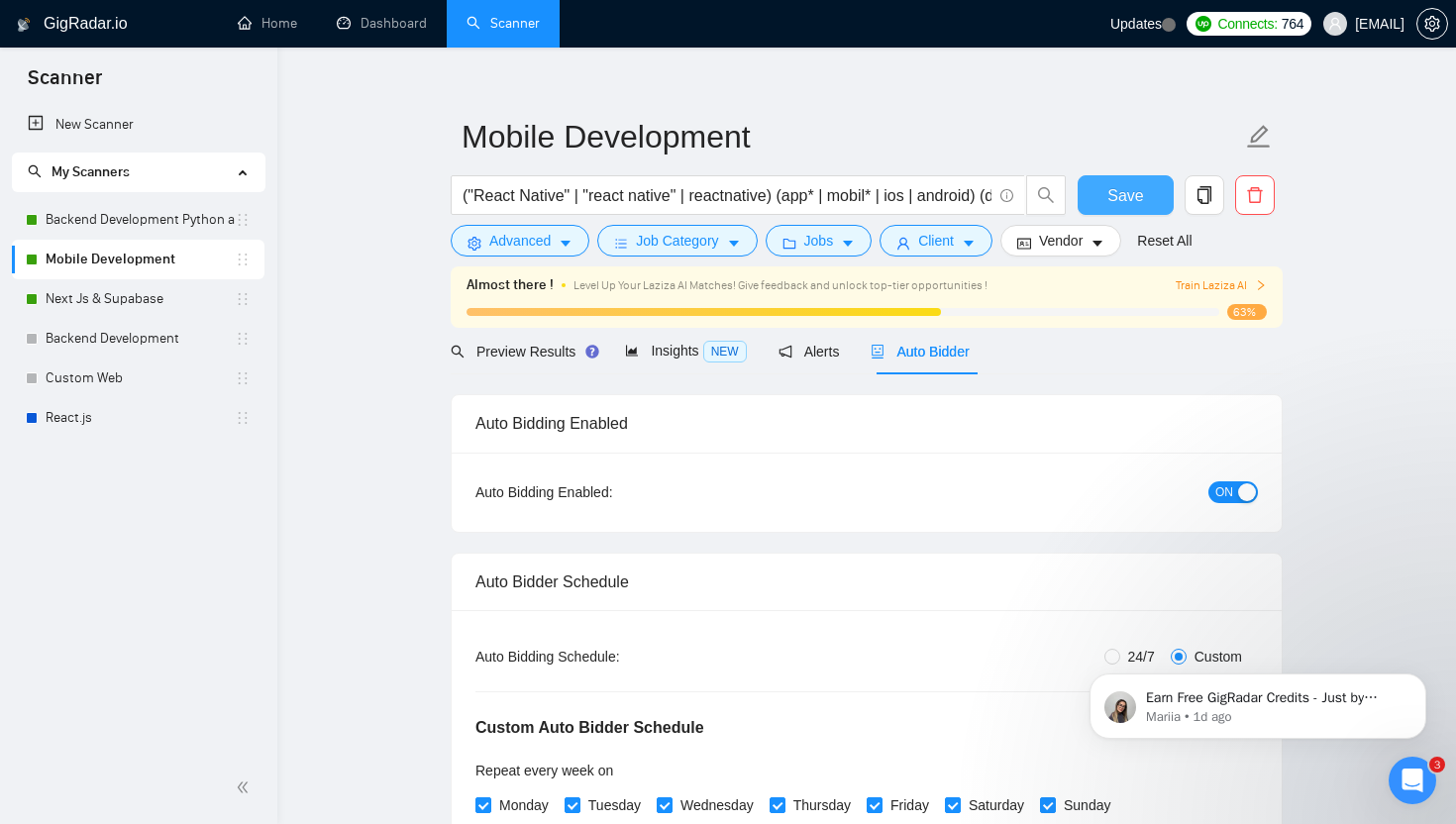 click on "Save" at bounding box center [1125, 195] 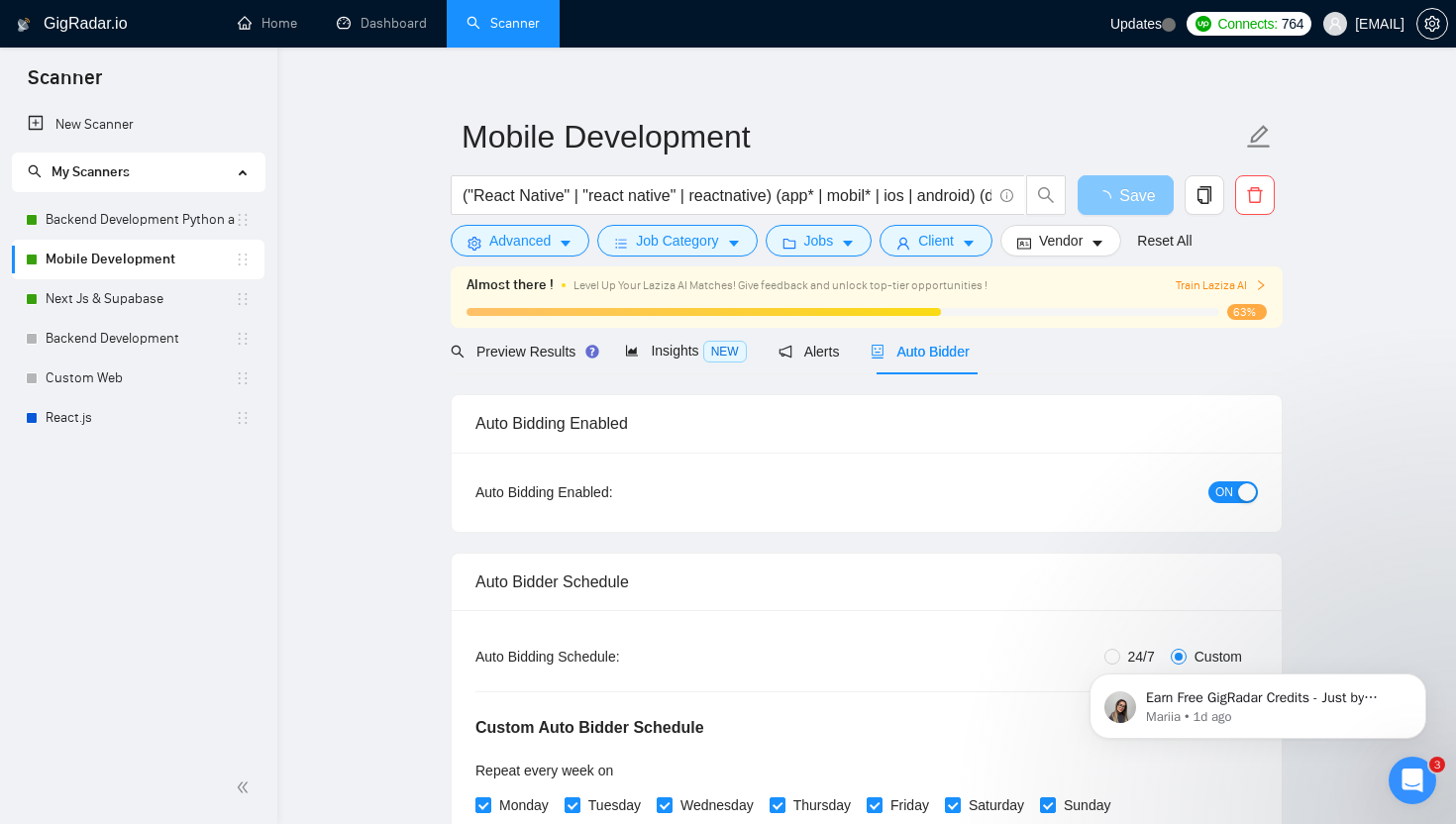 type 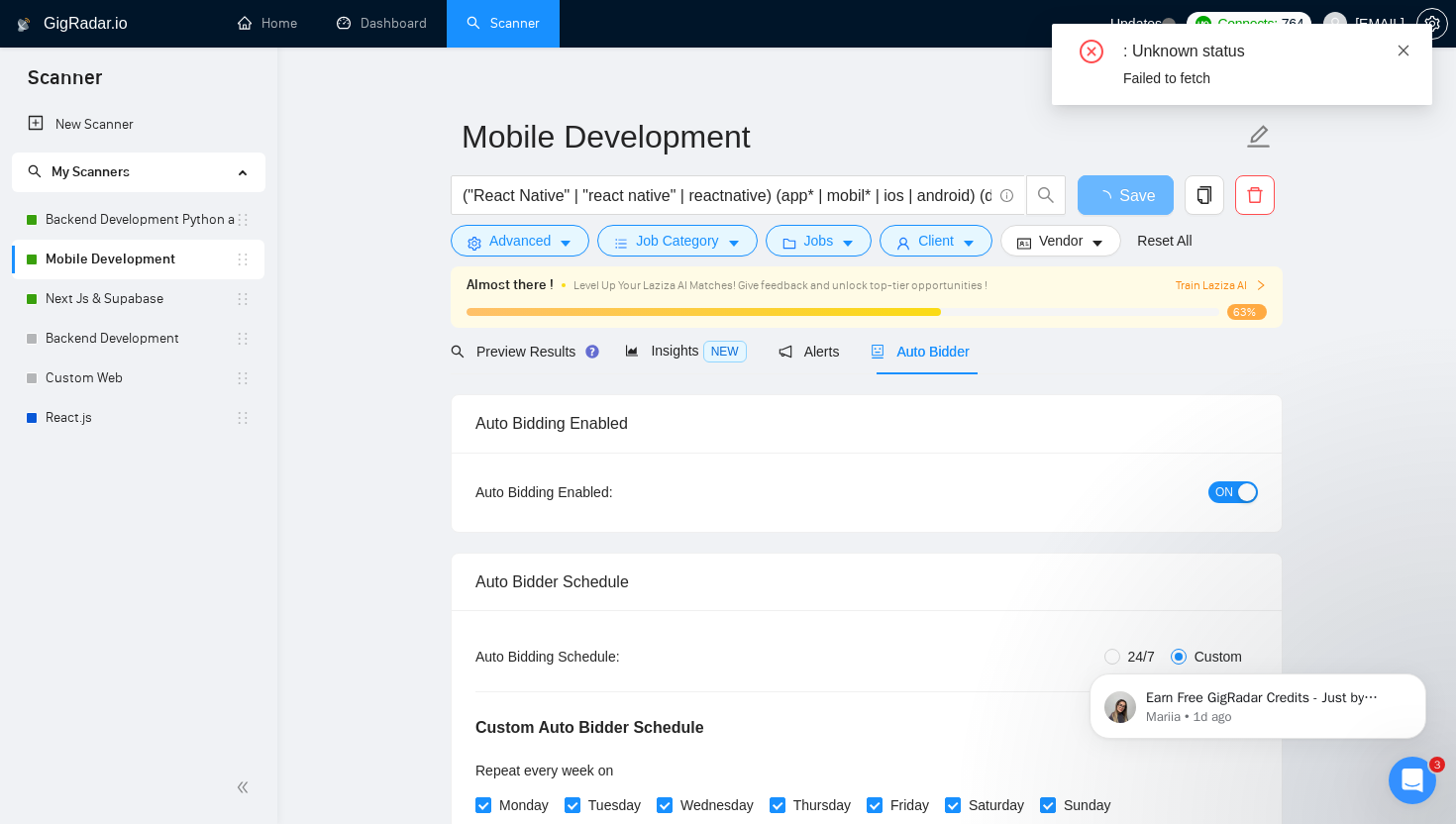 click 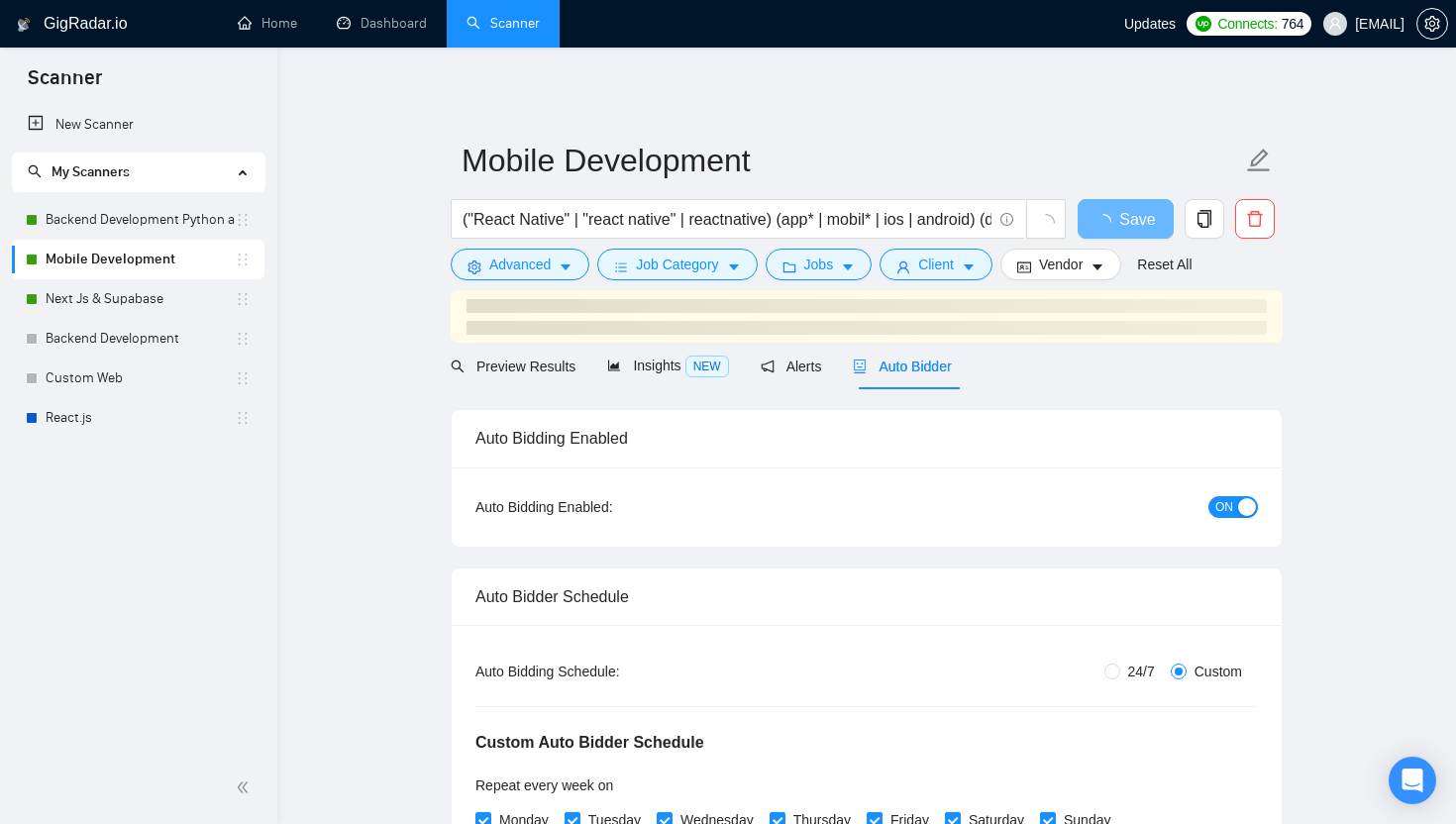 scroll, scrollTop: 24, scrollLeft: 0, axis: vertical 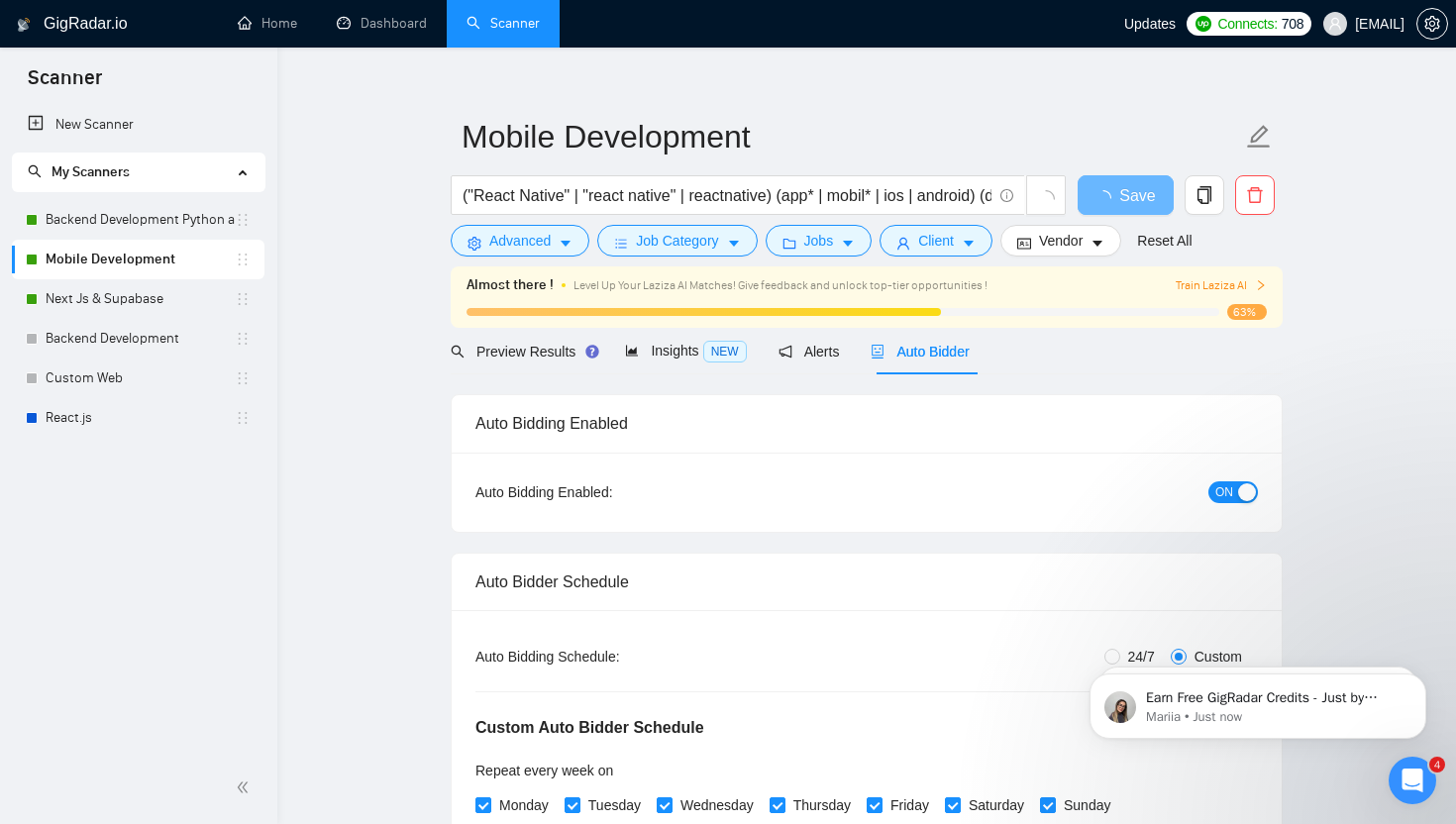 type 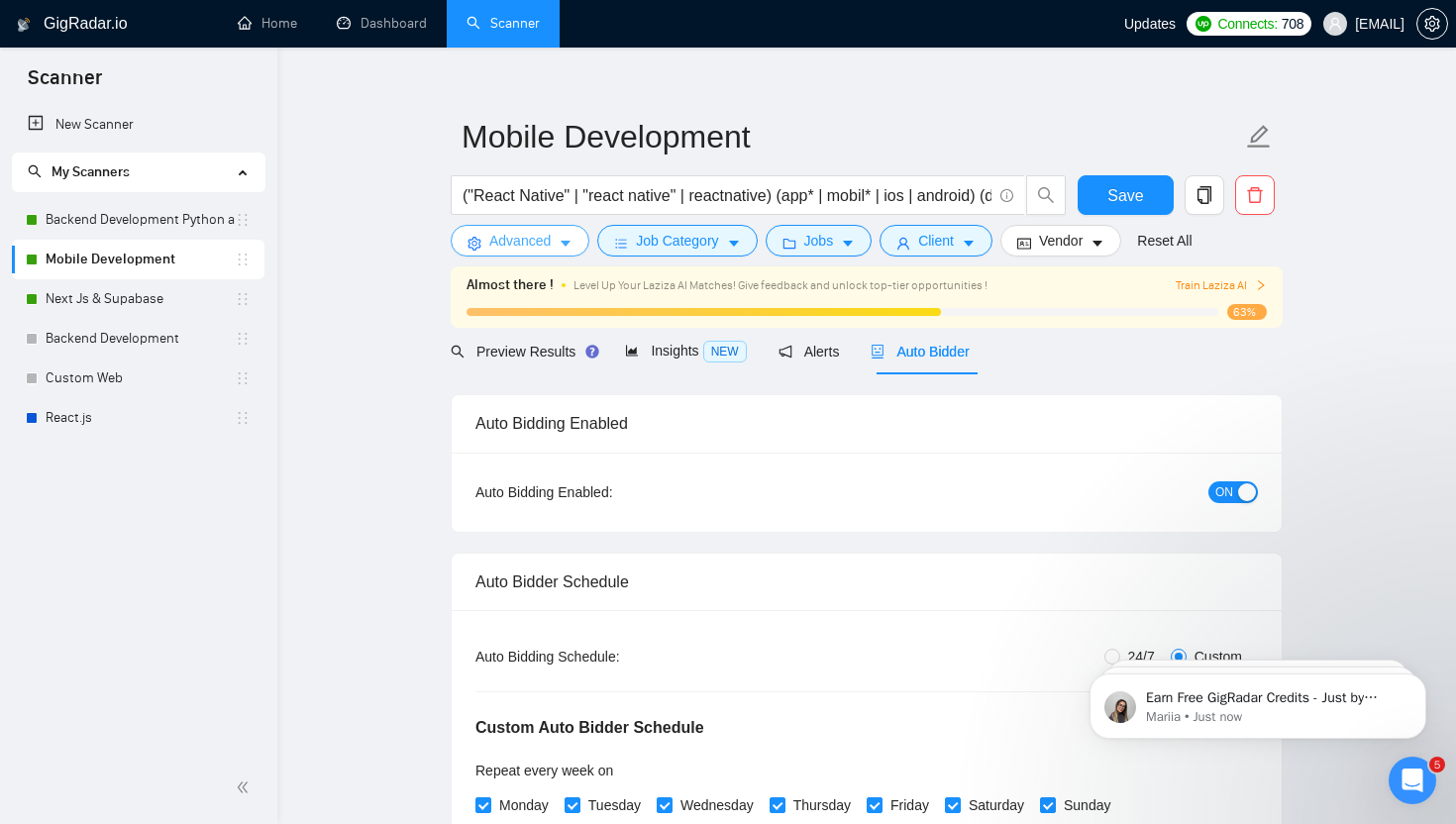 click on "Advanced" at bounding box center [520, 241] 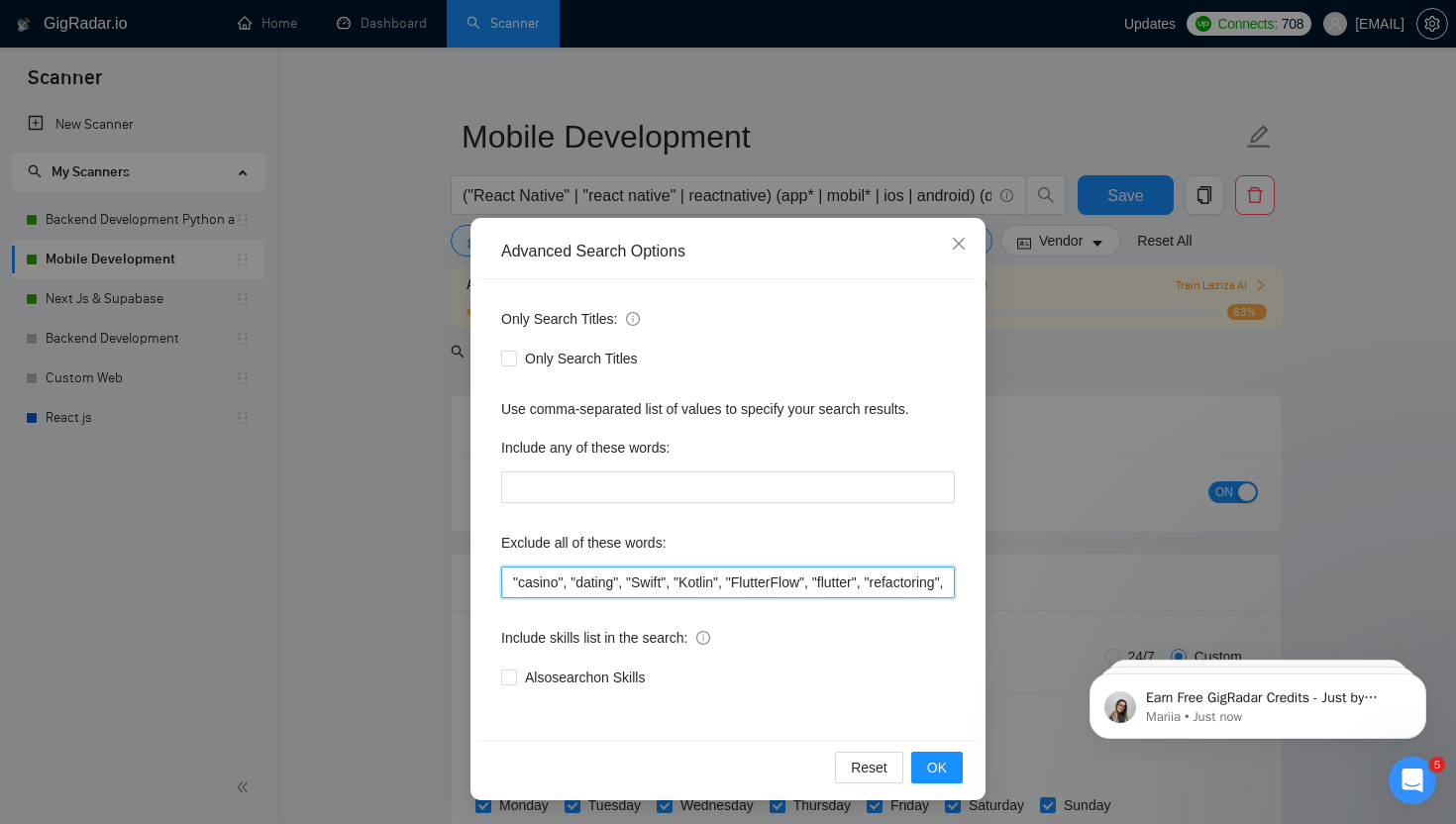 click on ""casino", "dating", "Swift", "Kotlin", "FlutterFlow", "flutter", "refactoring", "Full-Time", "full time" , "this job is not open to teams", "this job is not open to agency", "this job is not open to companies", "NO AGENCY", "Freelancers Only", "NOT AGENCY", "no agency", "no agencies", "individual only", "freelancers only", "No Agencies!", "independent contractors only", "***Freelancers Only," "/Freelancers Only", ".Freelancers Only", ",Freelancers Only.", "Smart Contracts", "smart contracts", "Smart contract", "on-site", "on site"" at bounding box center [728, 582] 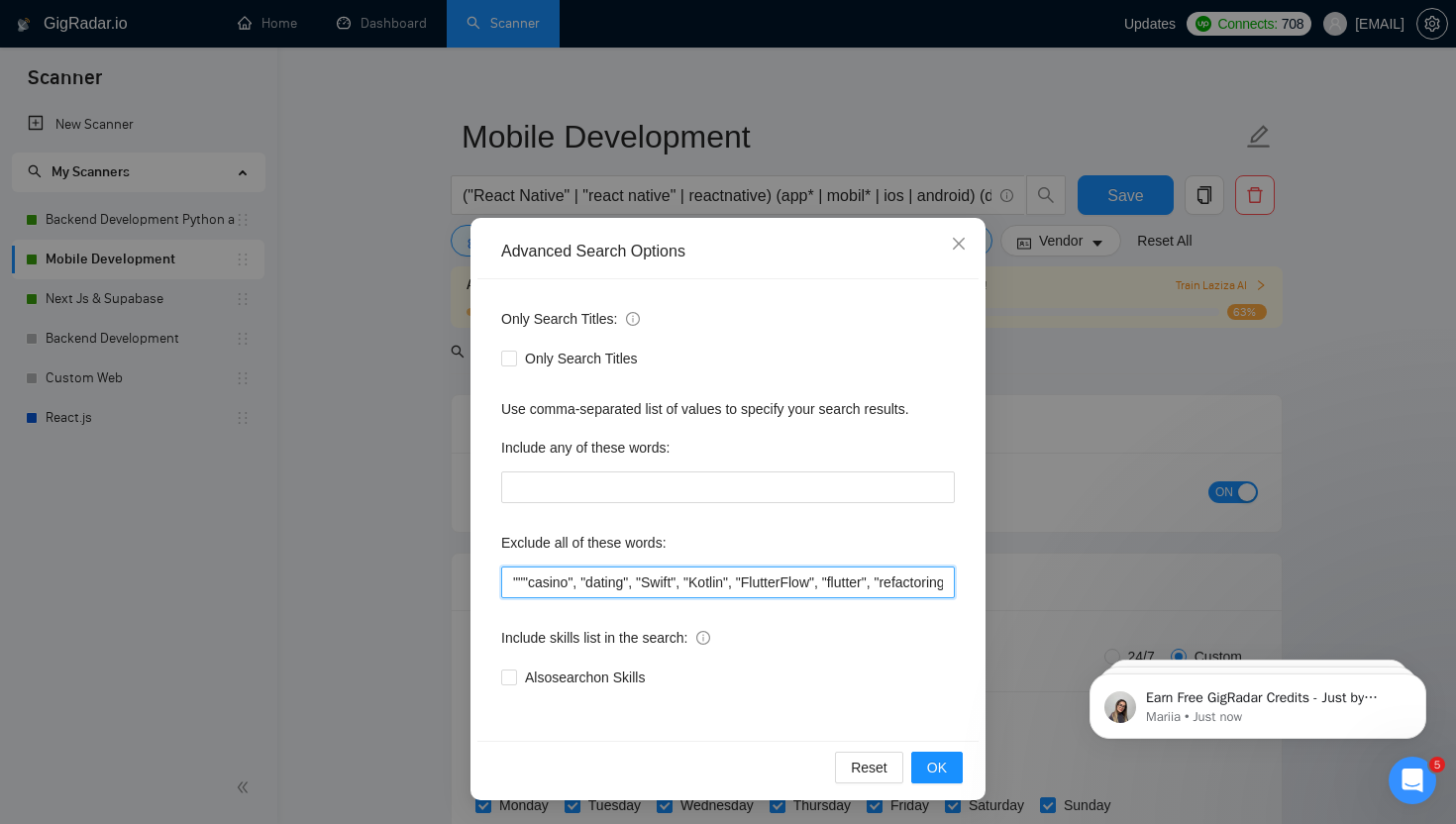 paste on "Augment", "Augmented","" 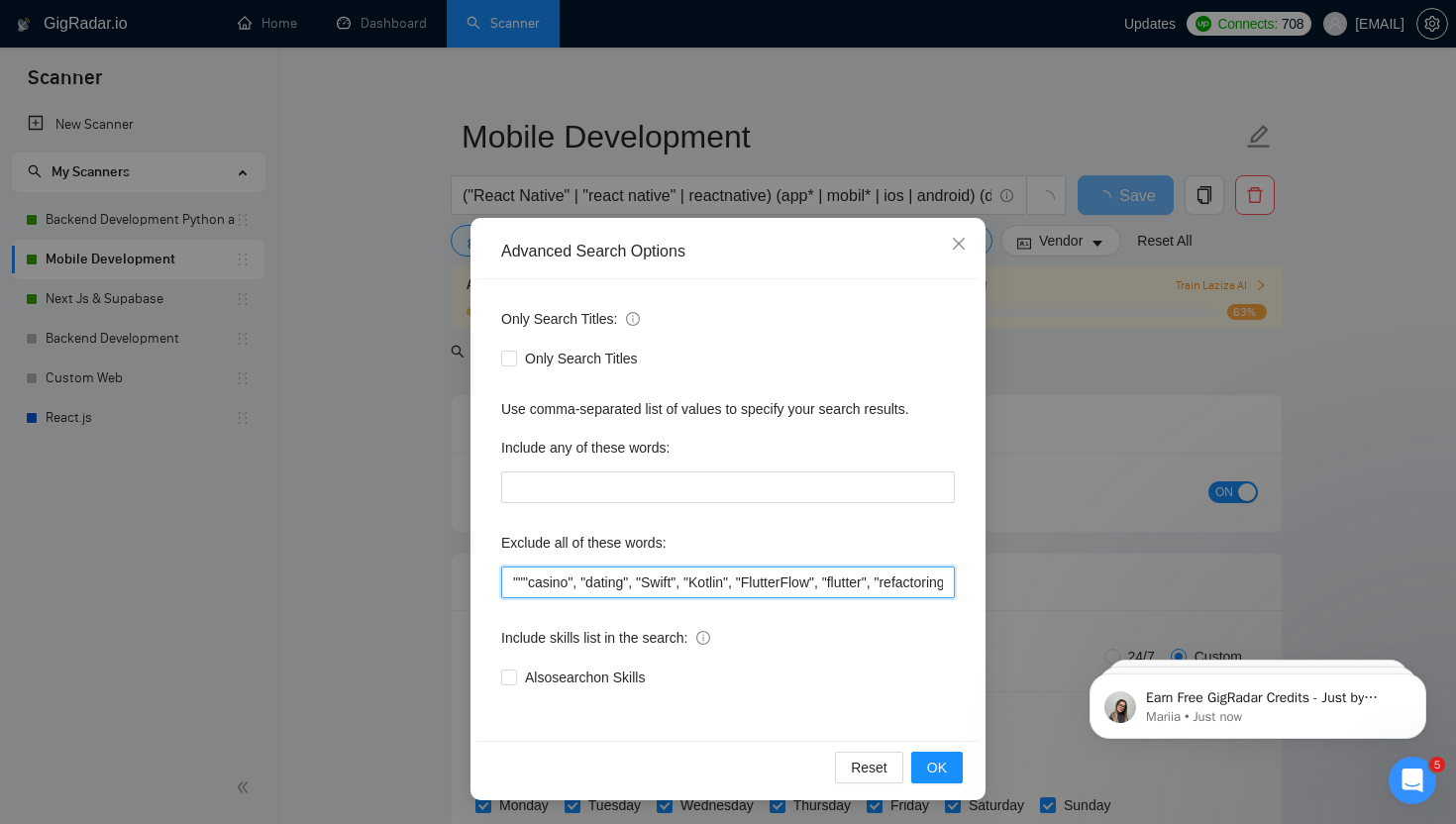 paste on "Augment", "Augmented"," 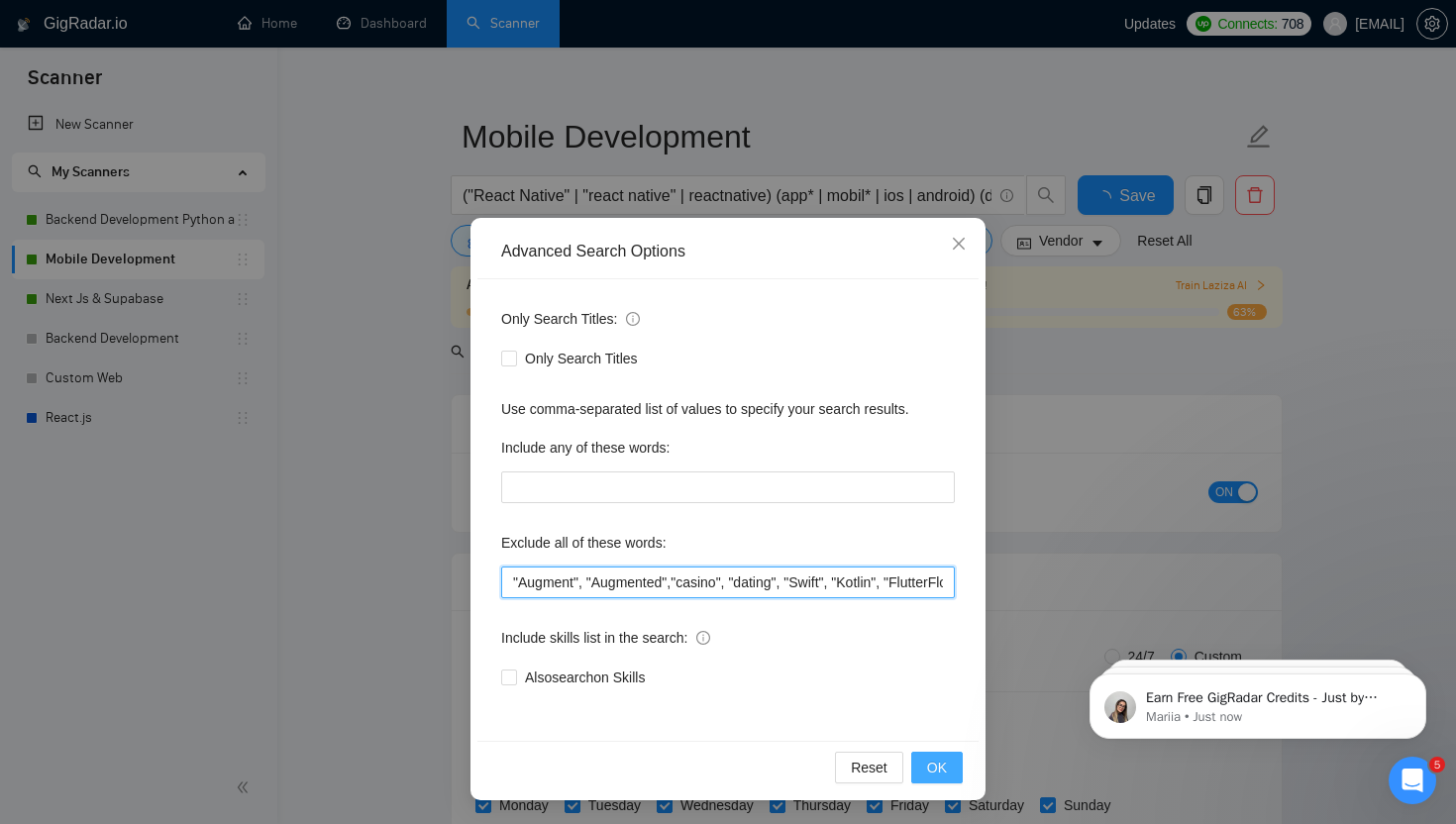 type on ""Augment", "Augmented","casino", "dating", "Swift", "Kotlin", "FlutterFlow", "flutter", "refactoring", "Full-Time", "full time" , "this job is not open to teams", "this job is not open to agency", "this job is not open to companies", "NO AGENCY", "Freelancers Only", "NOT AGENCY", "no agency", "no agencies", "individual only", "freelancers only", "No Agencies!", "independent contractors only", "***Freelancers Only," "/Freelancers Only", ".Freelancers Only", ",Freelancers Only.", "Smart Contracts", "smart contracts", "Smart contract", "on-site", "on site"" 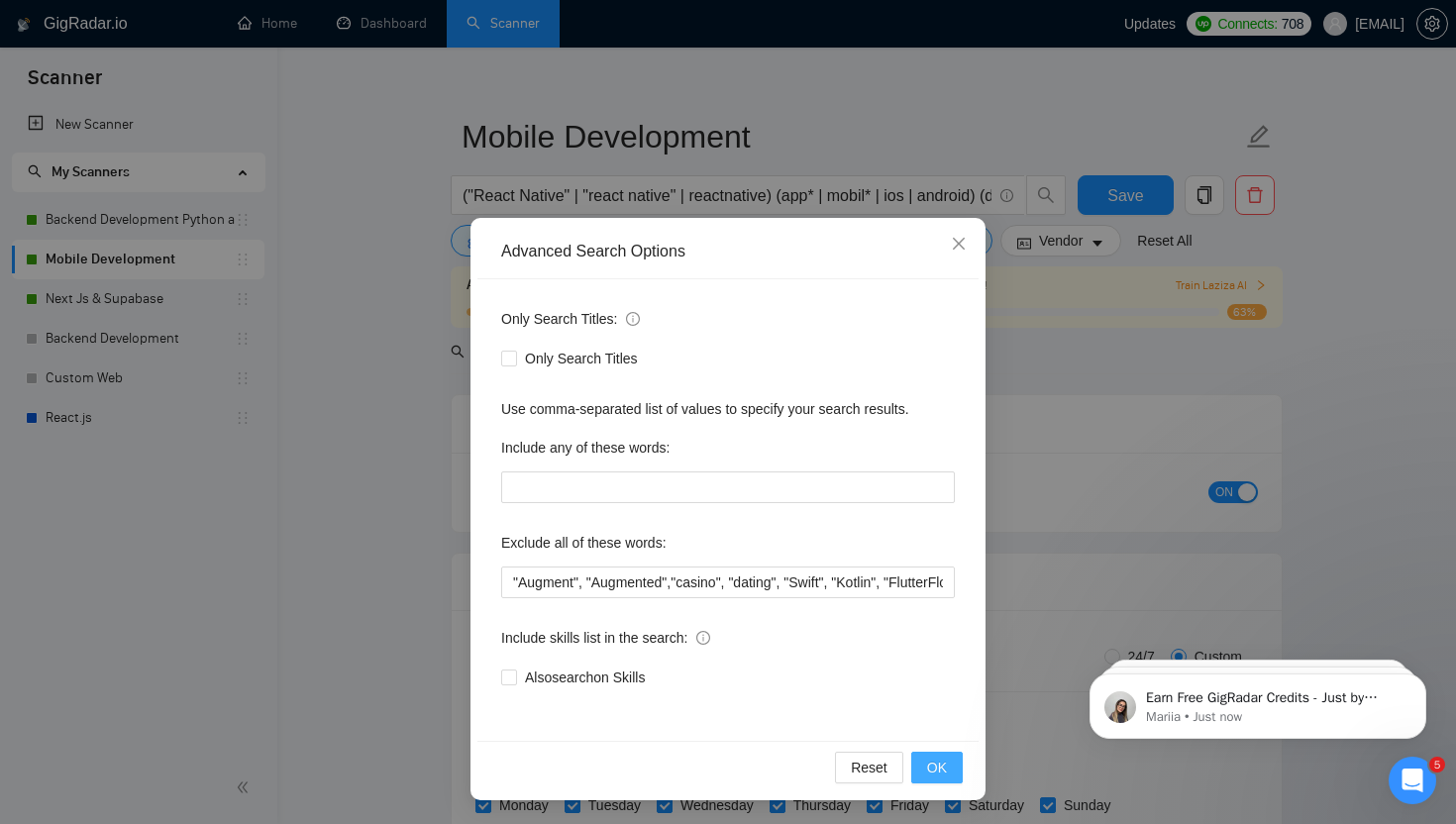 click on "OK" at bounding box center (937, 768) 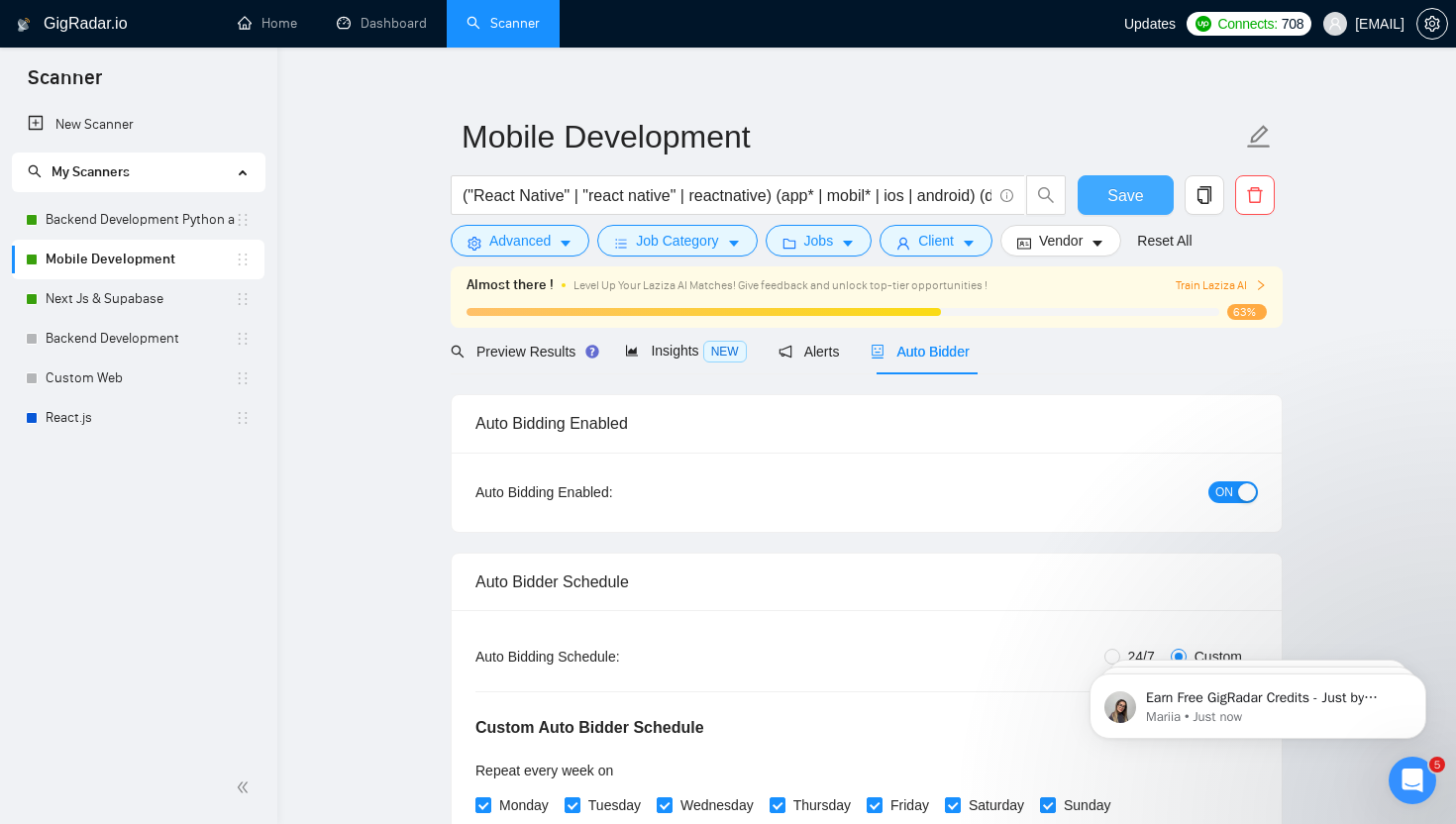 click on "Save" at bounding box center (1125, 195) 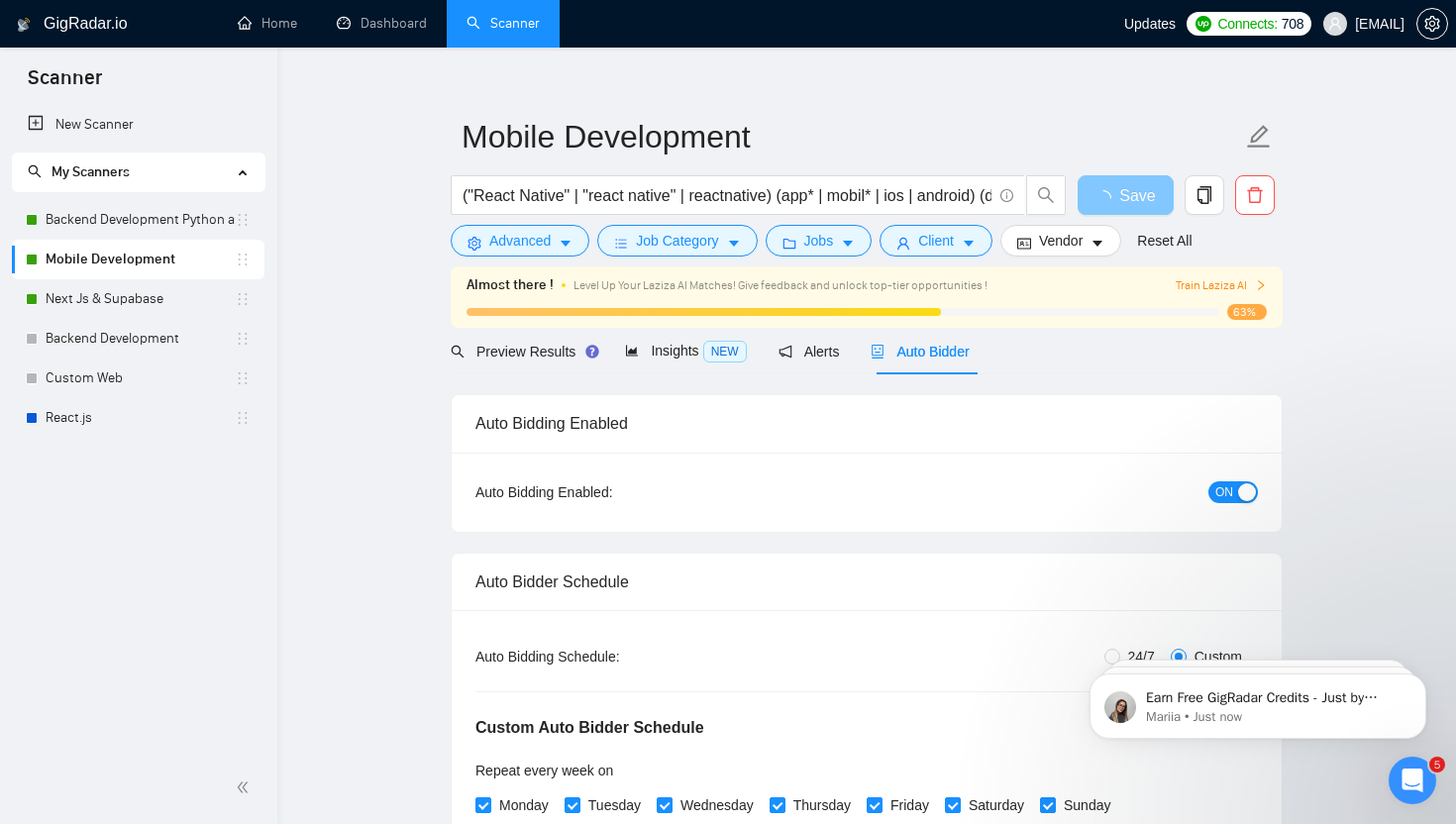 type 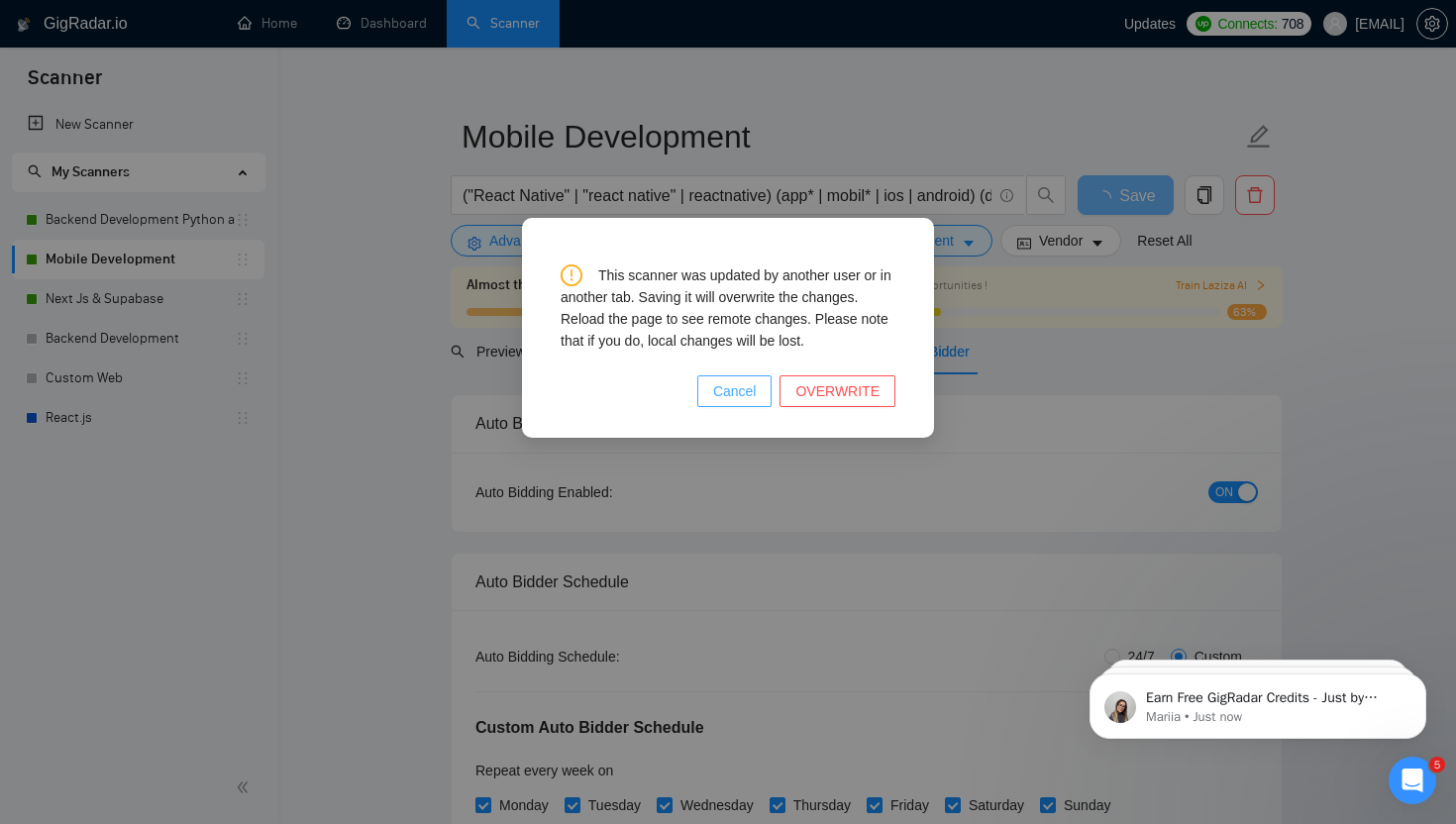 click on "Cancel" at bounding box center (735, 391) 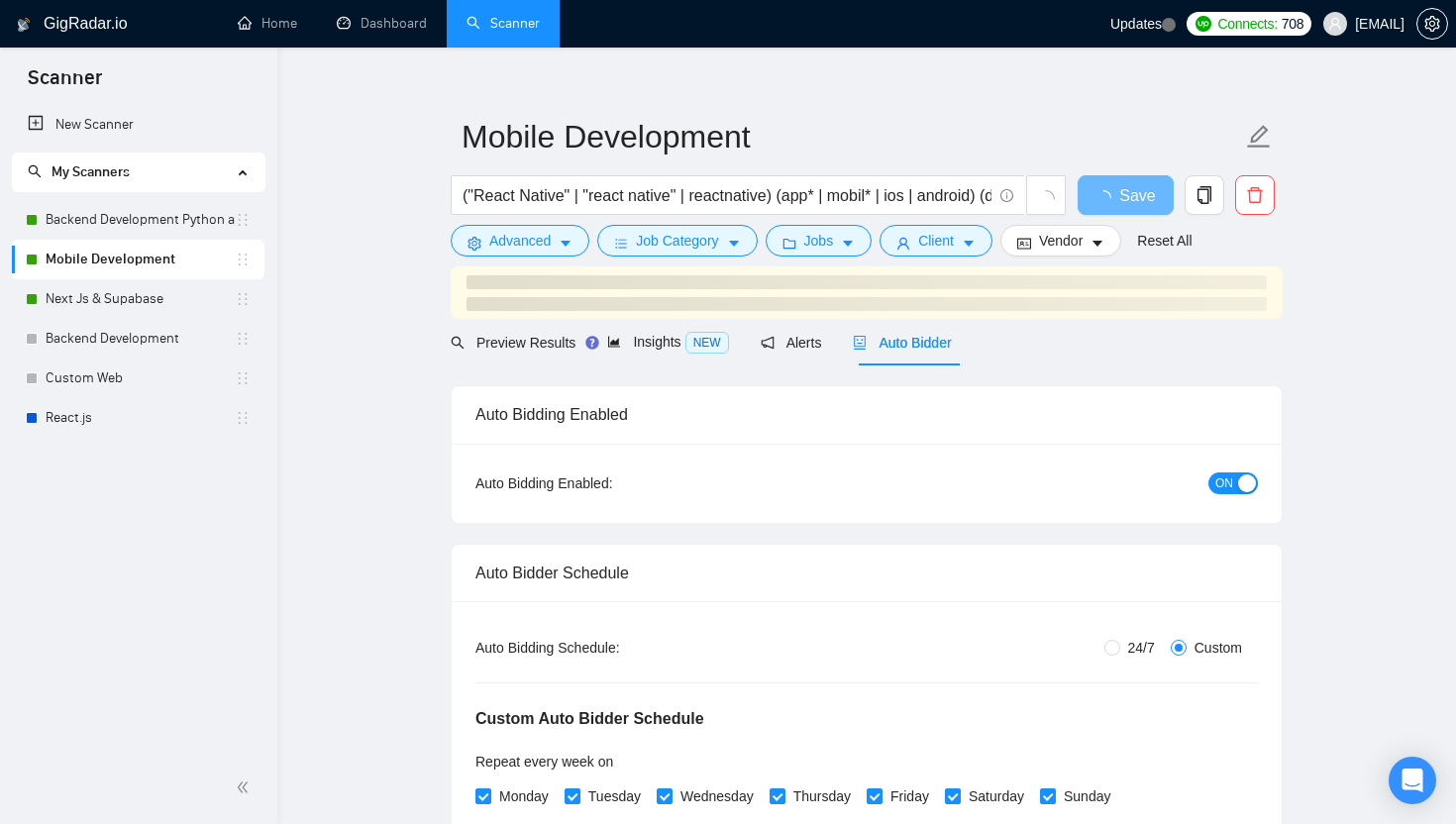 scroll, scrollTop: 24, scrollLeft: 0, axis: vertical 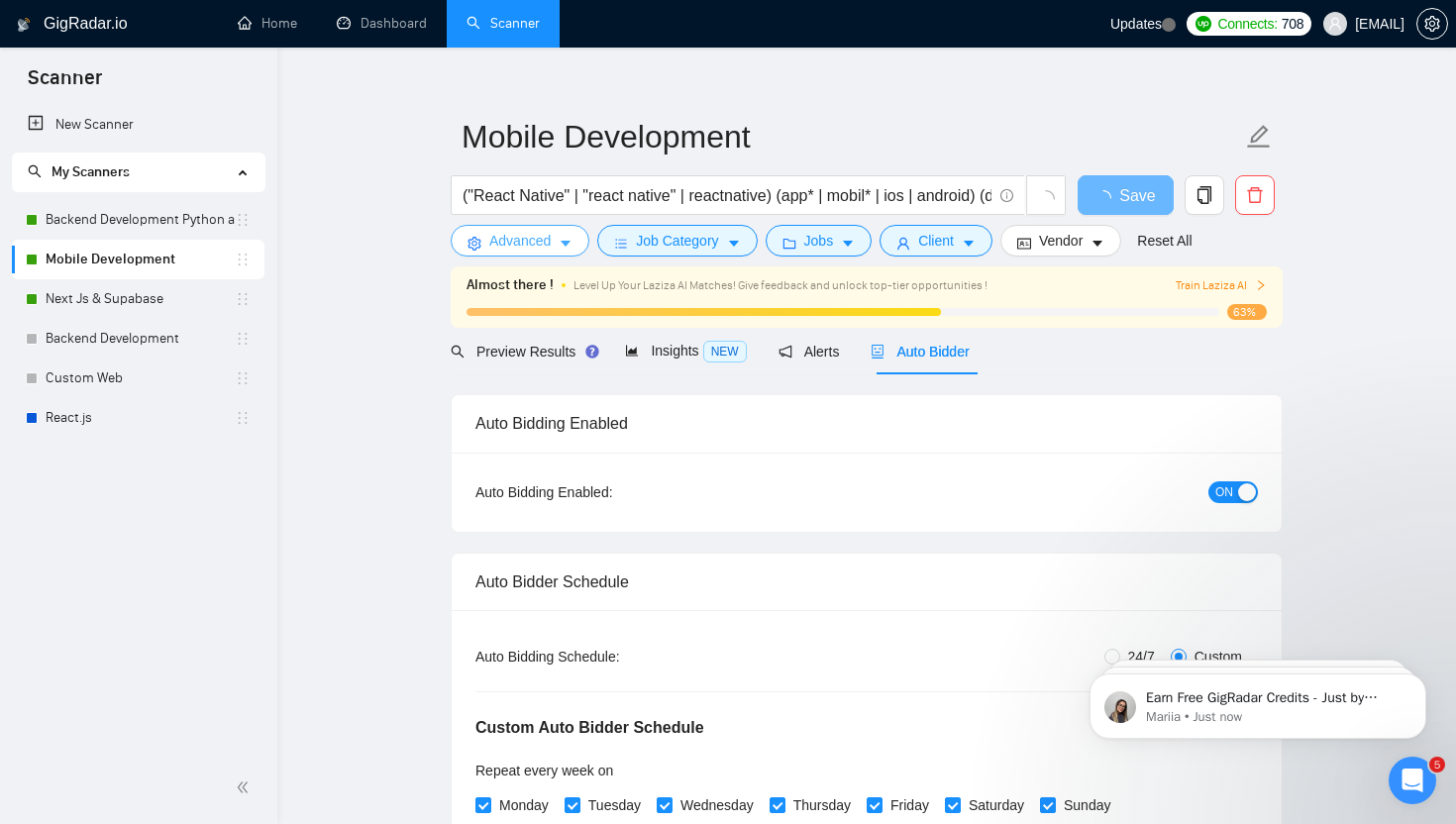 click on "Advanced" at bounding box center (520, 241) 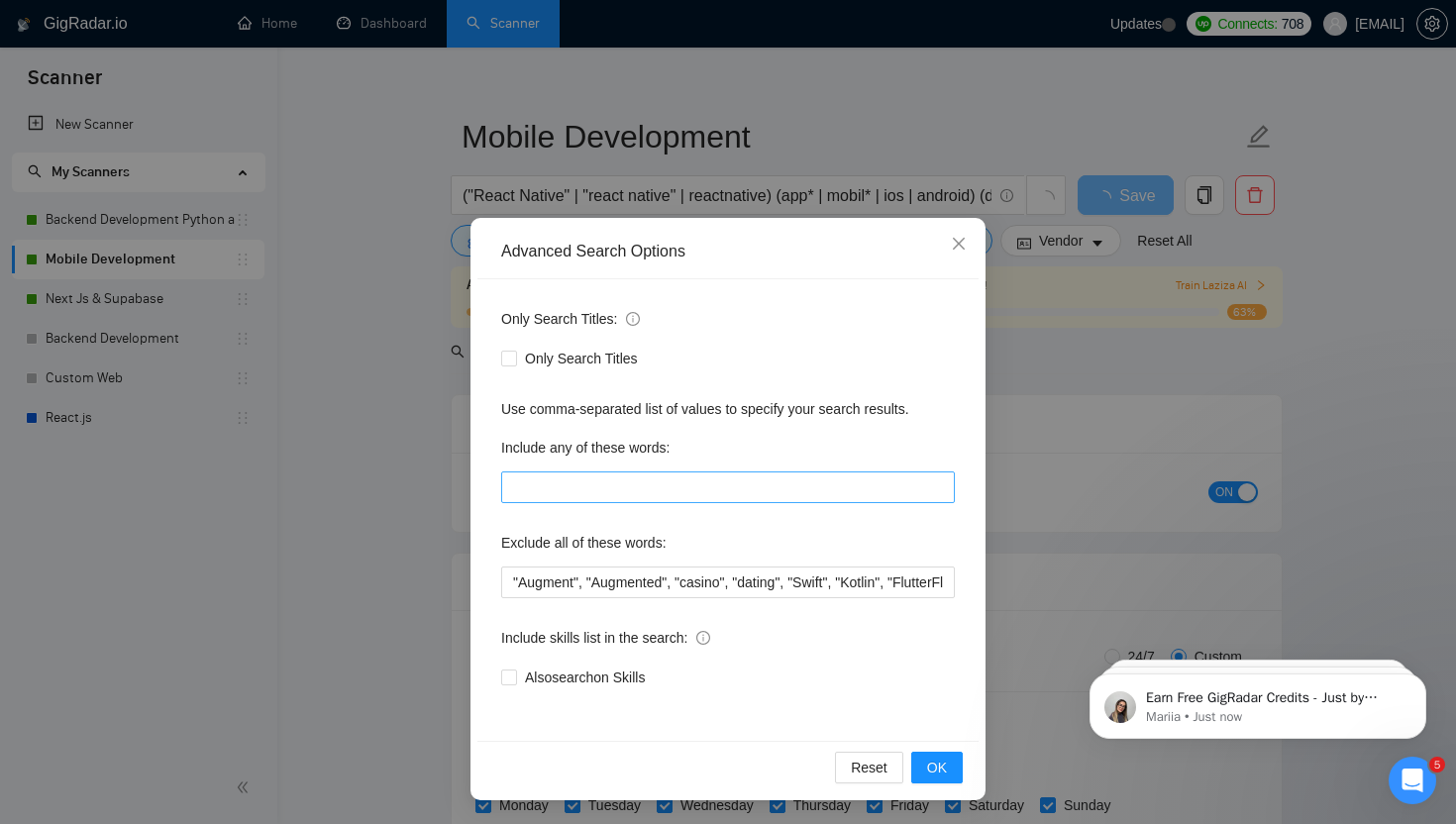 type 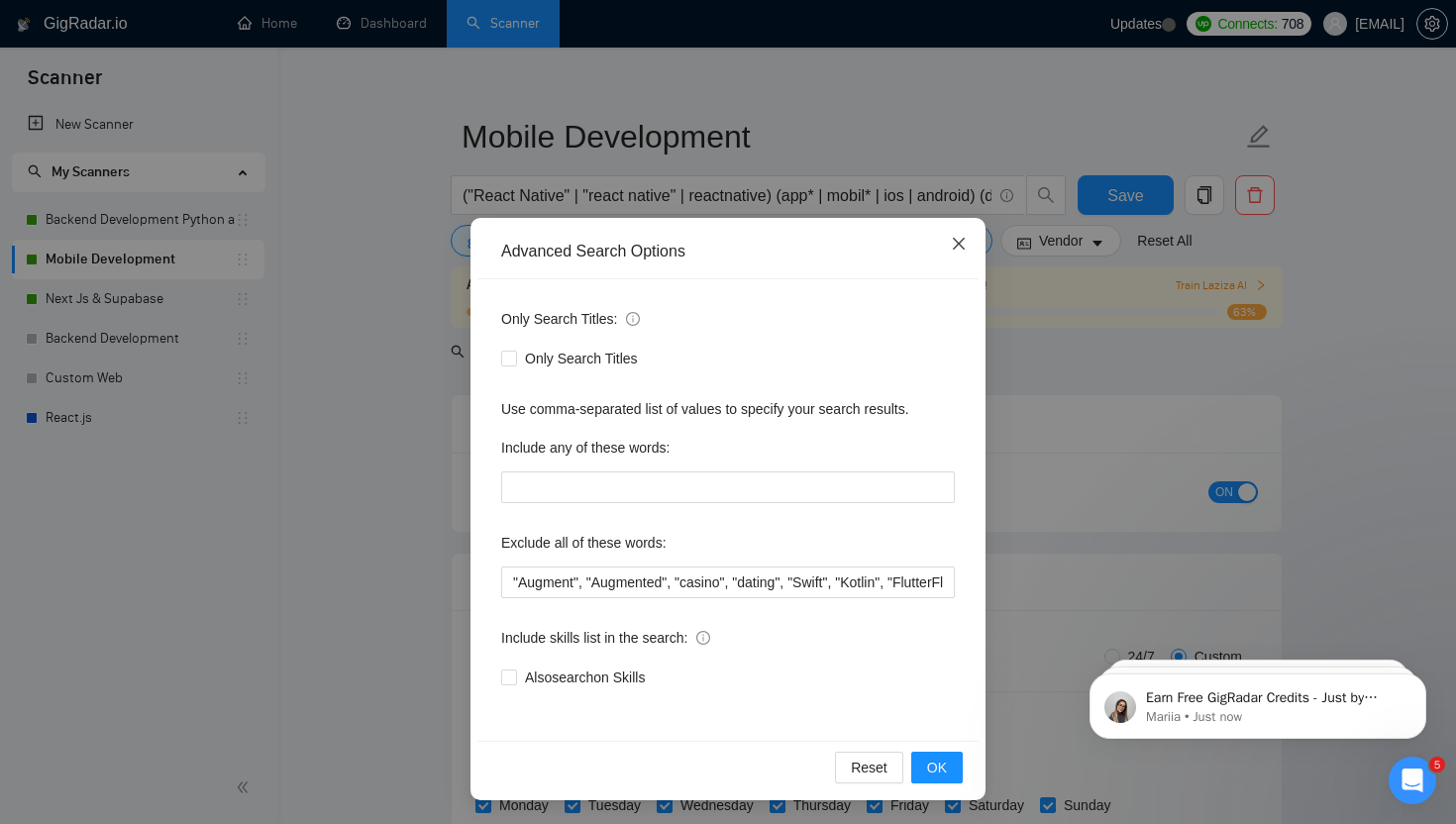 click 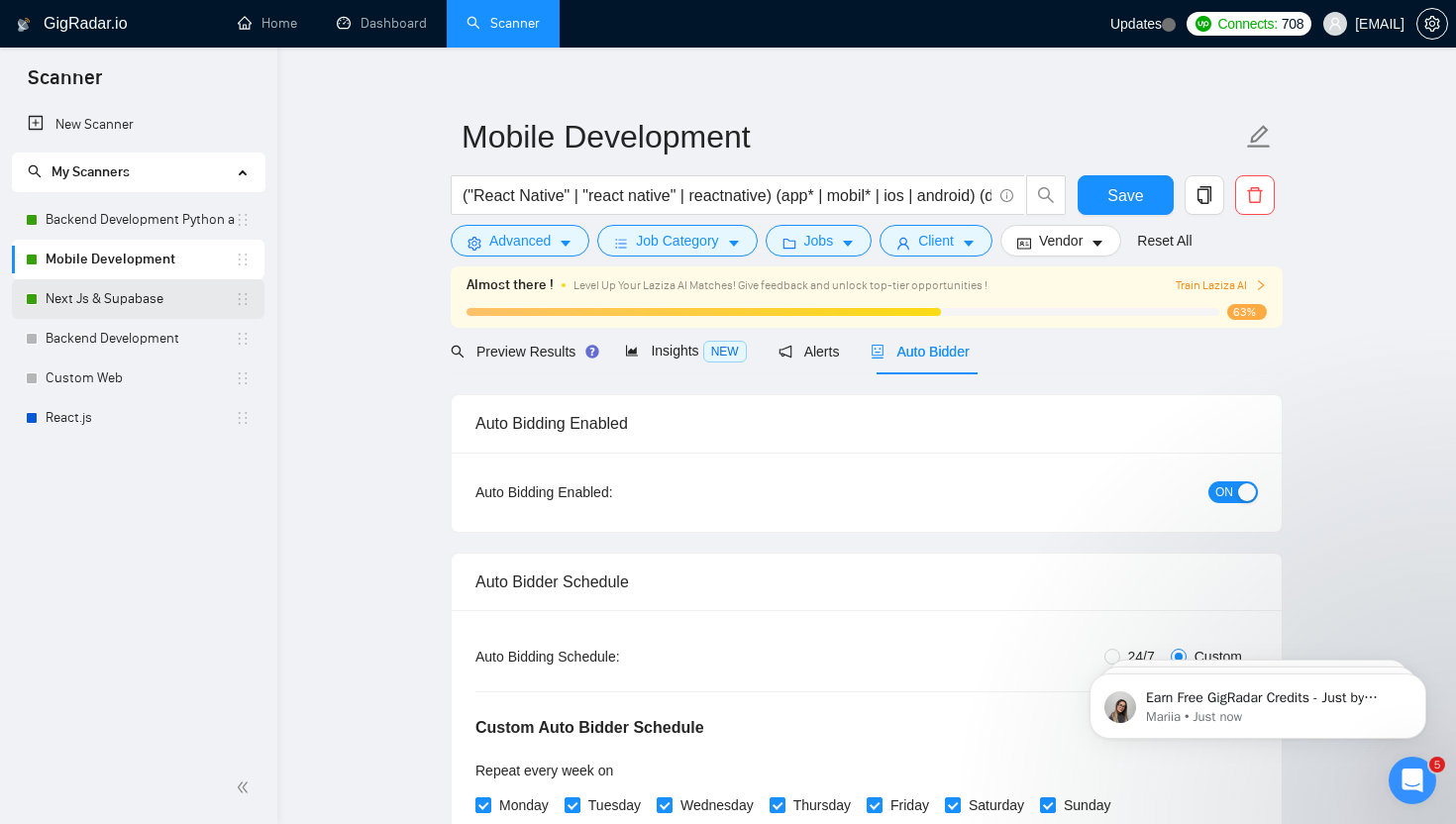 click on "Next Js & Supabase" at bounding box center [140, 299] 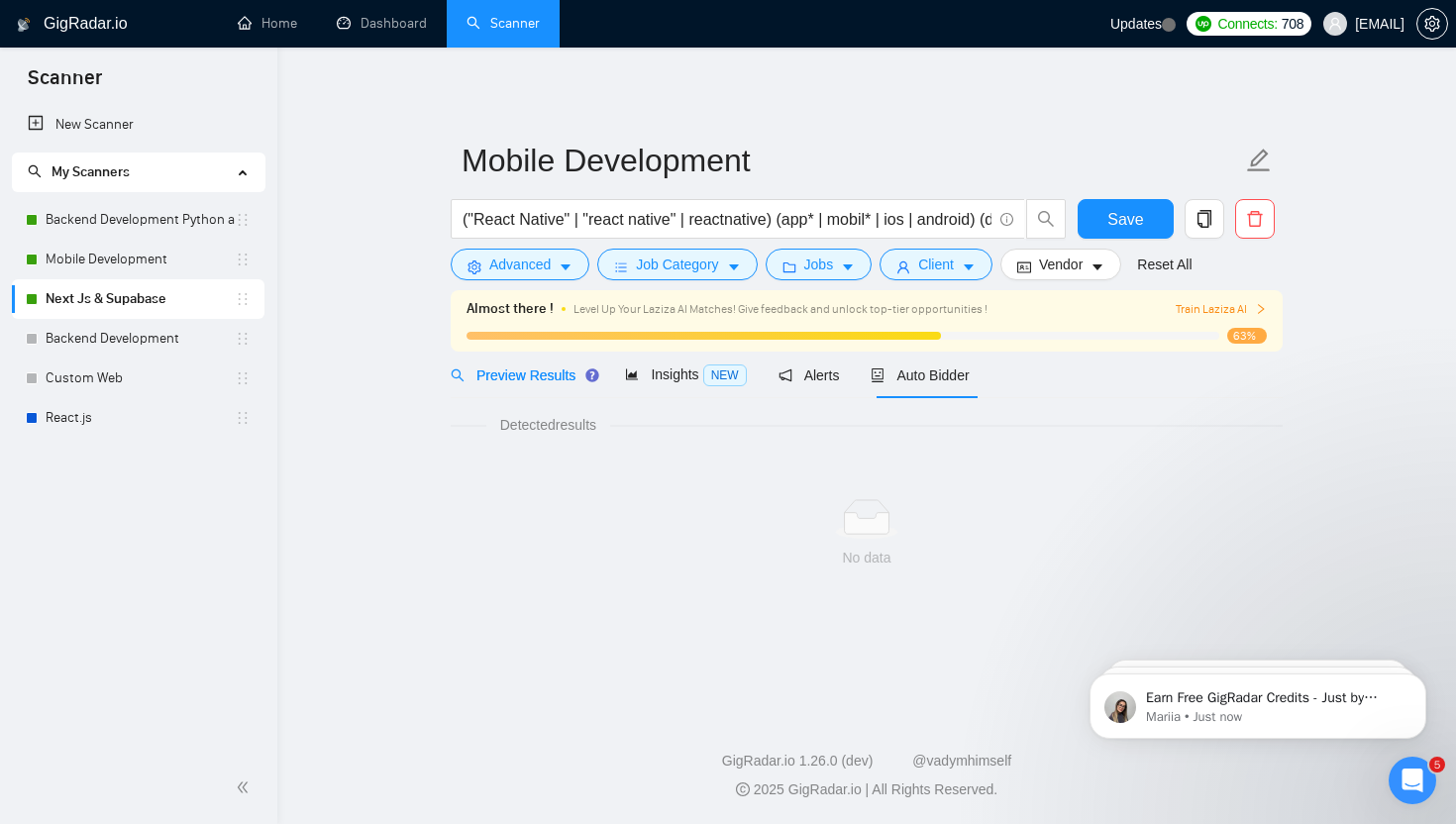 scroll, scrollTop: 0, scrollLeft: 0, axis: both 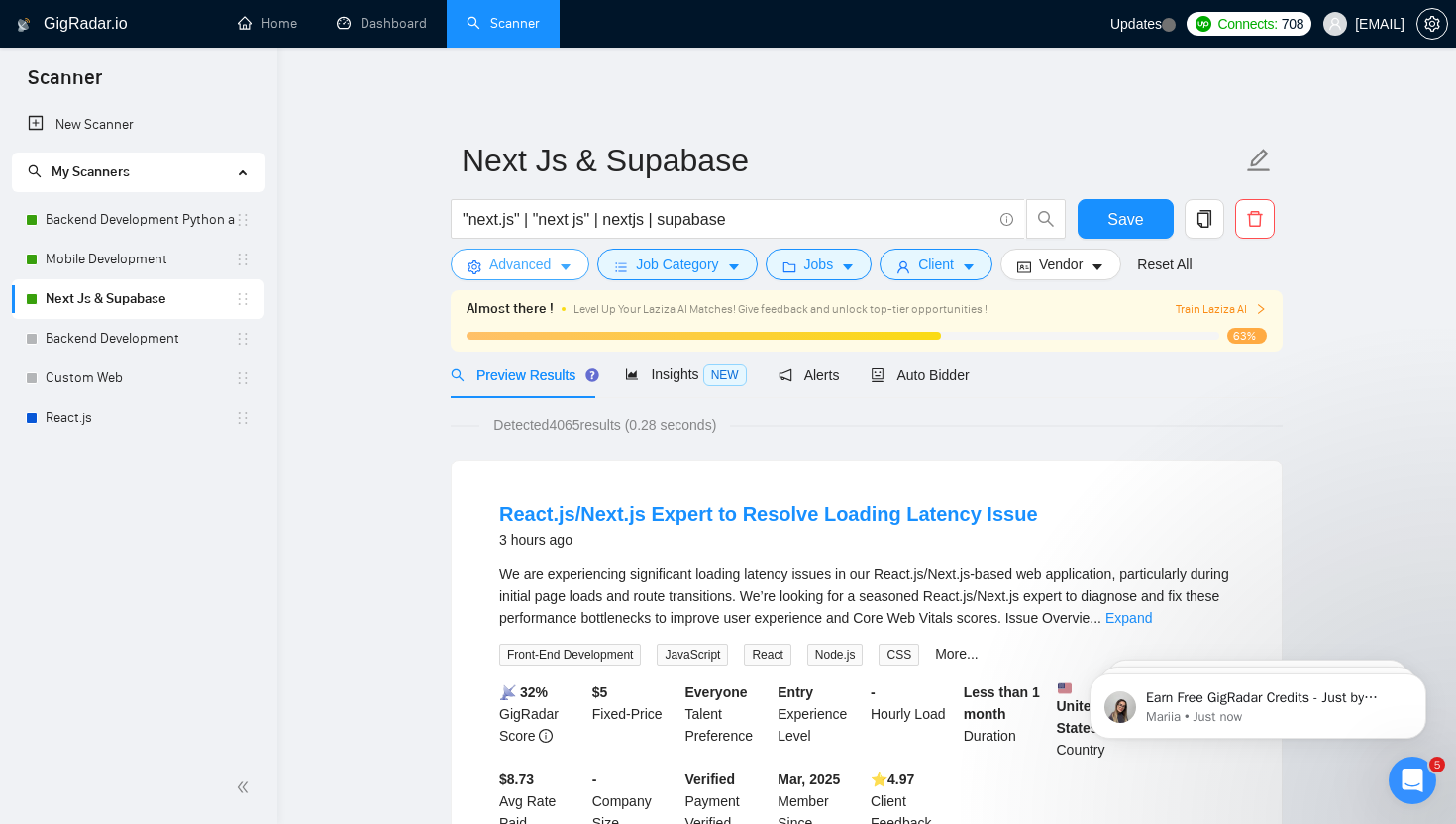 click on "Advanced" at bounding box center (520, 264) 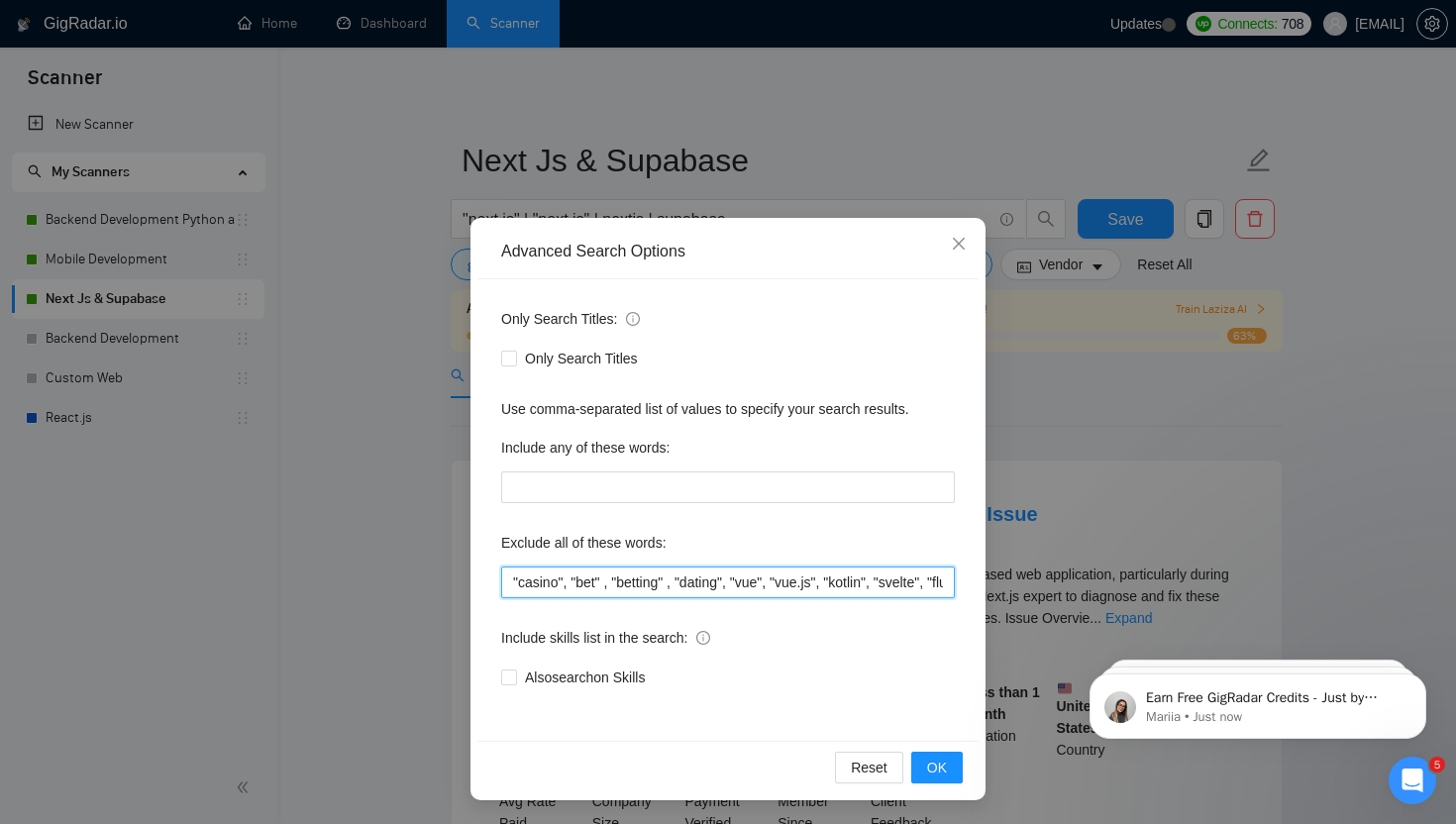 click on ""casino", "bet" , "betting" , "dating", "vue", "vue.js", "kotlin", "svelte", "flutter", "FlutterFlow", "refactoring", "Full-Time", "full time" , "this job is not open to teams", "this job is not open to agency", "this job is not open to companies", "NO AGENCY", "Freelancers Only", "NOT AGENCY", "no agency", "no agencies", "individual only", "freelancers only", "No Agencies!", "independent contractors only", "***Freelancers Only," "/Freelancers Only", ".Freelancers Only", ",Freelancers Only.", "Smart Contracts", "smart contracts", "Smart contract", "on-site", "on site"" at bounding box center (728, 582) 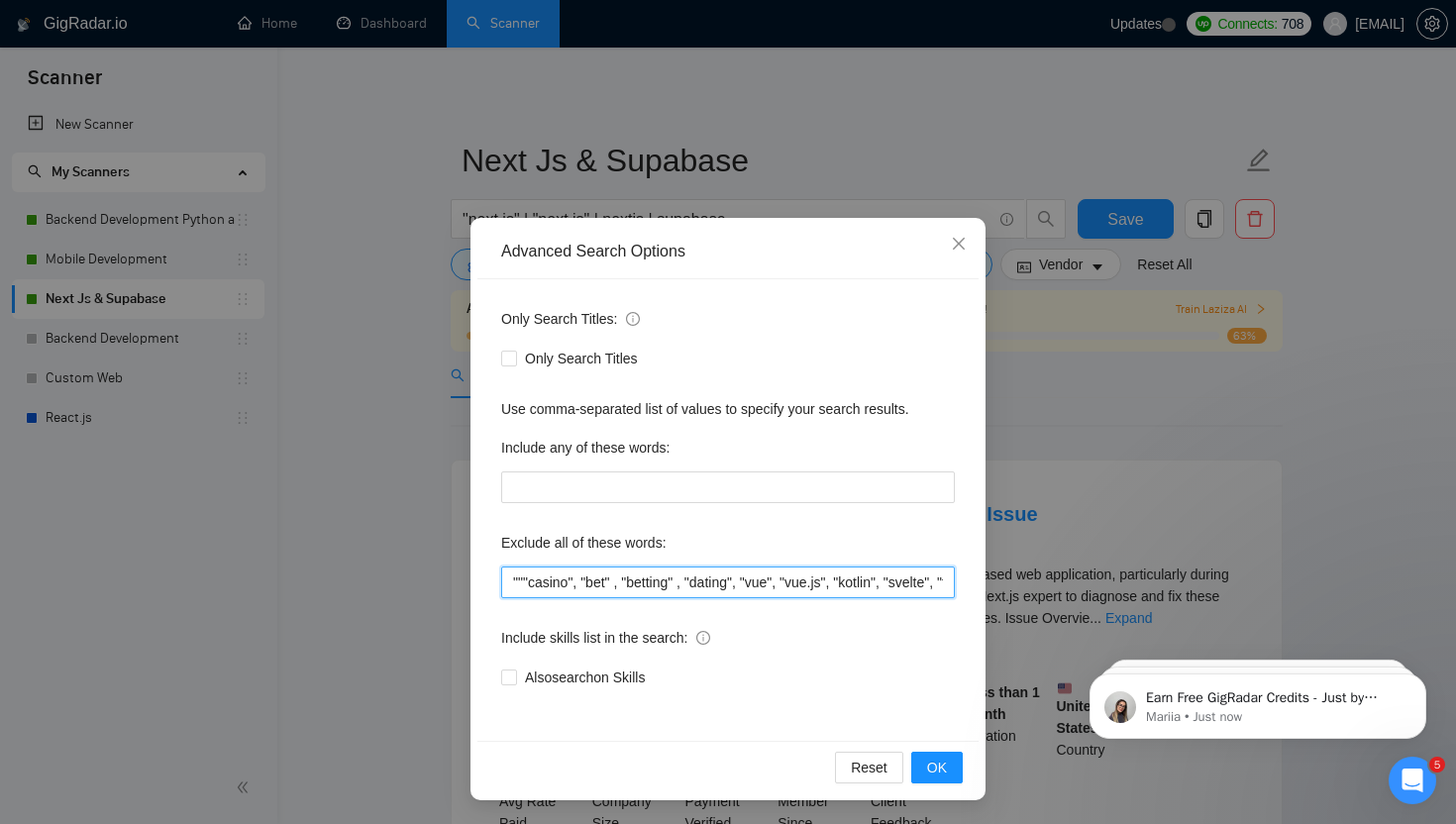 paste on "Augment", "Augmented","" 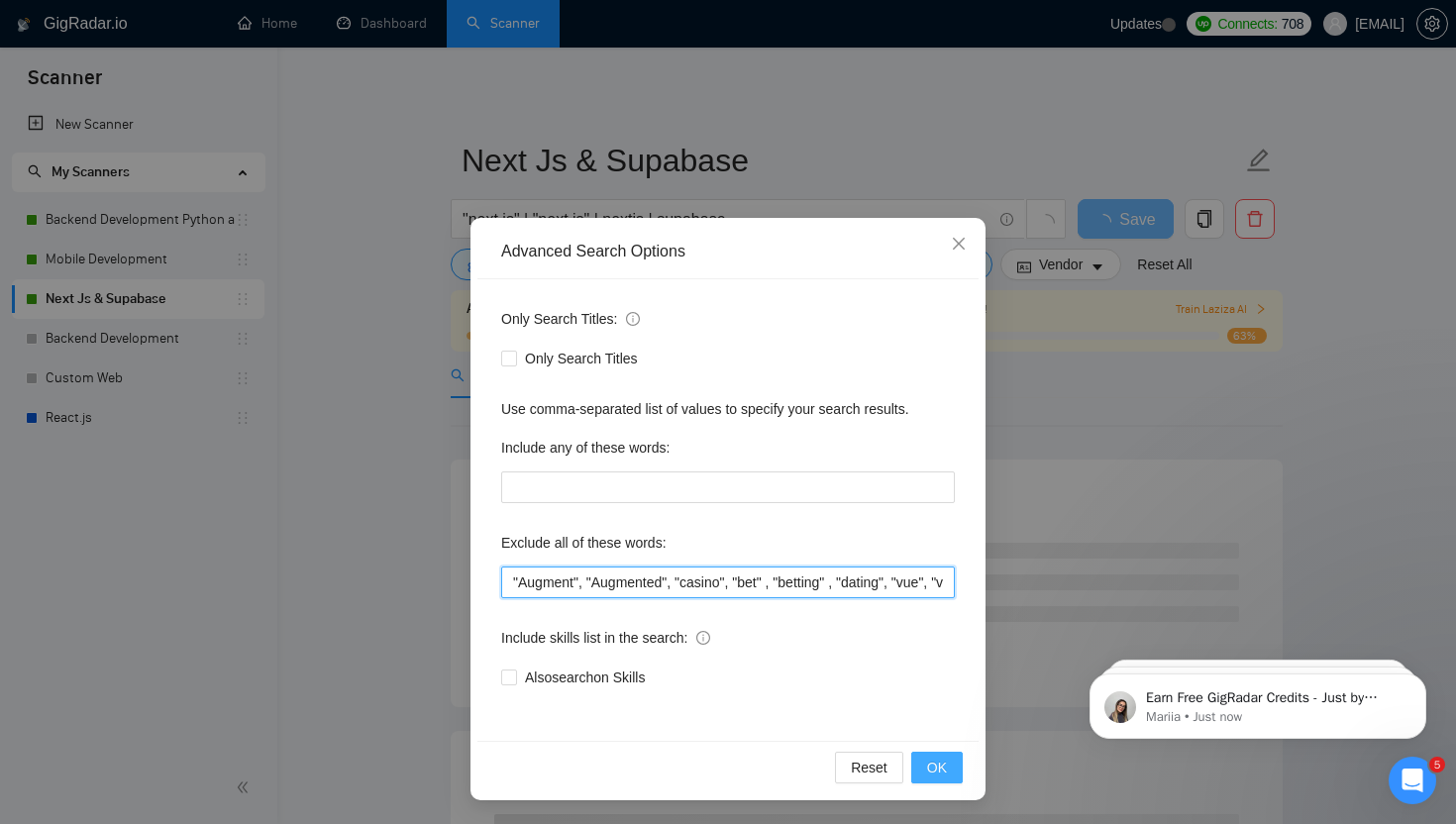 type on ""Augment", "Augmented", "casino", "bet" , "betting" , "dating", "vue", "vue.js", "kotlin", "svelte", "flutter", "FlutterFlow", "refactoring", "Full-Time", "full time" , "this job is not open to teams", "this job is not open to agency", "this job is not open to companies", "NO AGENCY", "Freelancers Only", "NOT AGENCY", "no agency", "no agencies", "individual only", "freelancers only", "No Agencies!", "independent contractors only", "***Freelancers Only," "/Freelancers Only", ".Freelancers Only", ",Freelancers Only.", "Smart Contracts", "smart contracts", "Smart contract", "on-site", "on site"" 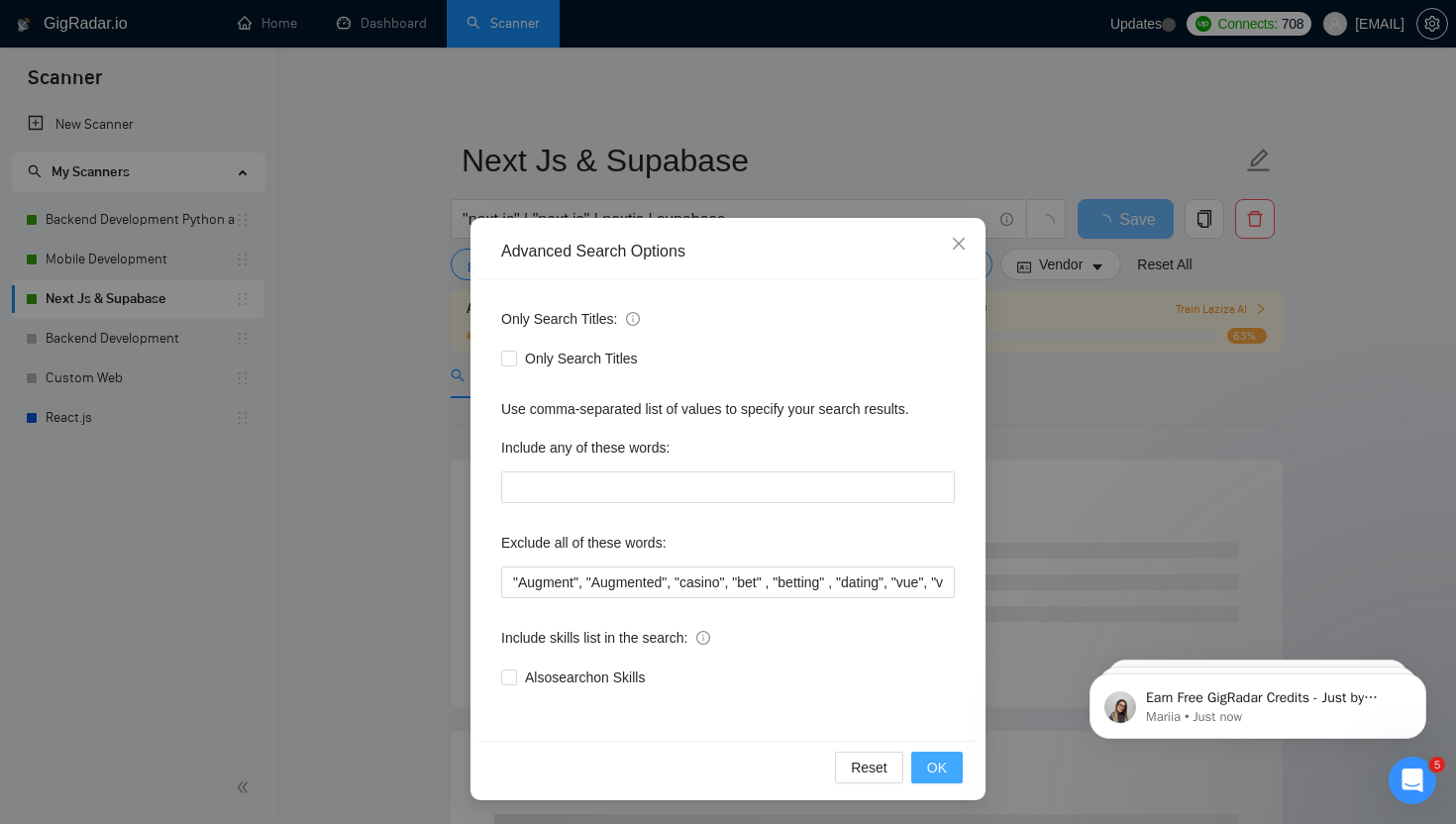 click on "OK" at bounding box center (937, 768) 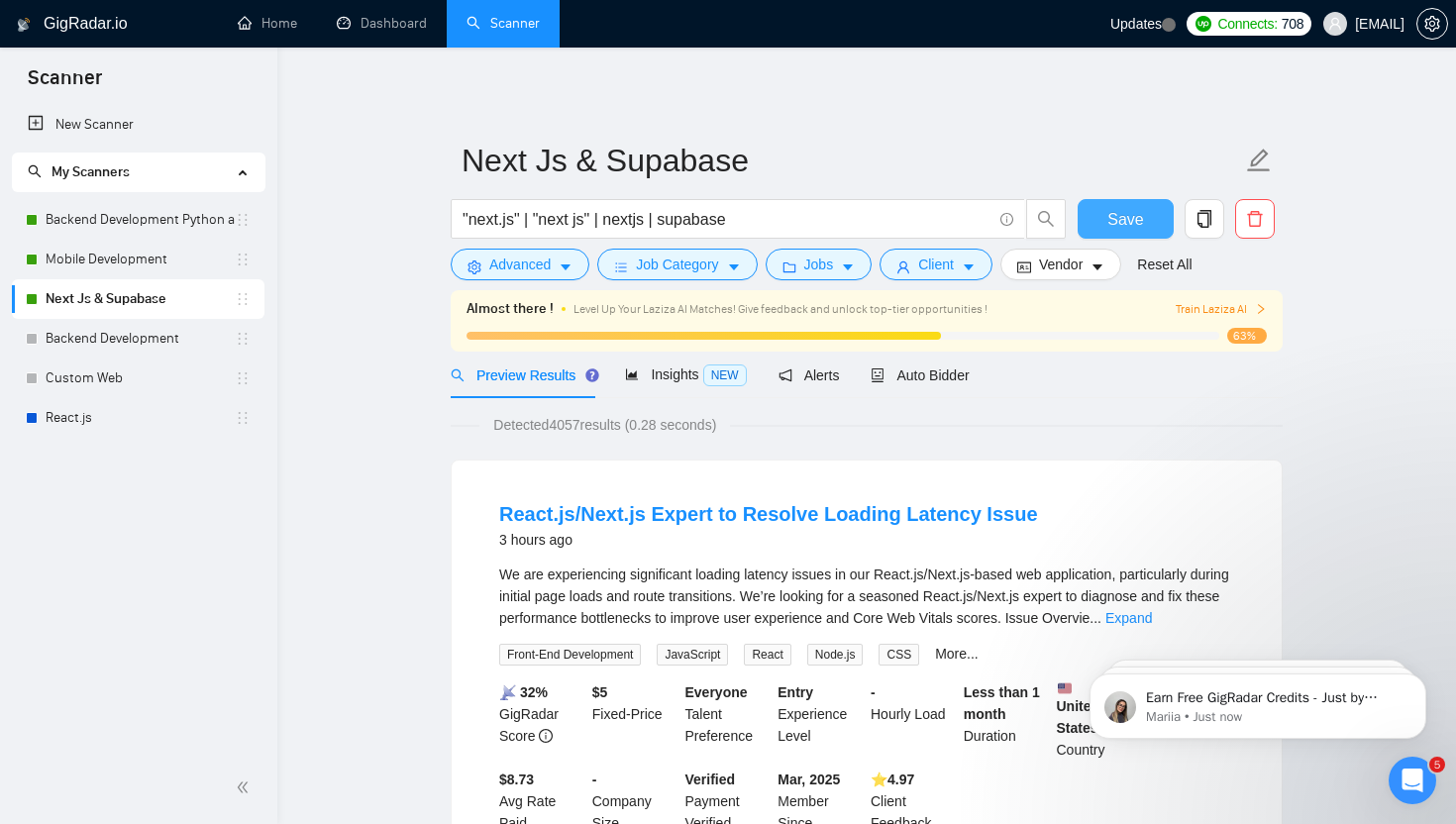 click on "Save" at bounding box center (1125, 219) 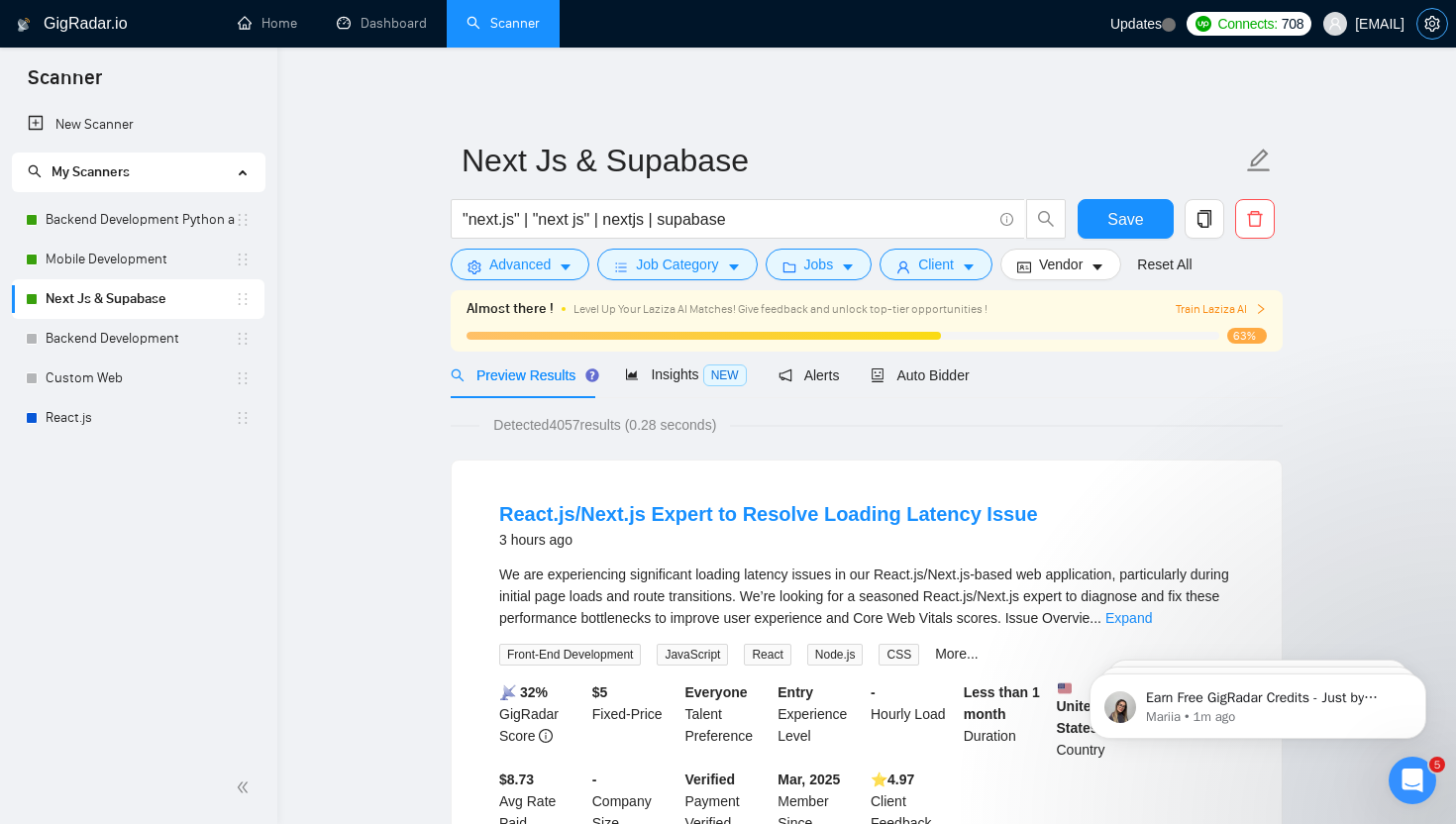 click at bounding box center (1432, 24) 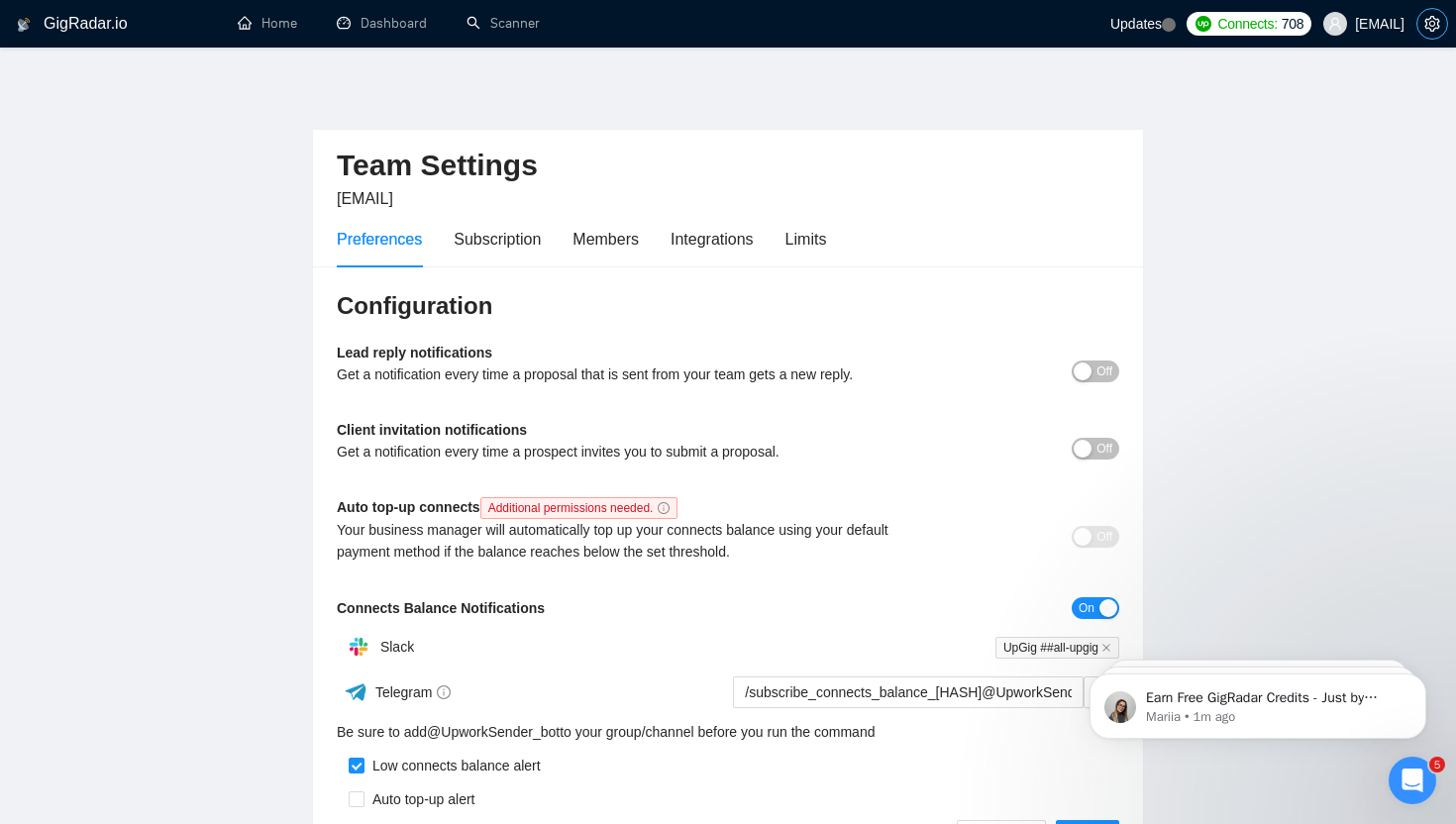 scroll, scrollTop: 17, scrollLeft: 0, axis: vertical 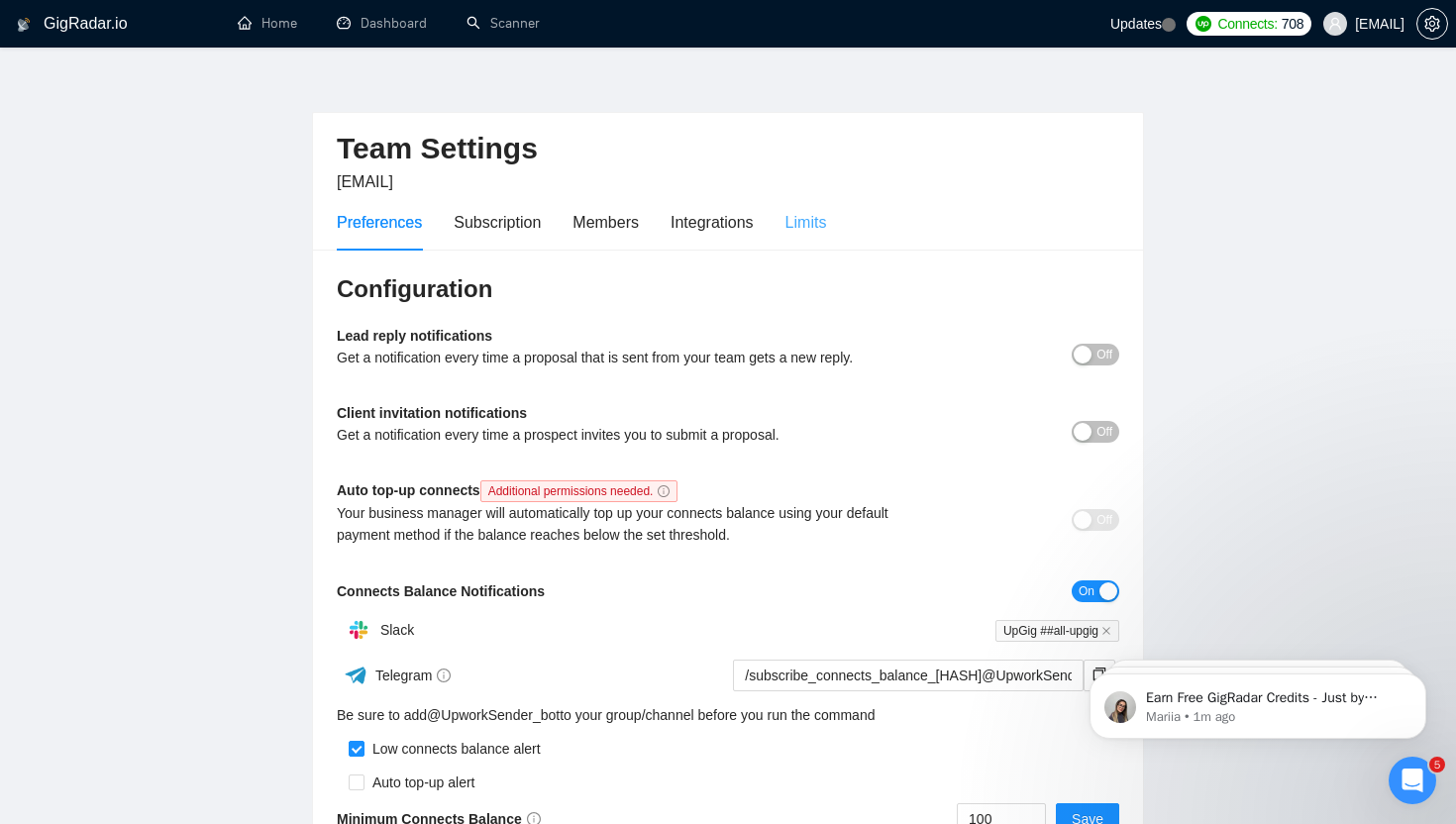 click on "Limits" at bounding box center [806, 222] 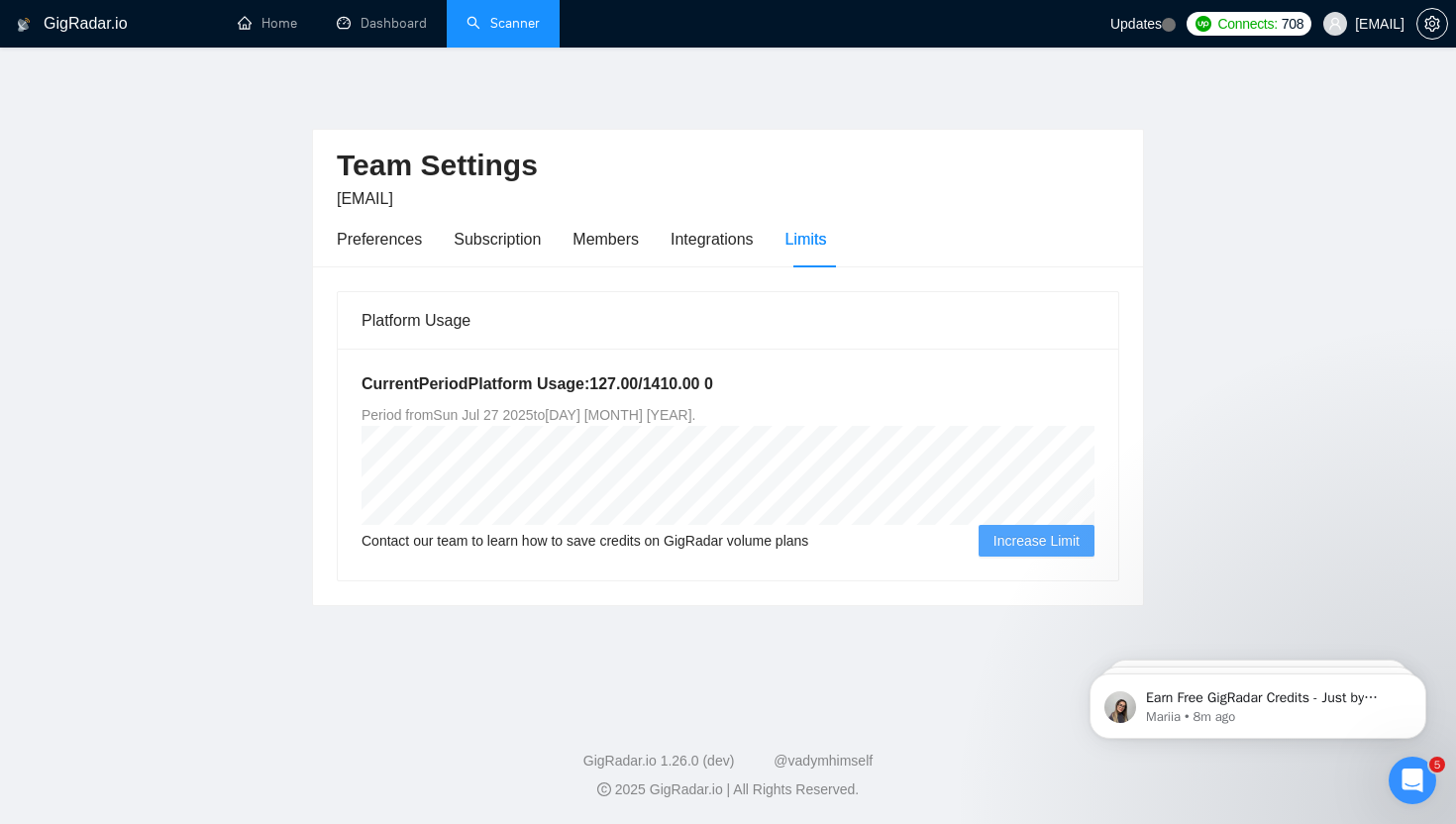 click on "Scanner" at bounding box center [503, 23] 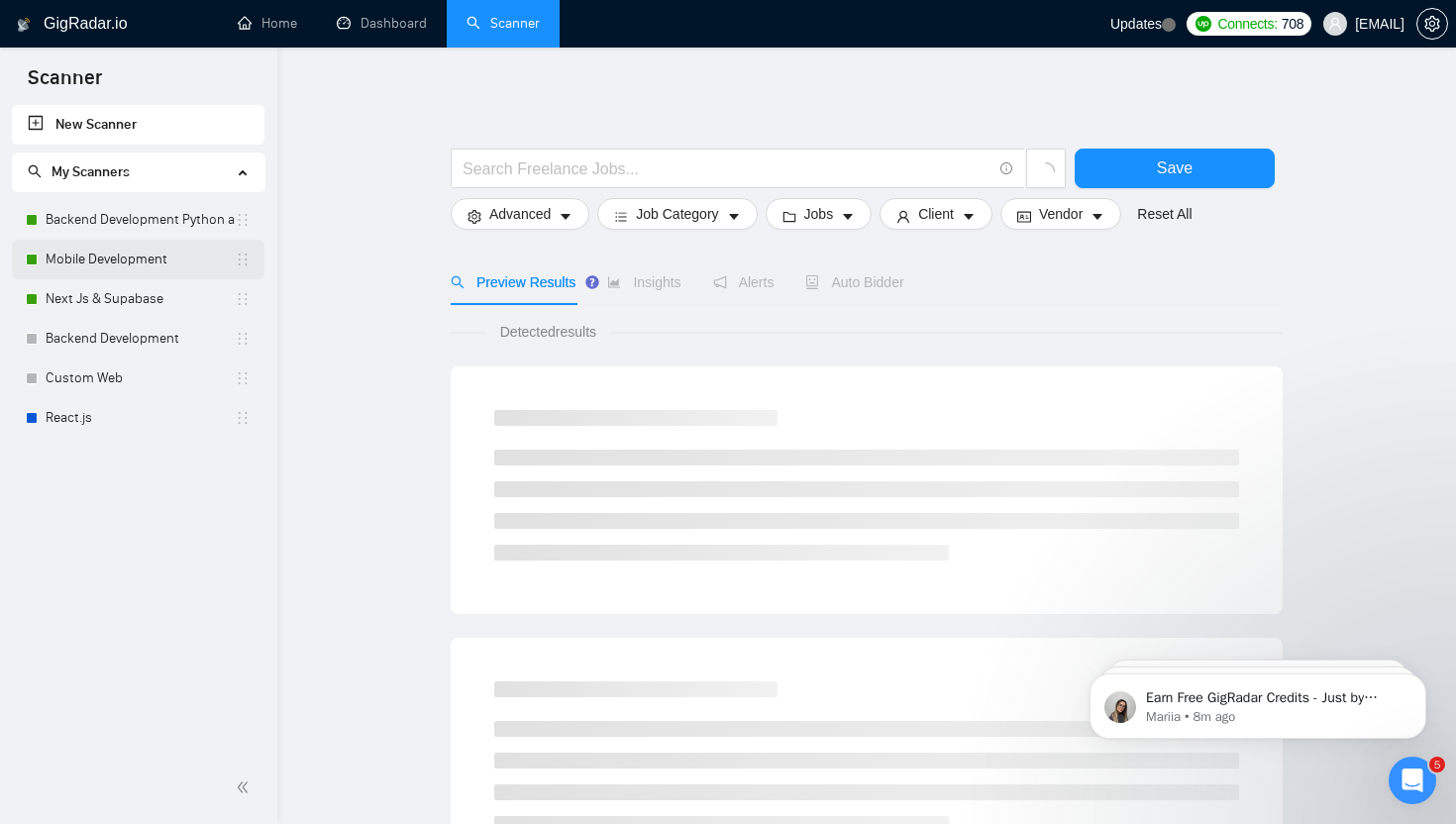 click on "Mobile Development" at bounding box center (140, 259) 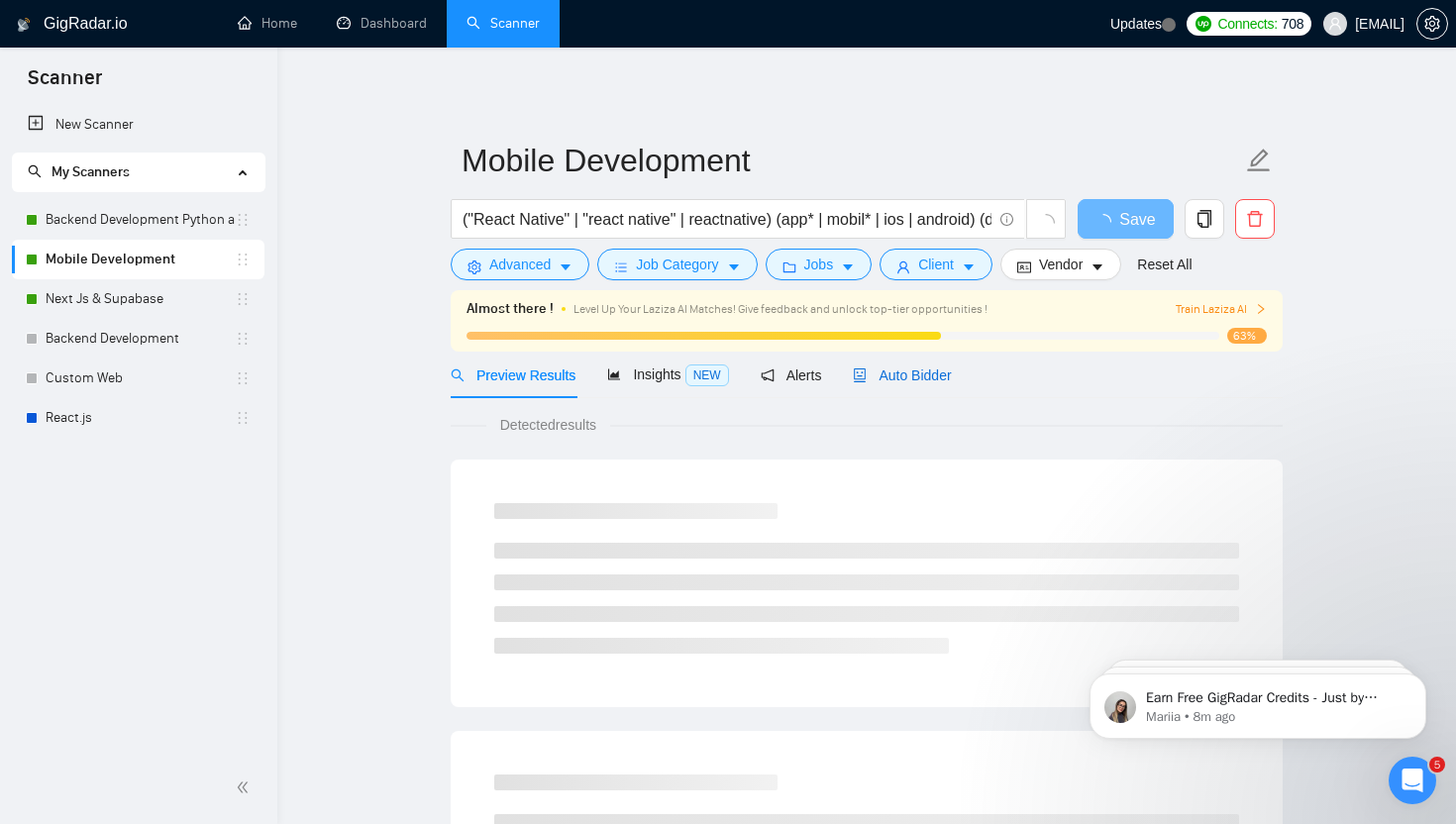 click on "Auto Bidder" at bounding box center [901, 375] 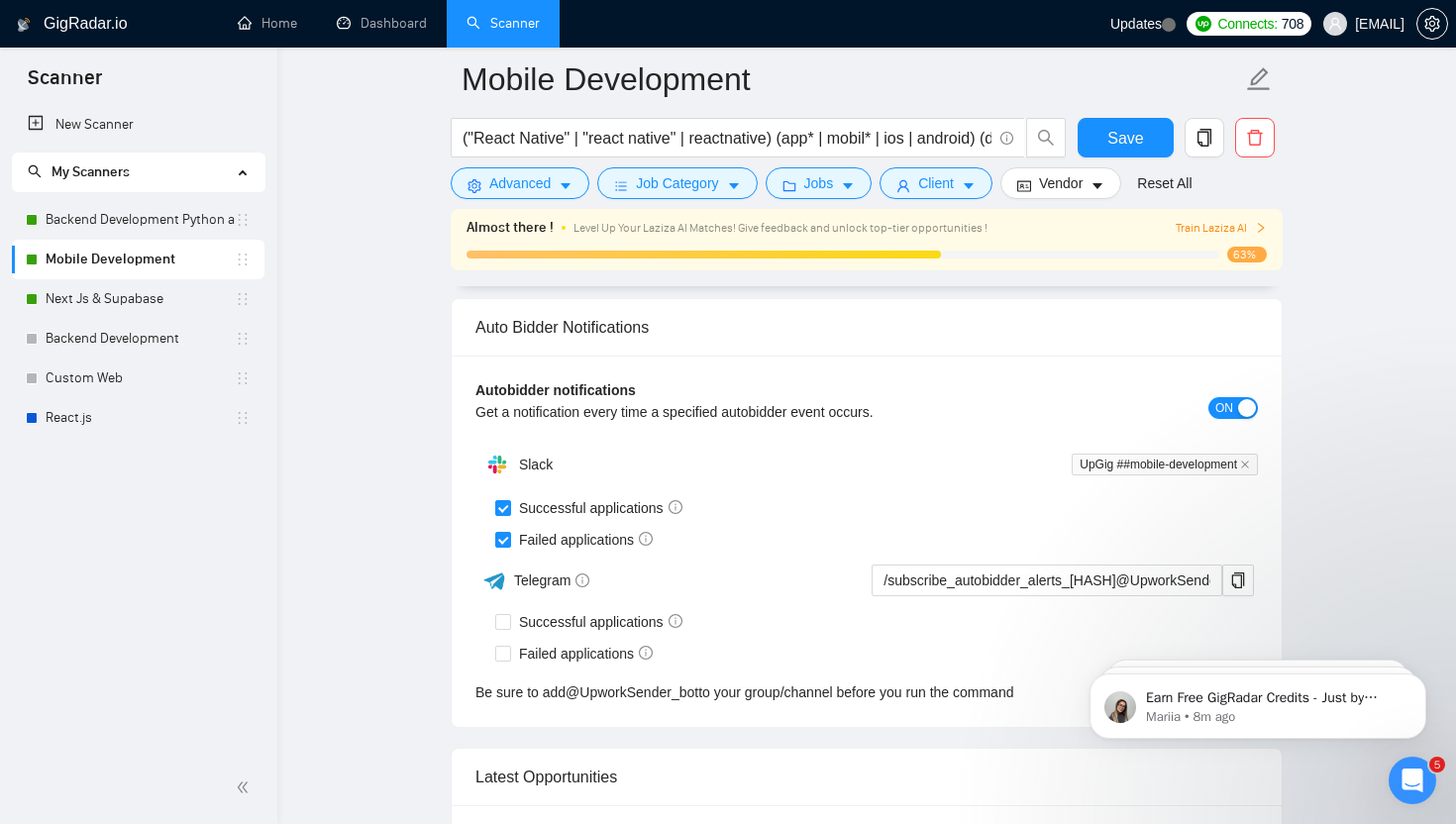scroll, scrollTop: 4892, scrollLeft: 0, axis: vertical 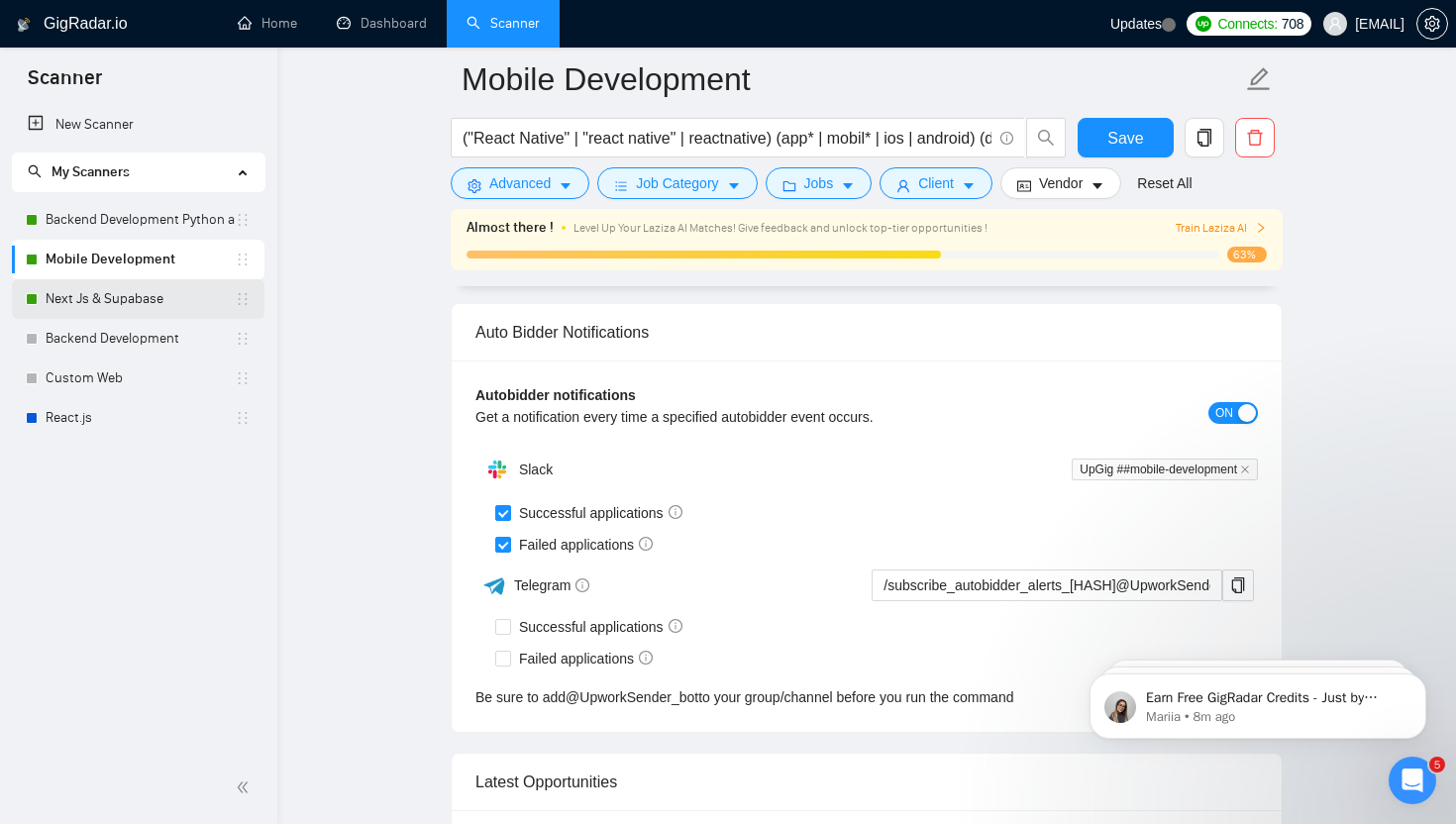 click on "Next Js & Supabase" at bounding box center [140, 299] 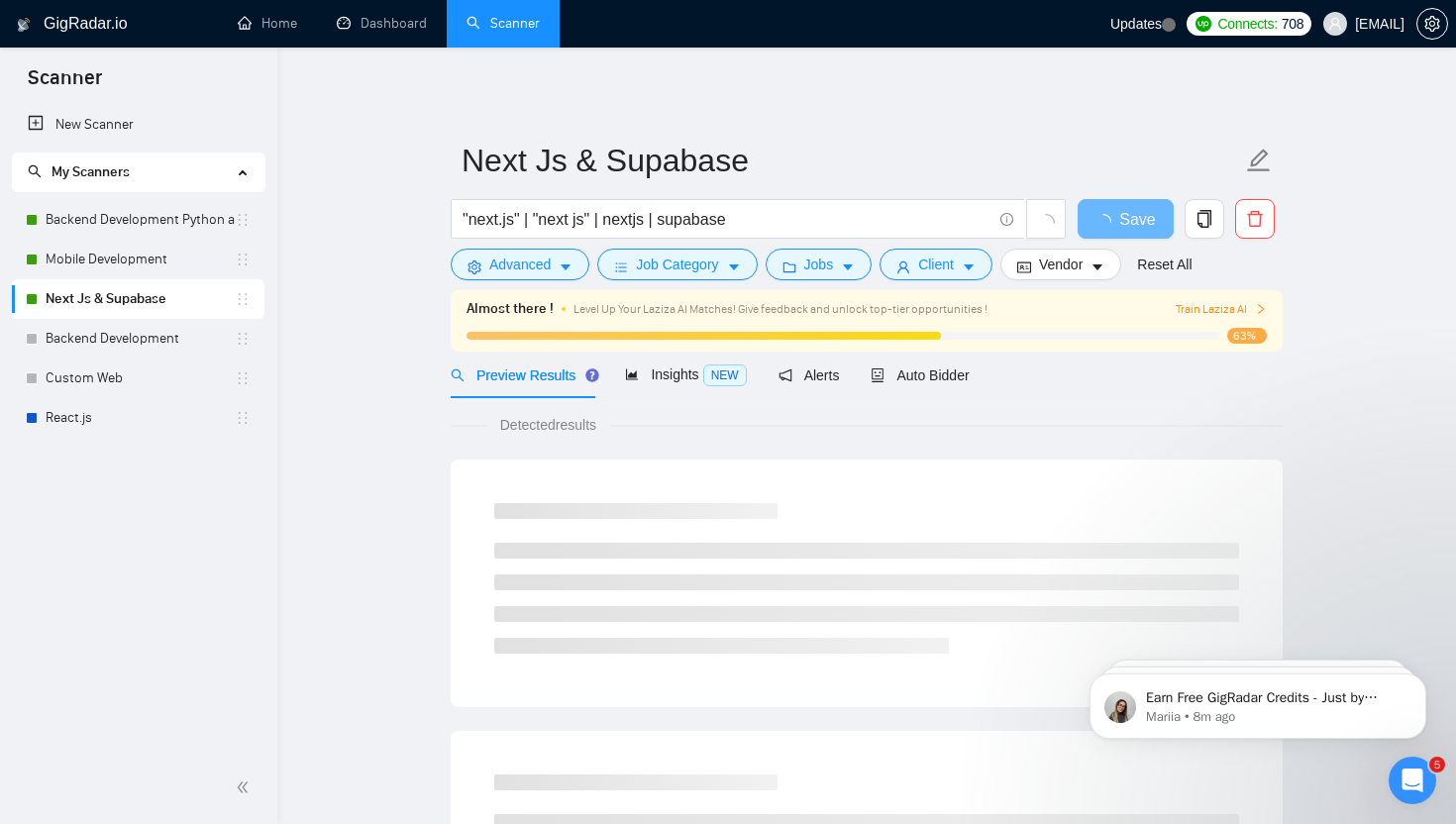 click on "My Scanners Backend Development Python and Go Mobile Development Next Js & Supabase Backend Development Custom Web React.js" at bounding box center (138, 295) 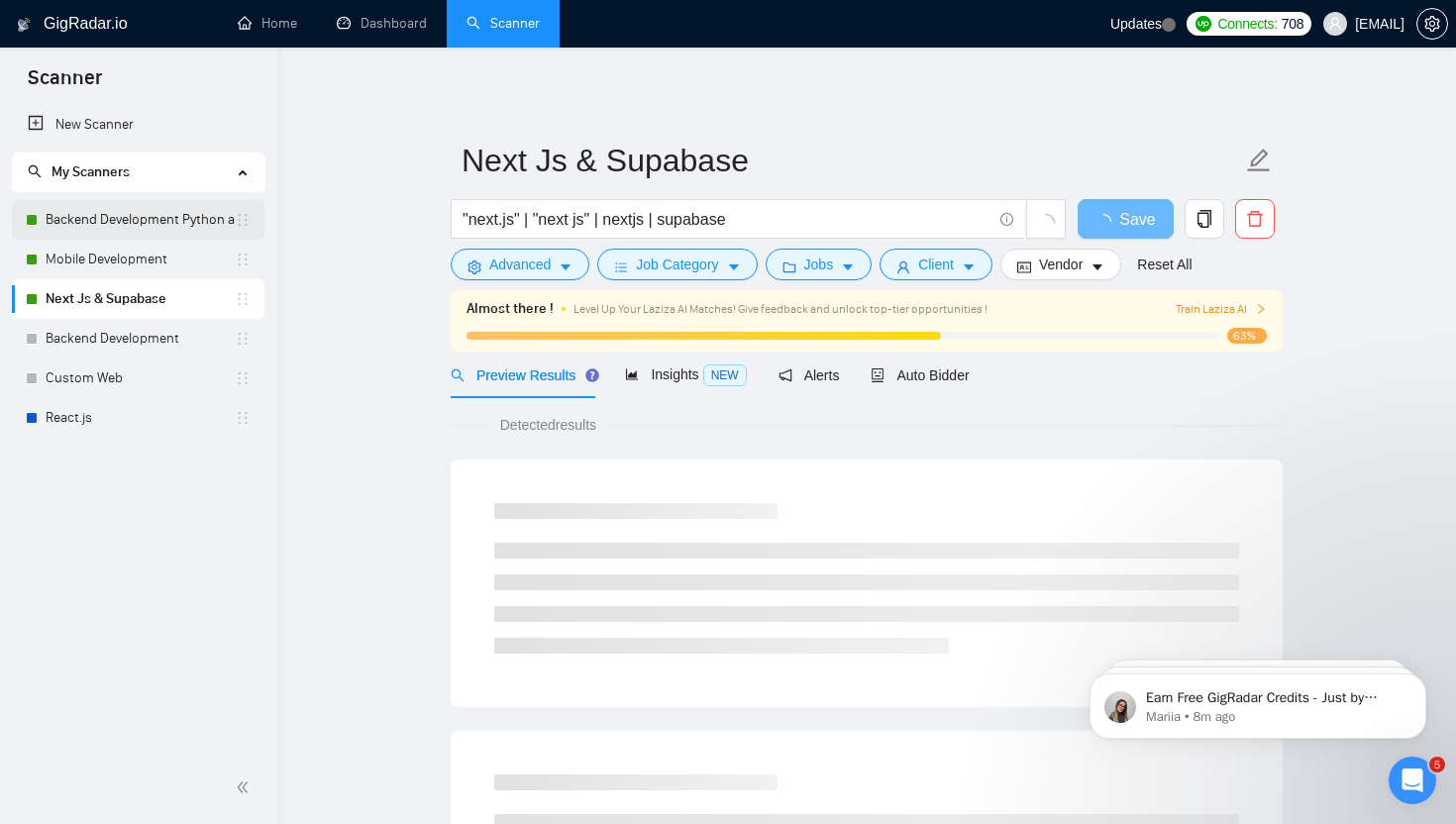 click on "Backend Development Python and Go" at bounding box center [140, 220] 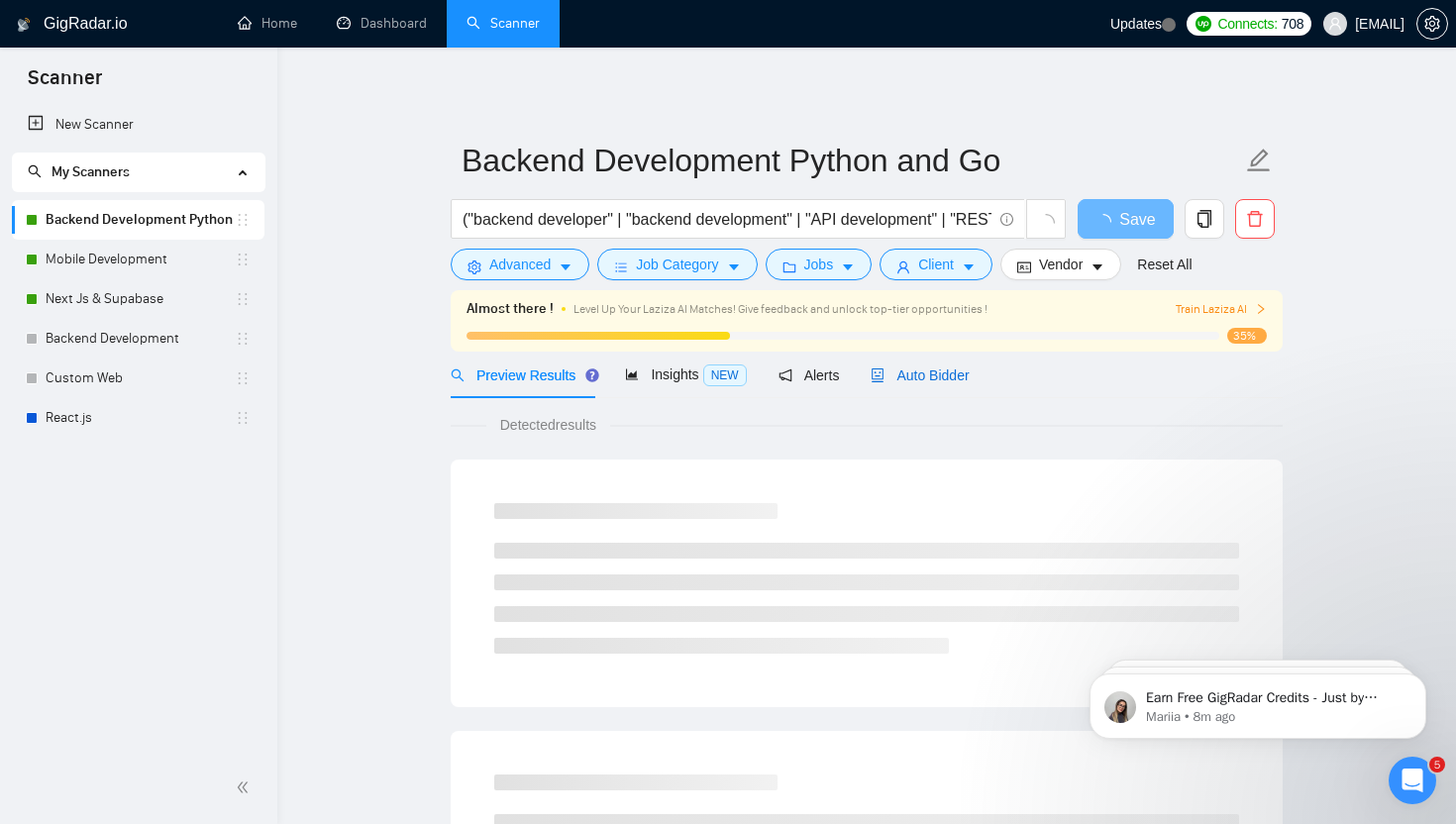 click on "Auto Bidder" at bounding box center [919, 375] 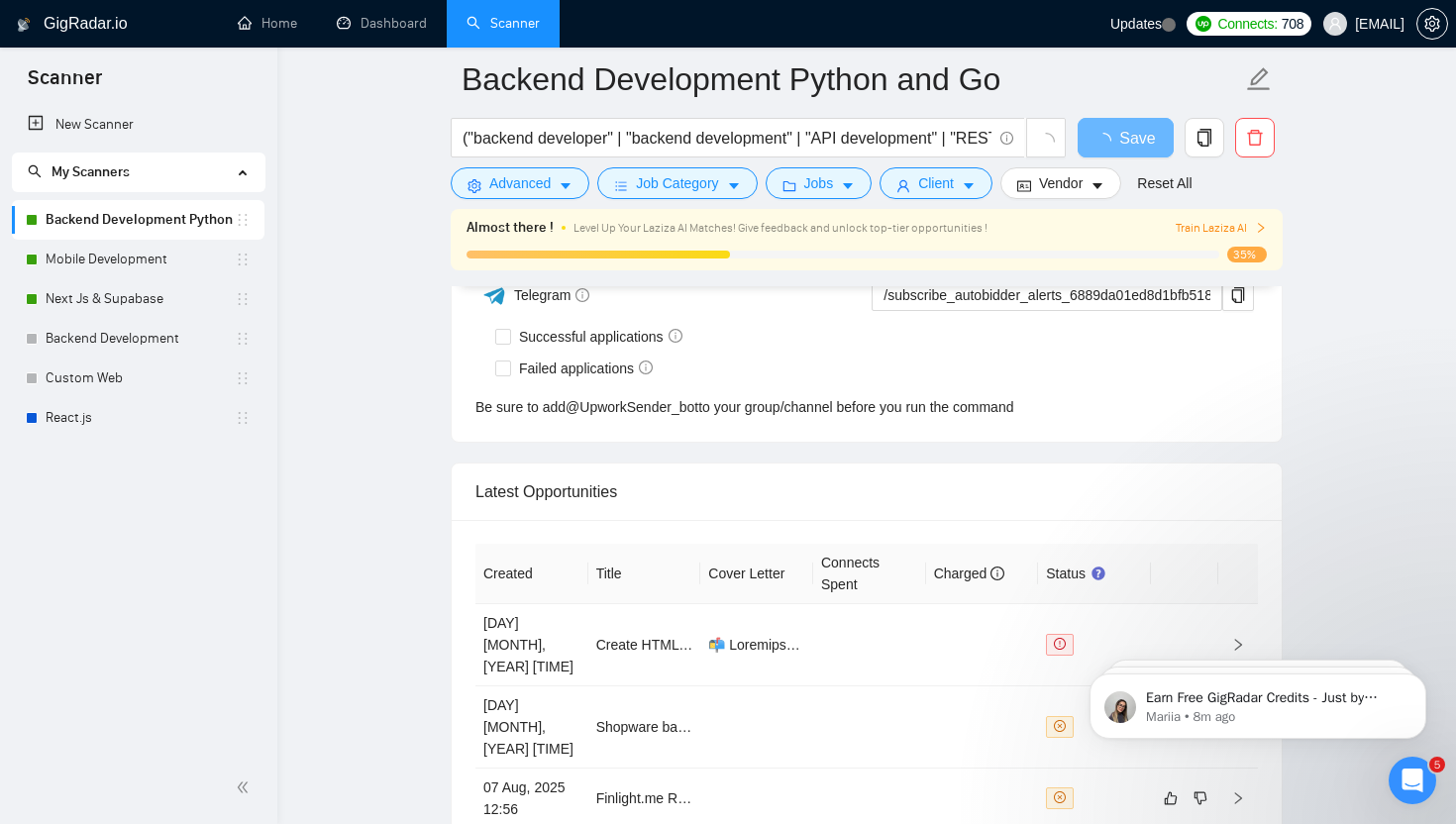type 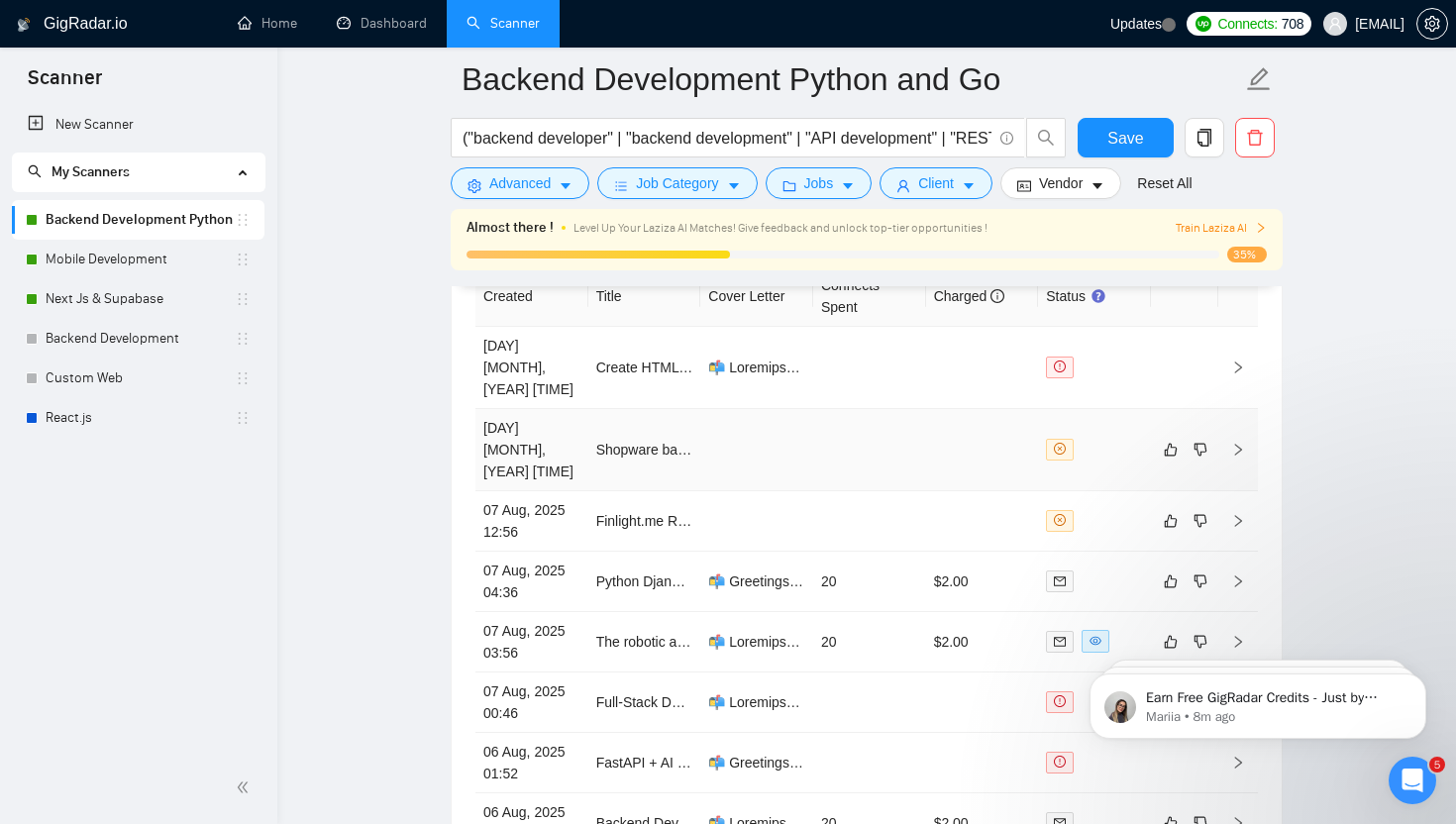 scroll, scrollTop: 5180, scrollLeft: 0, axis: vertical 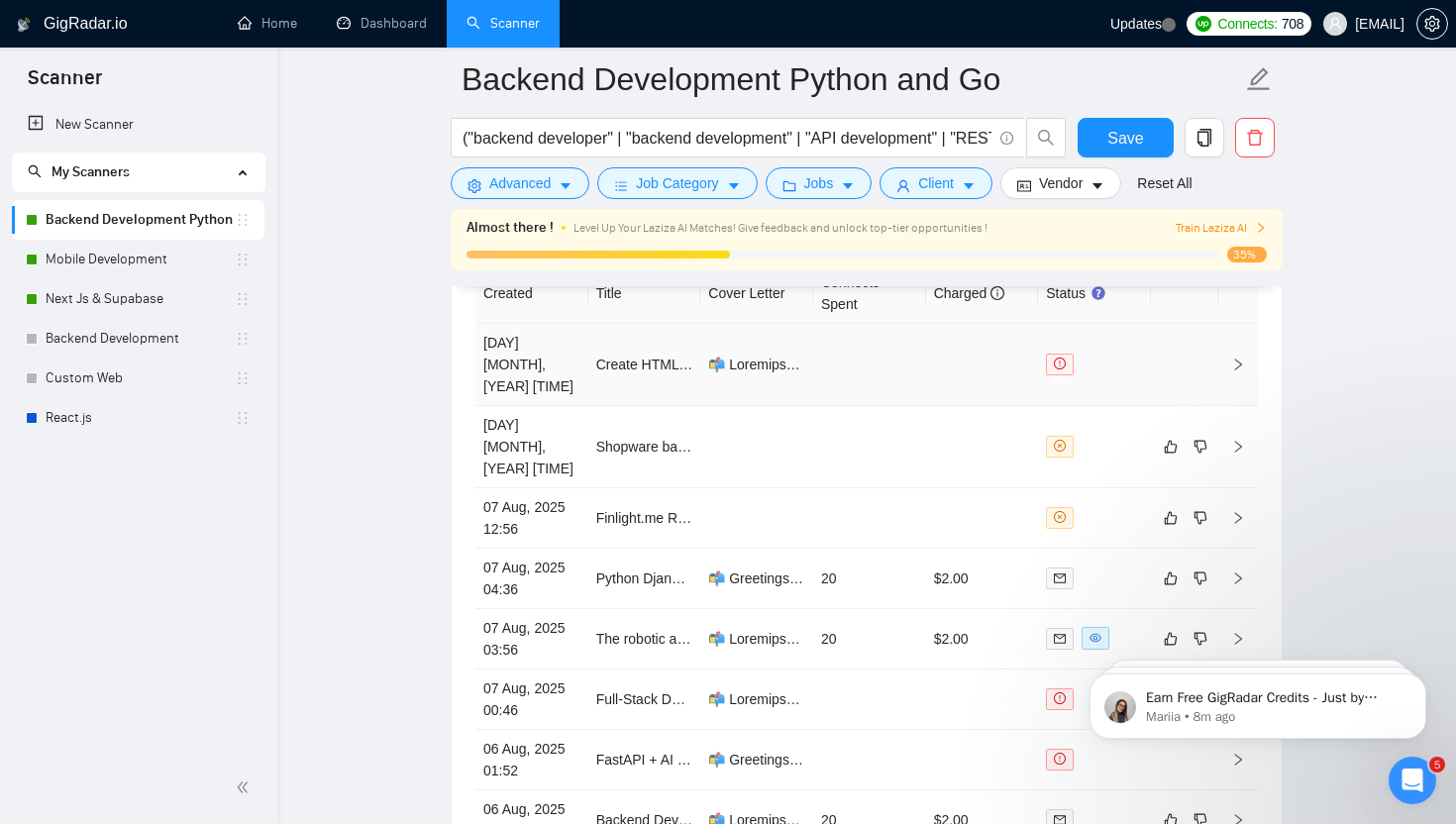 click at bounding box center [870, 364] 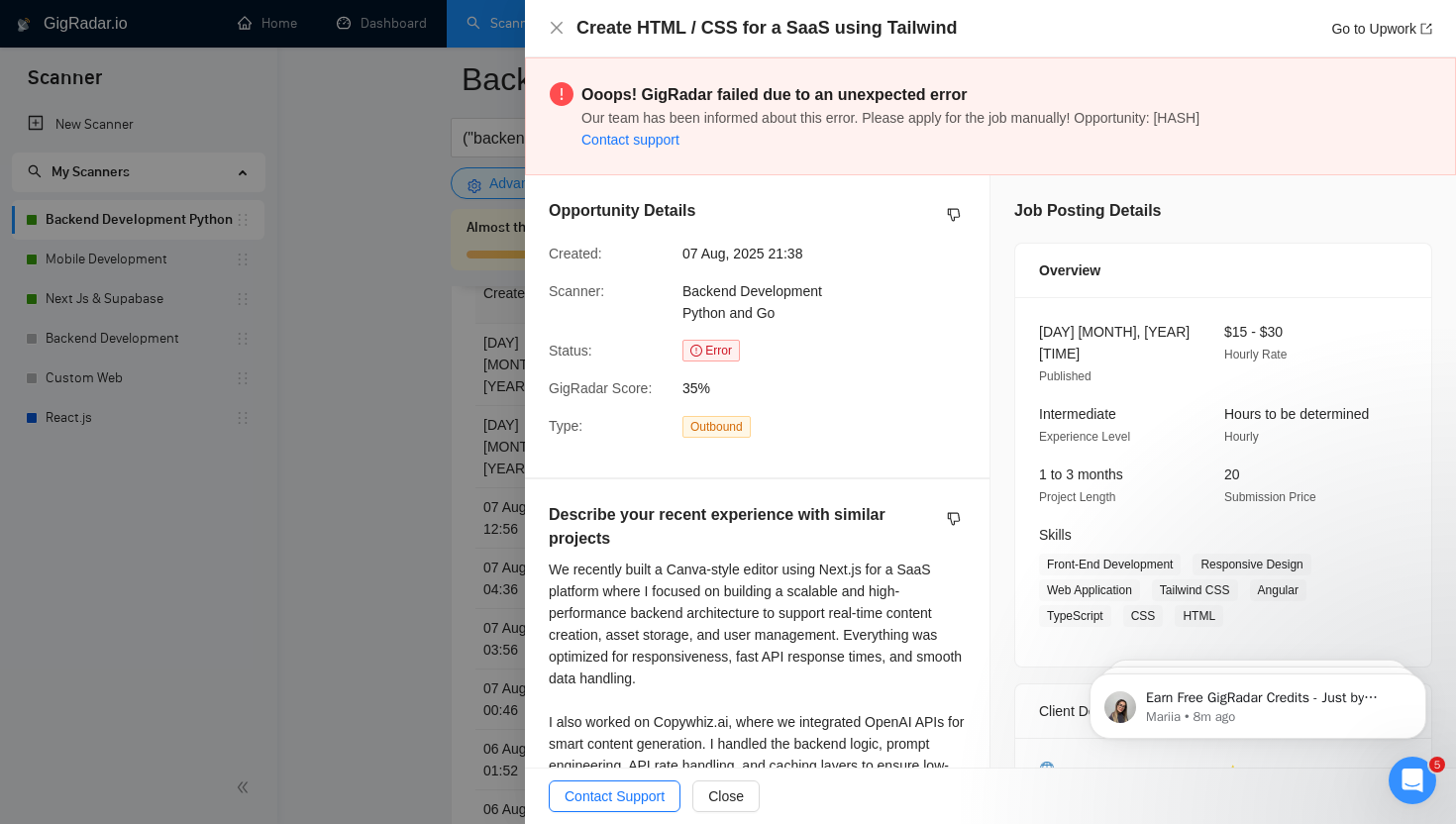click at bounding box center (728, 412) 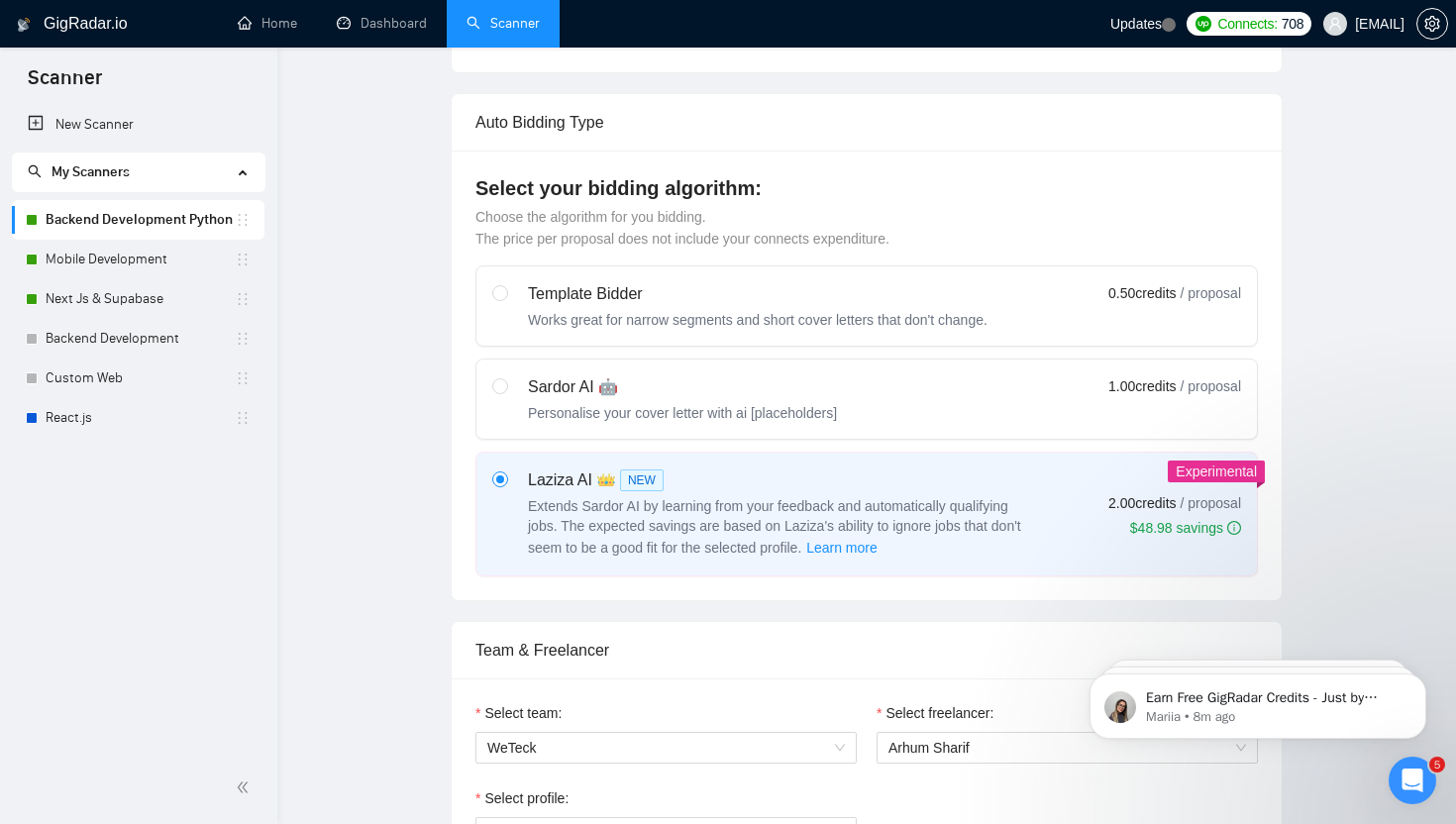 scroll, scrollTop: 0, scrollLeft: 0, axis: both 